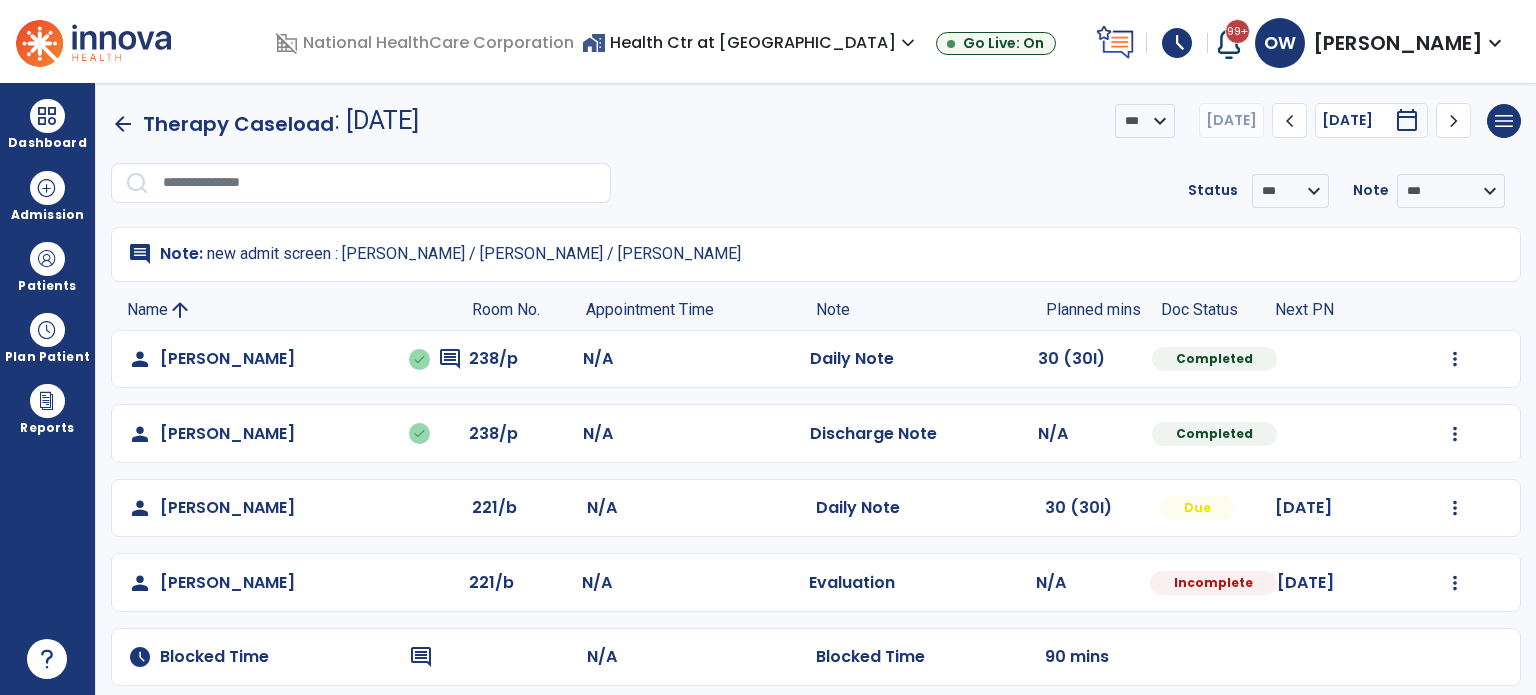 scroll, scrollTop: 0, scrollLeft: 0, axis: both 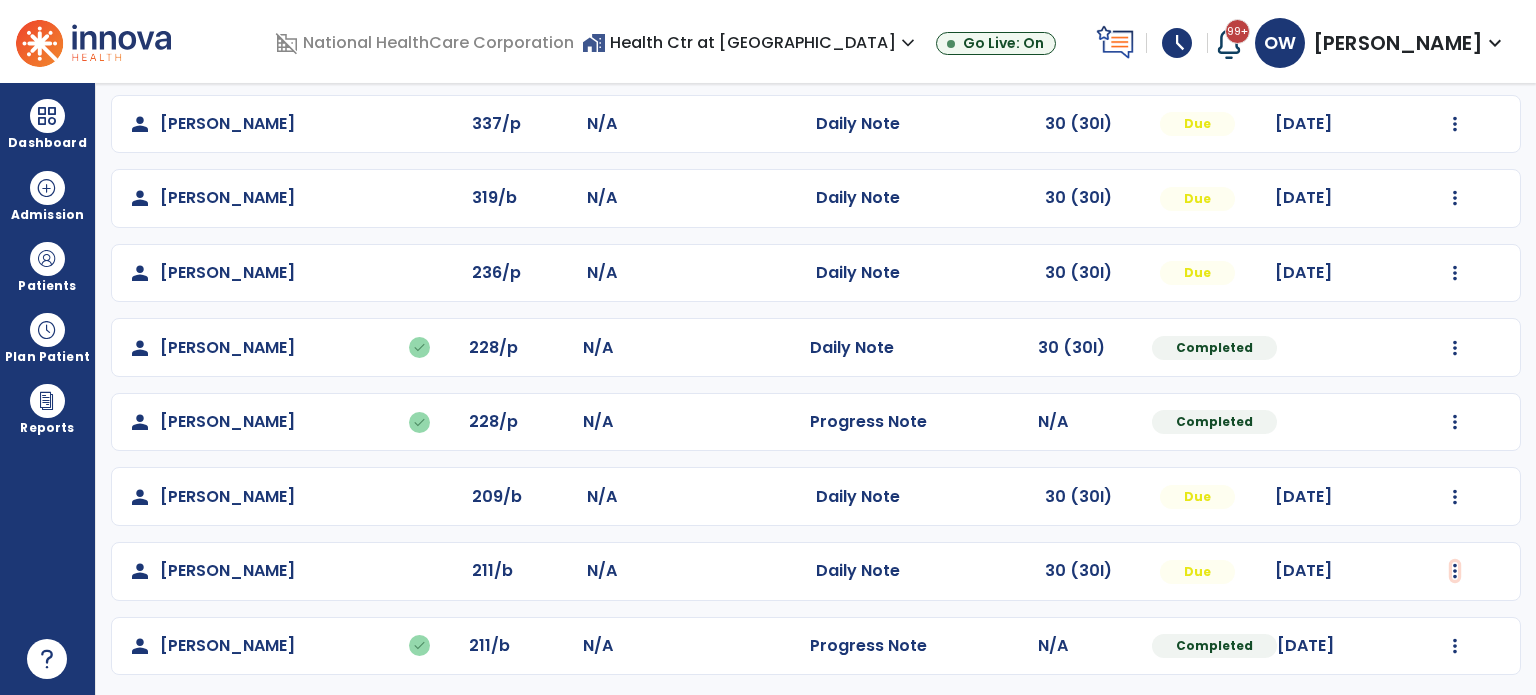 click at bounding box center [1455, -323] 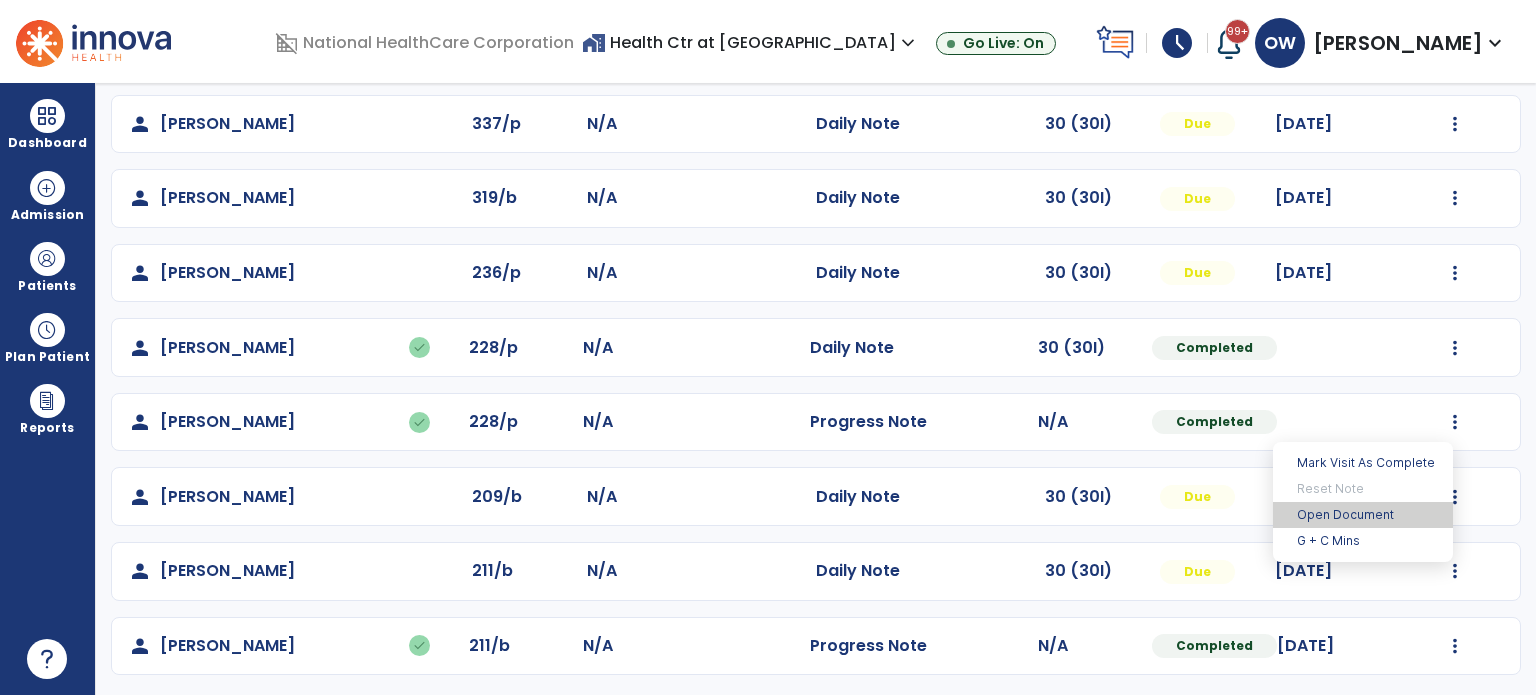 click on "Open Document" at bounding box center (1363, 515) 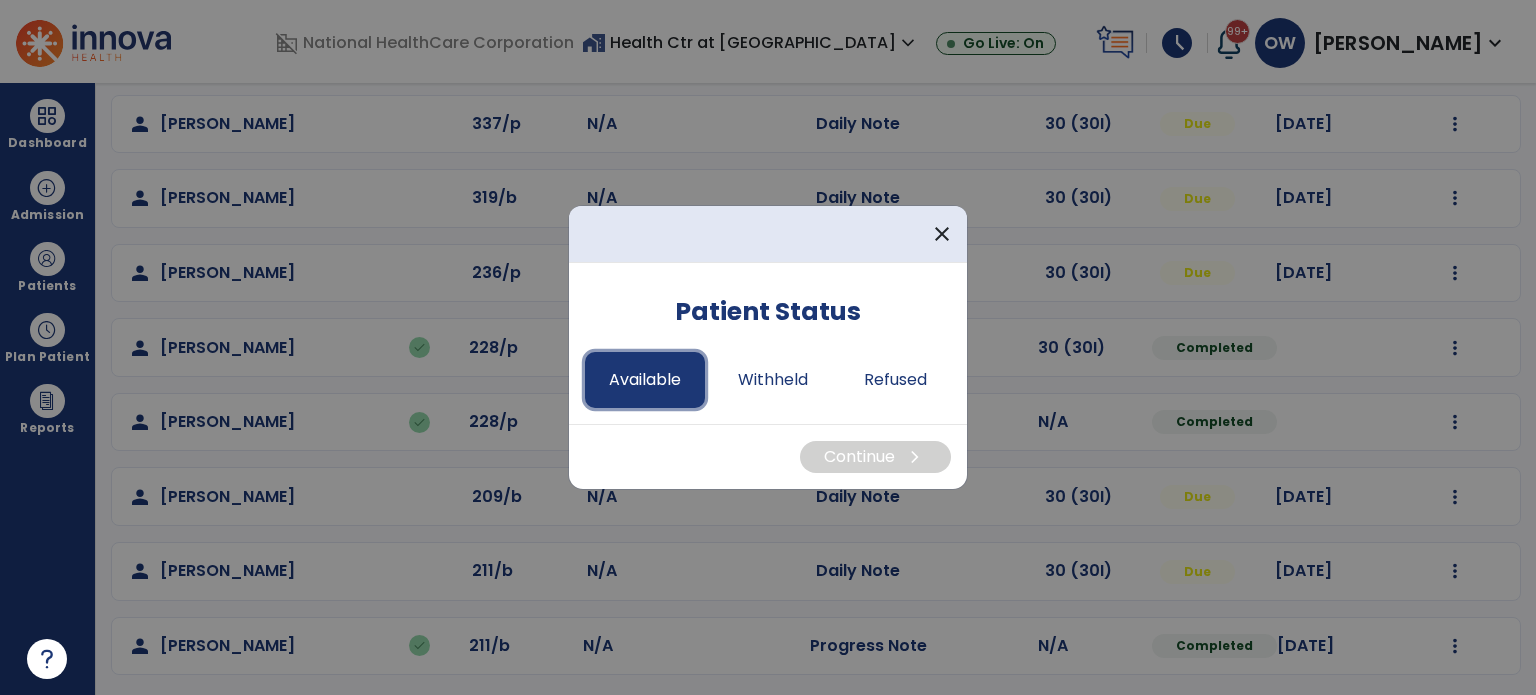 click on "Available" at bounding box center (645, 380) 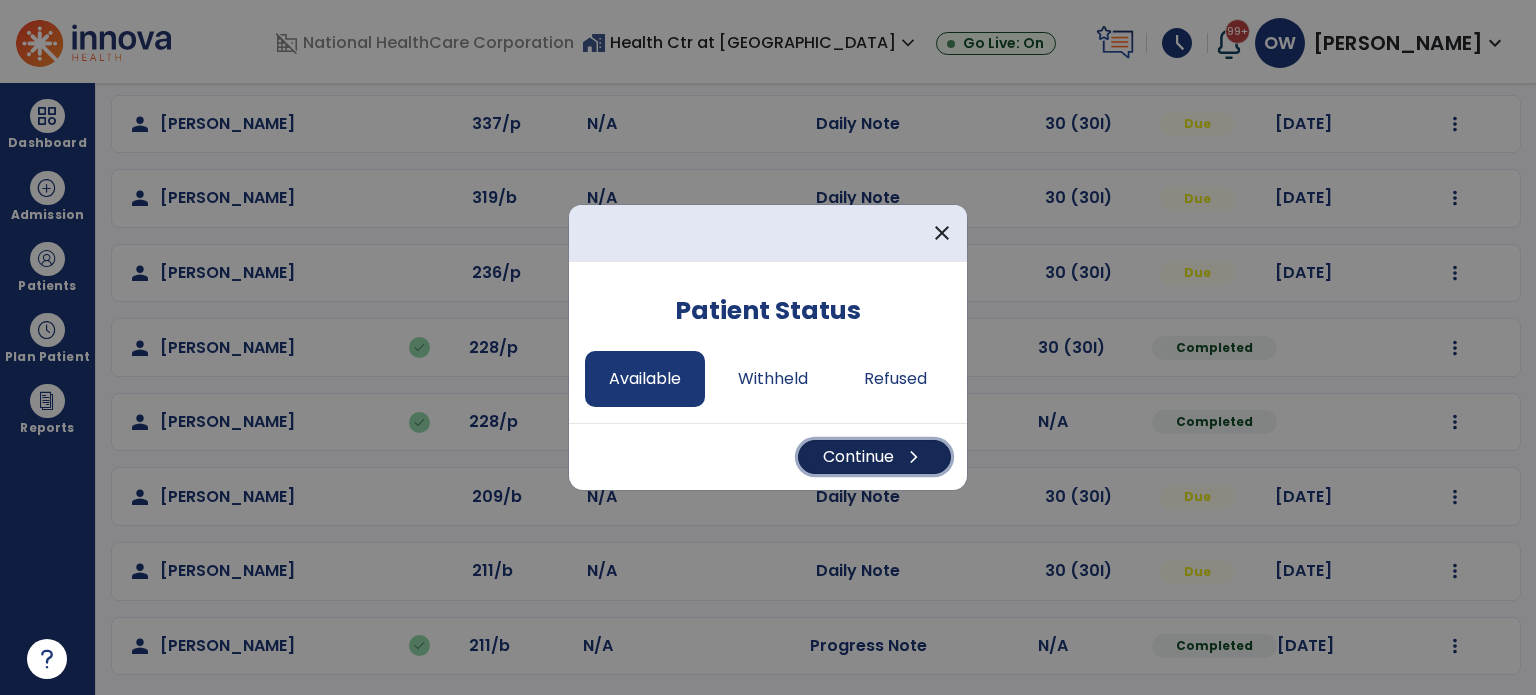 click on "chevron_right" at bounding box center (914, 457) 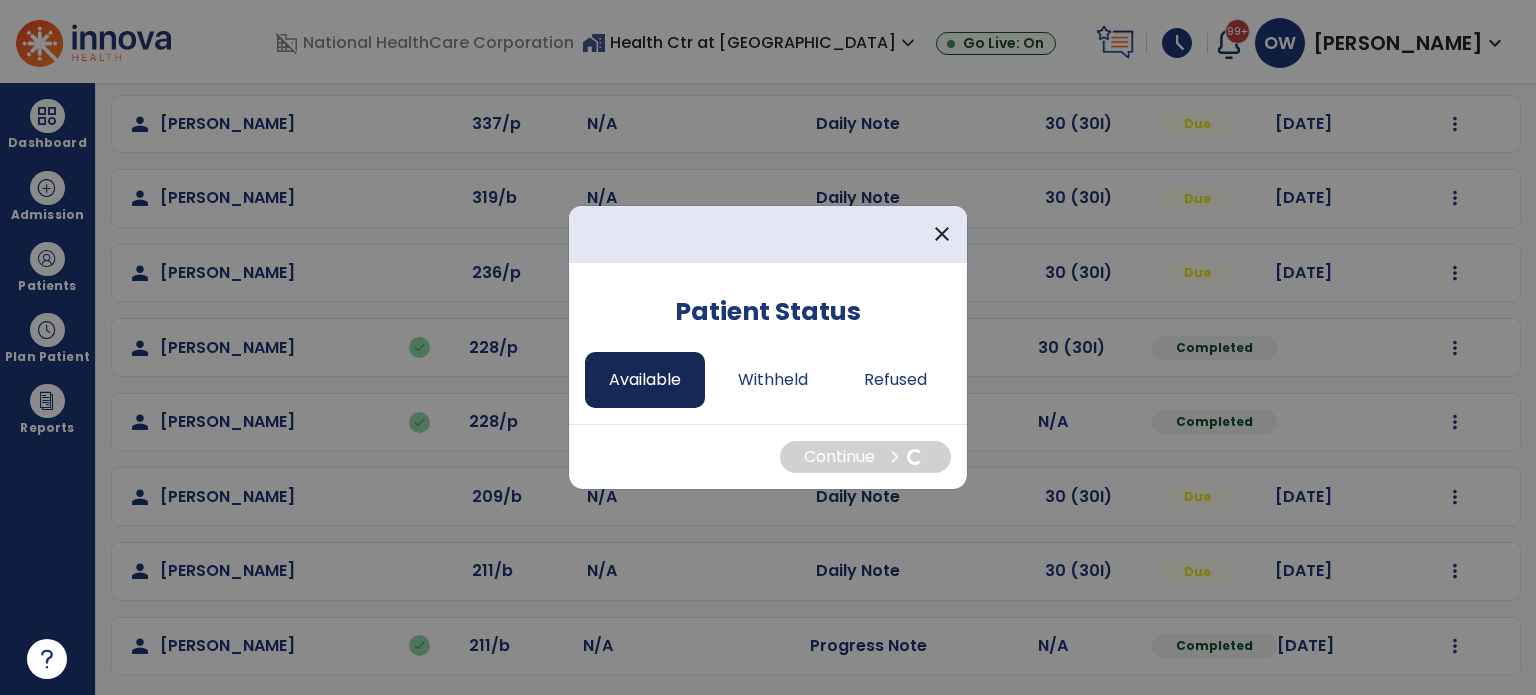 select on "*" 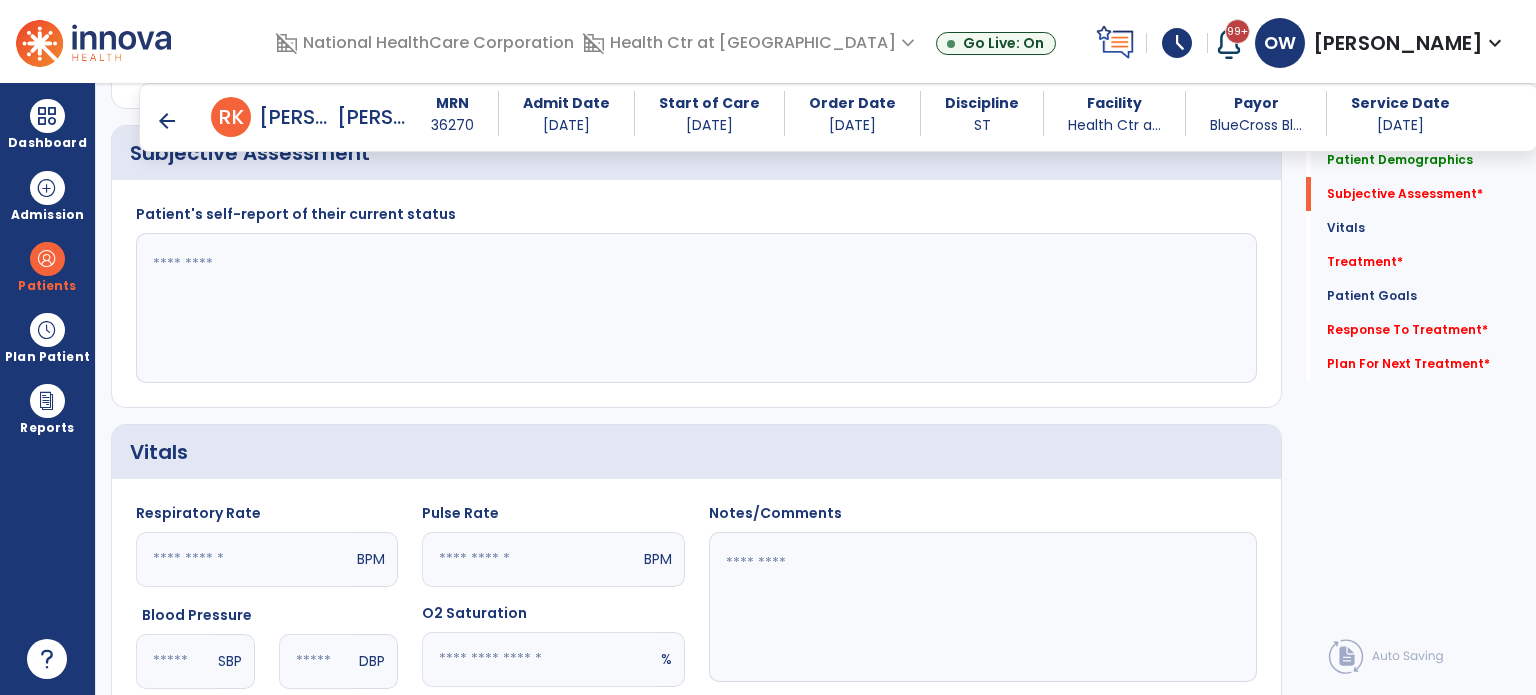 scroll, scrollTop: 395, scrollLeft: 0, axis: vertical 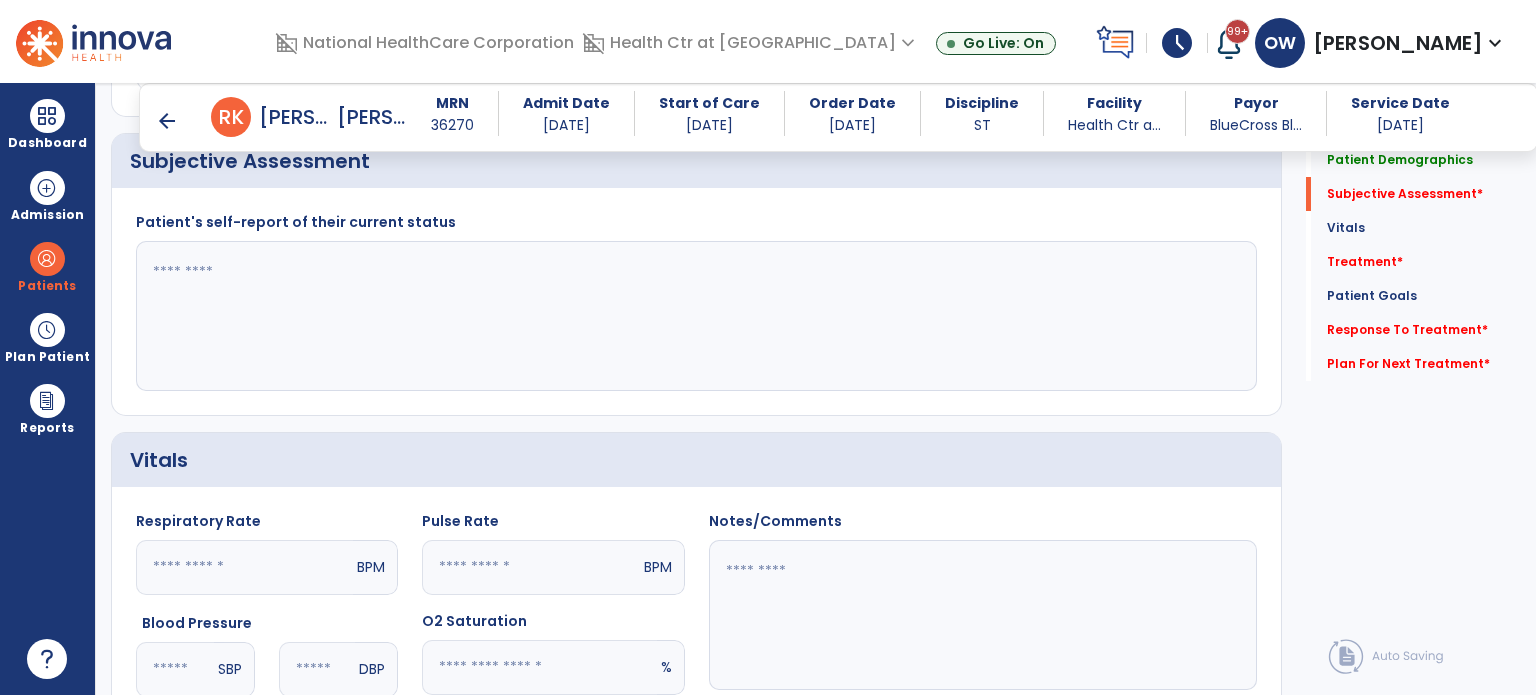 click 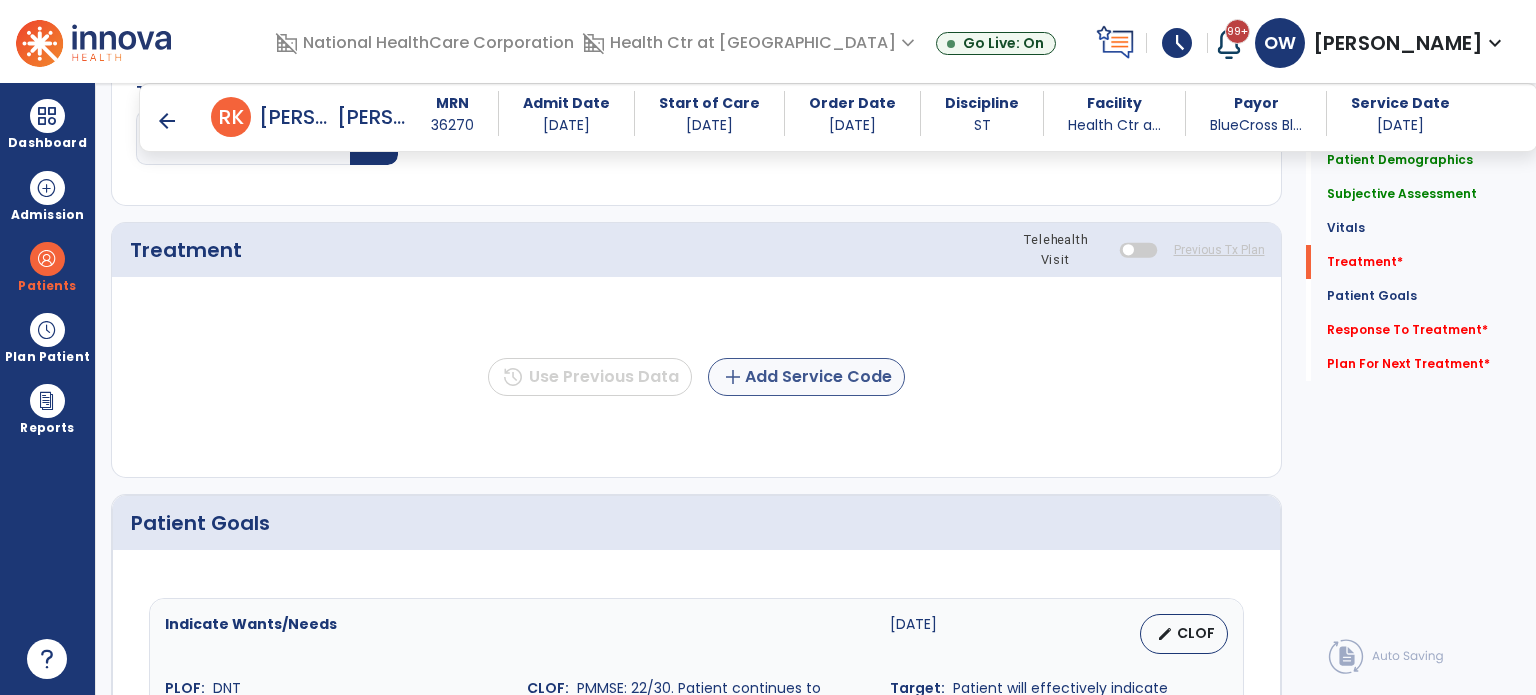 scroll, scrollTop: 1026, scrollLeft: 0, axis: vertical 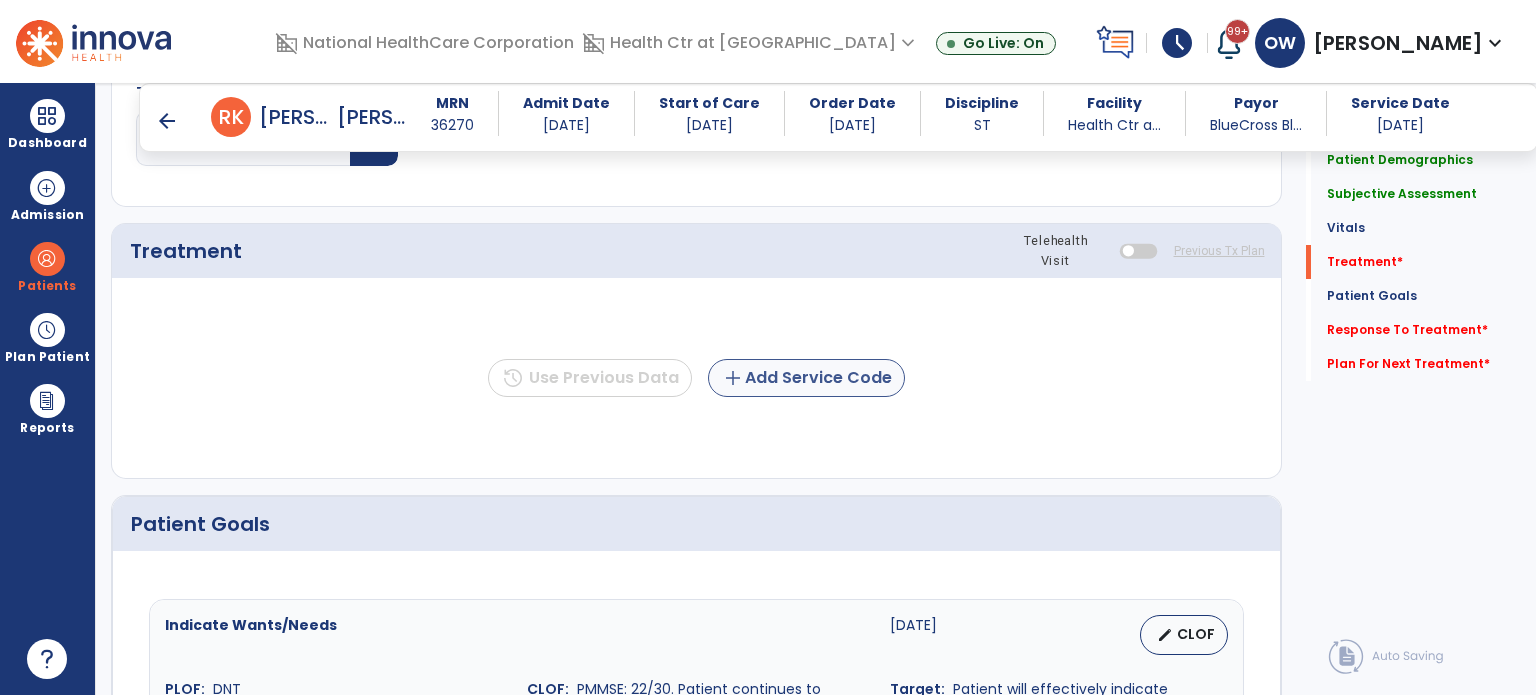 type on "**********" 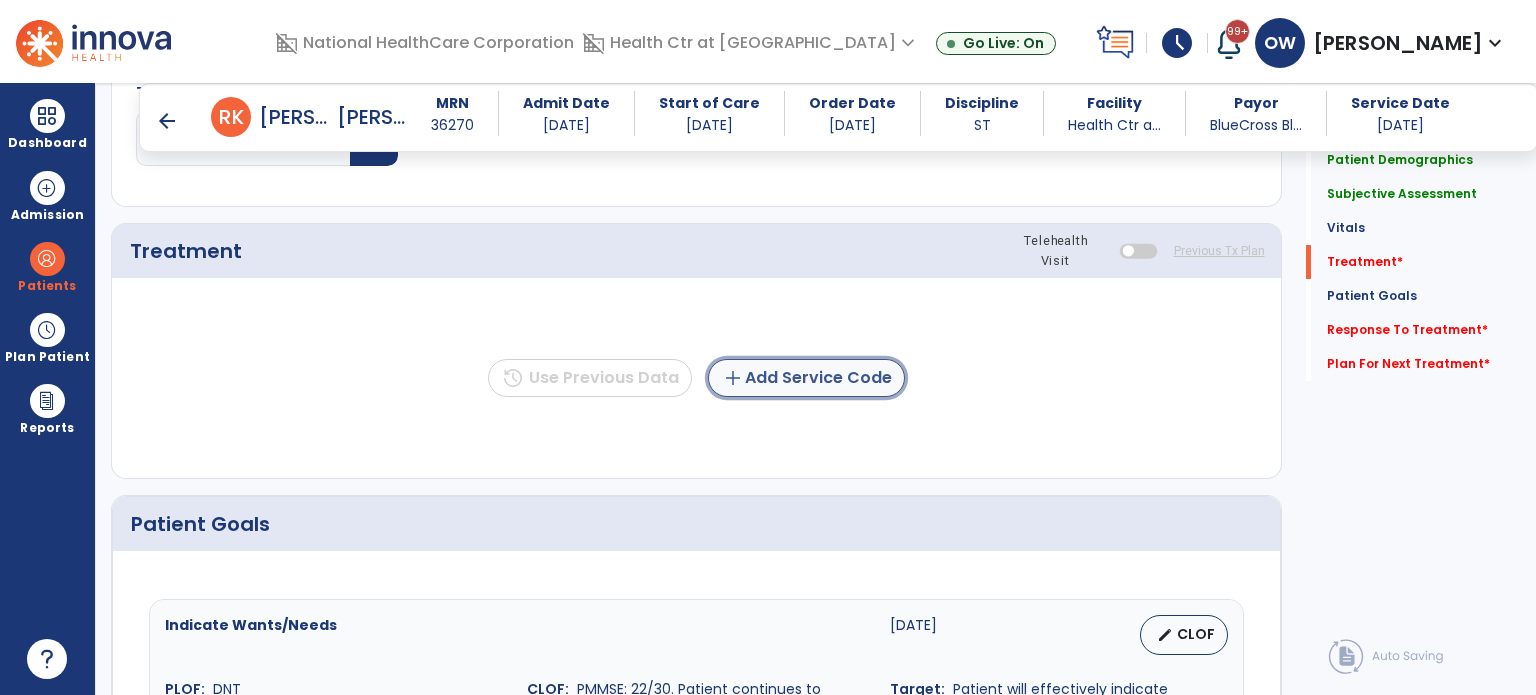 click on "add  Add Service Code" 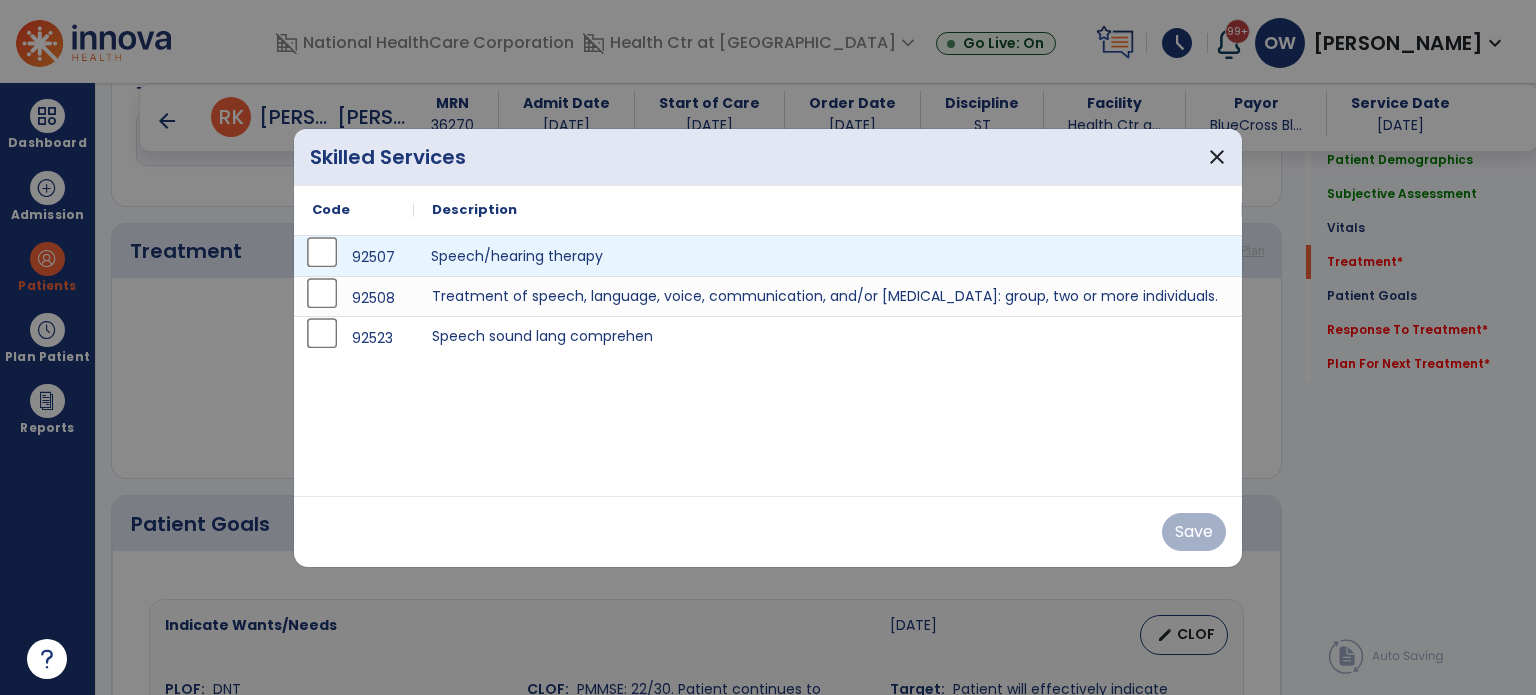 click on "Speech/hearing therapy" at bounding box center (828, 256) 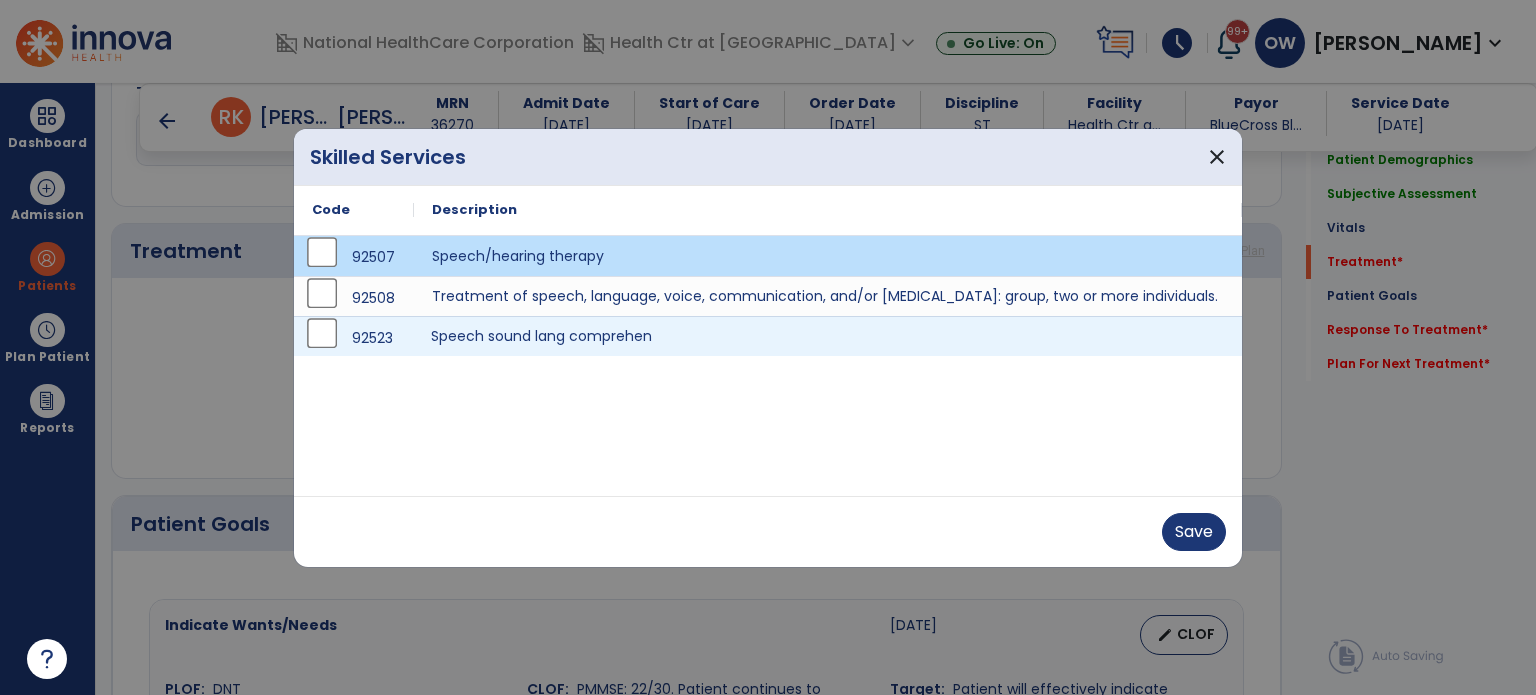 click on "Speech sound lang comprehen" at bounding box center [828, 336] 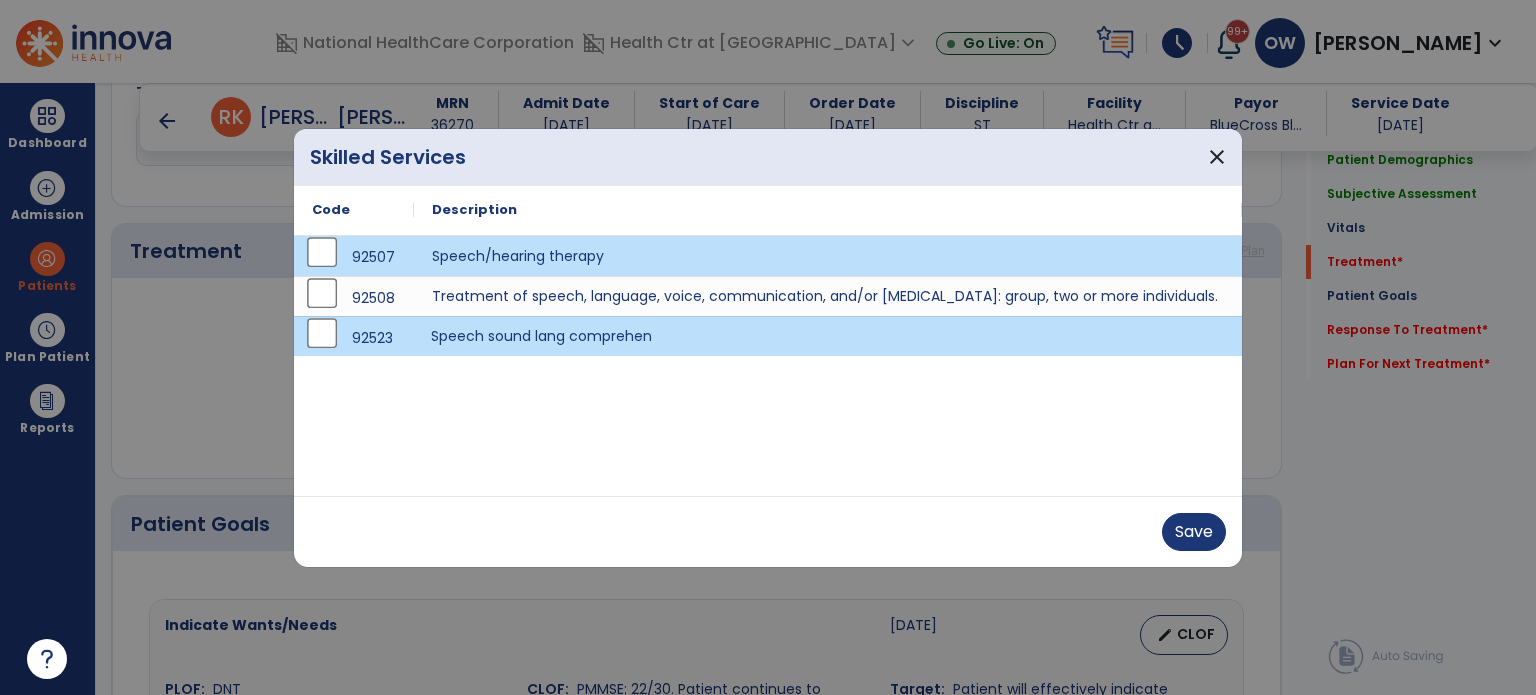 click on "Speech sound lang comprehen" at bounding box center (828, 336) 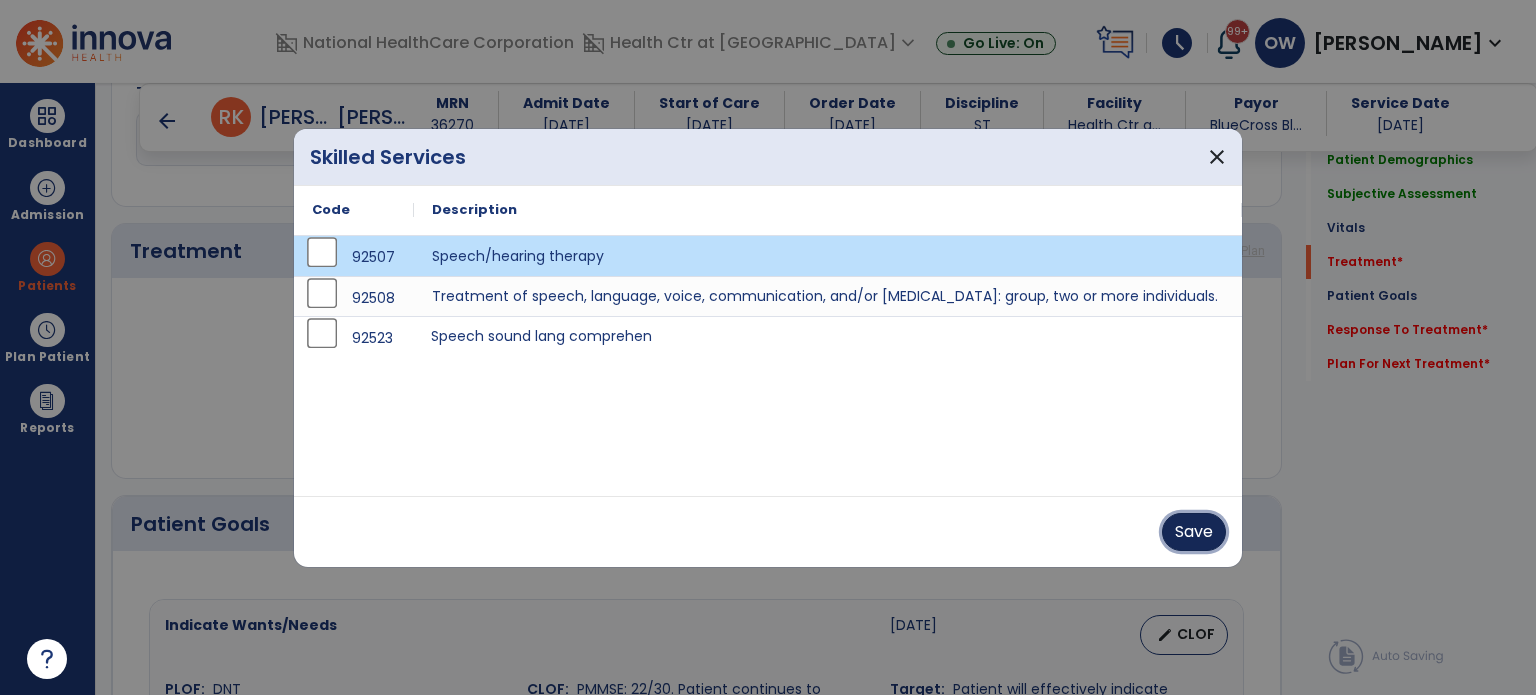 click on "Save" at bounding box center [1194, 532] 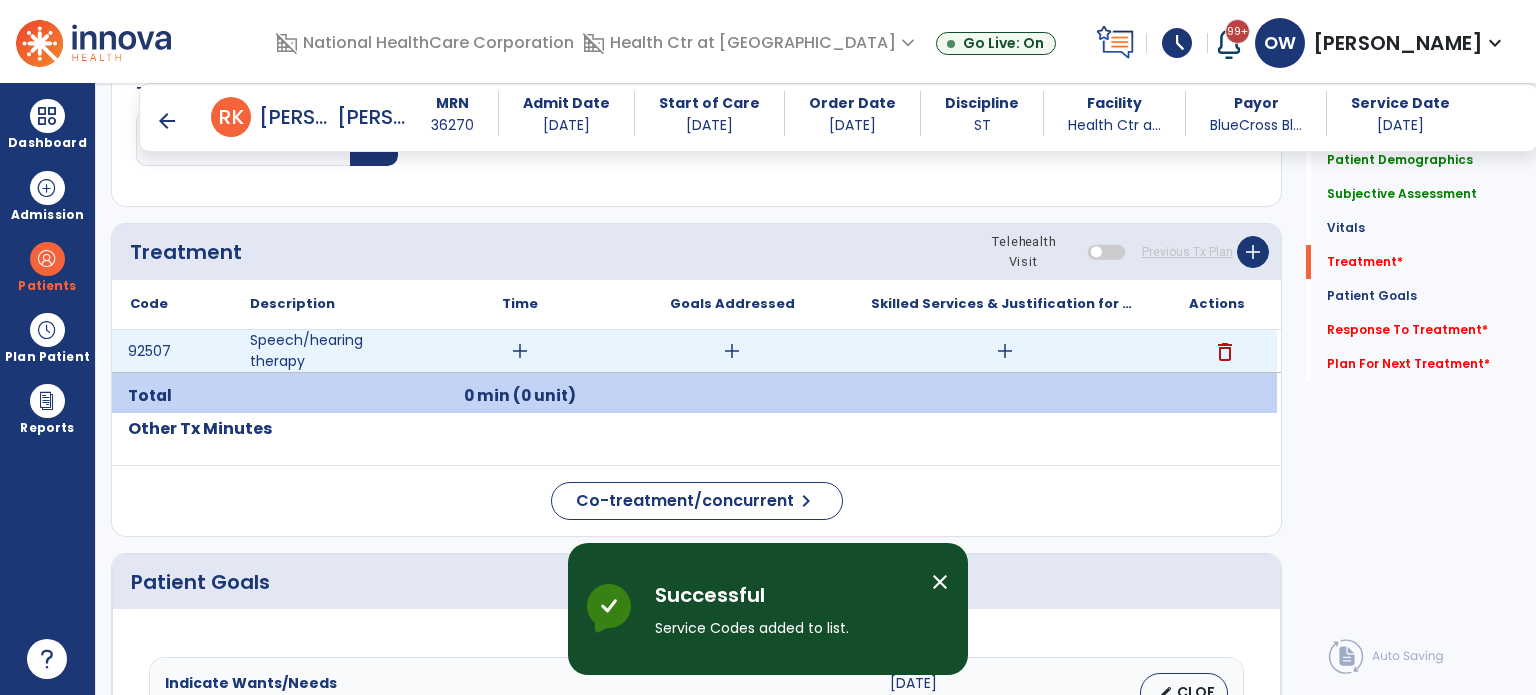 click on "add" at bounding box center [520, 351] 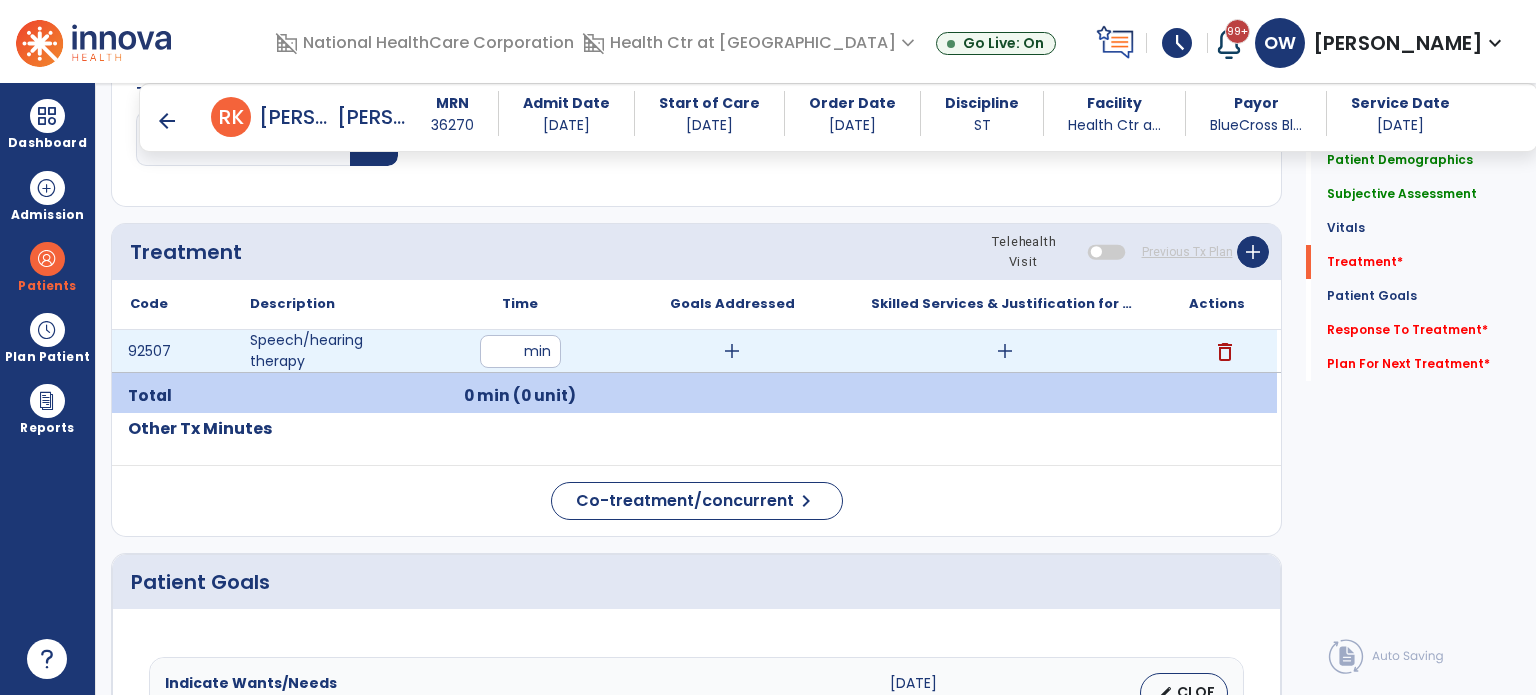 type on "**" 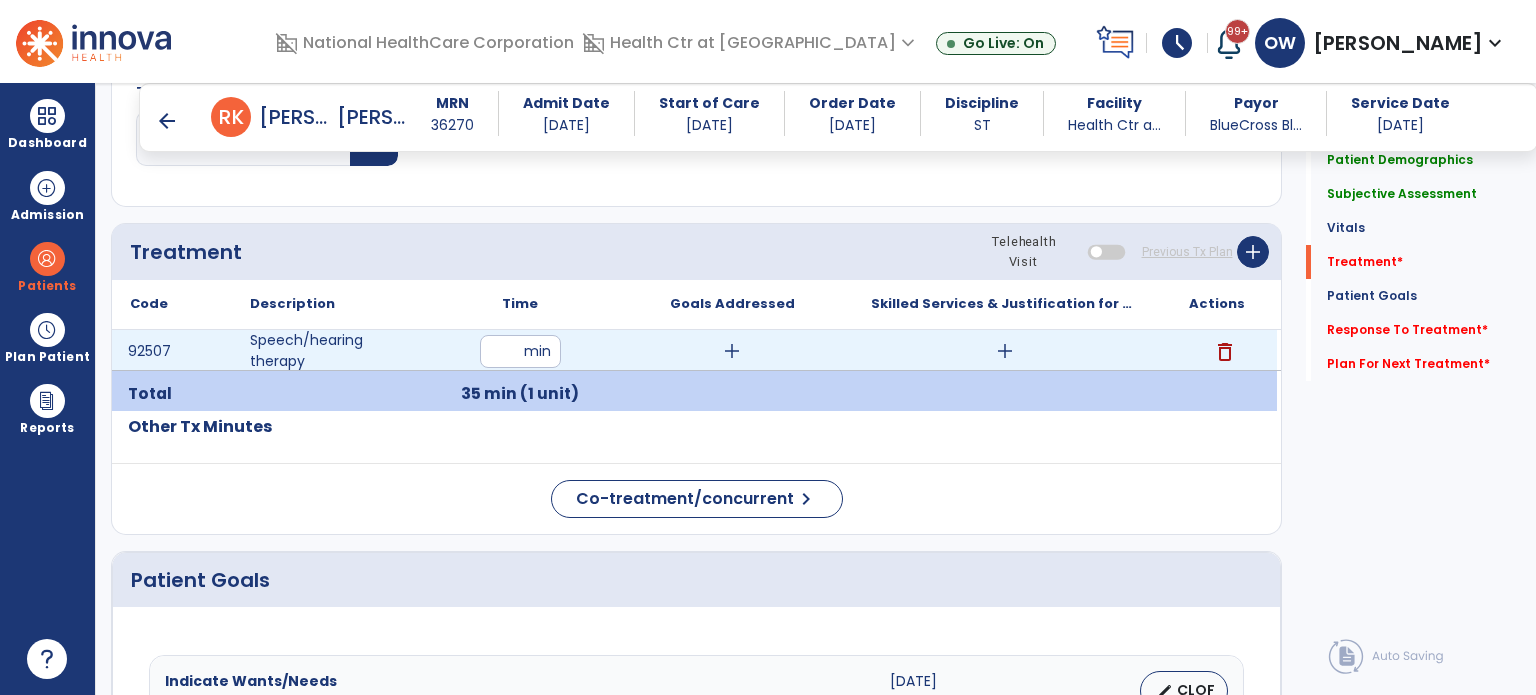 click on "add" at bounding box center [1005, 351] 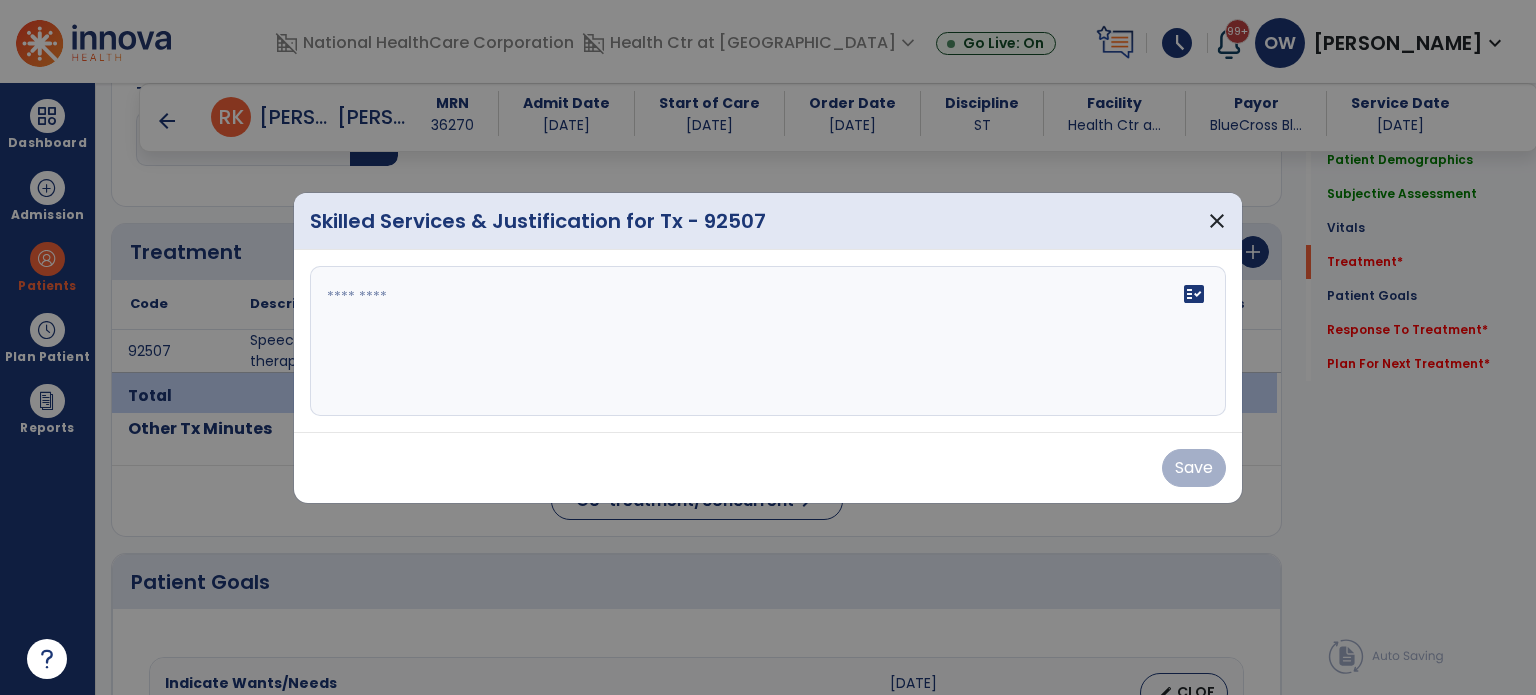 click on "fact_check" at bounding box center [768, 341] 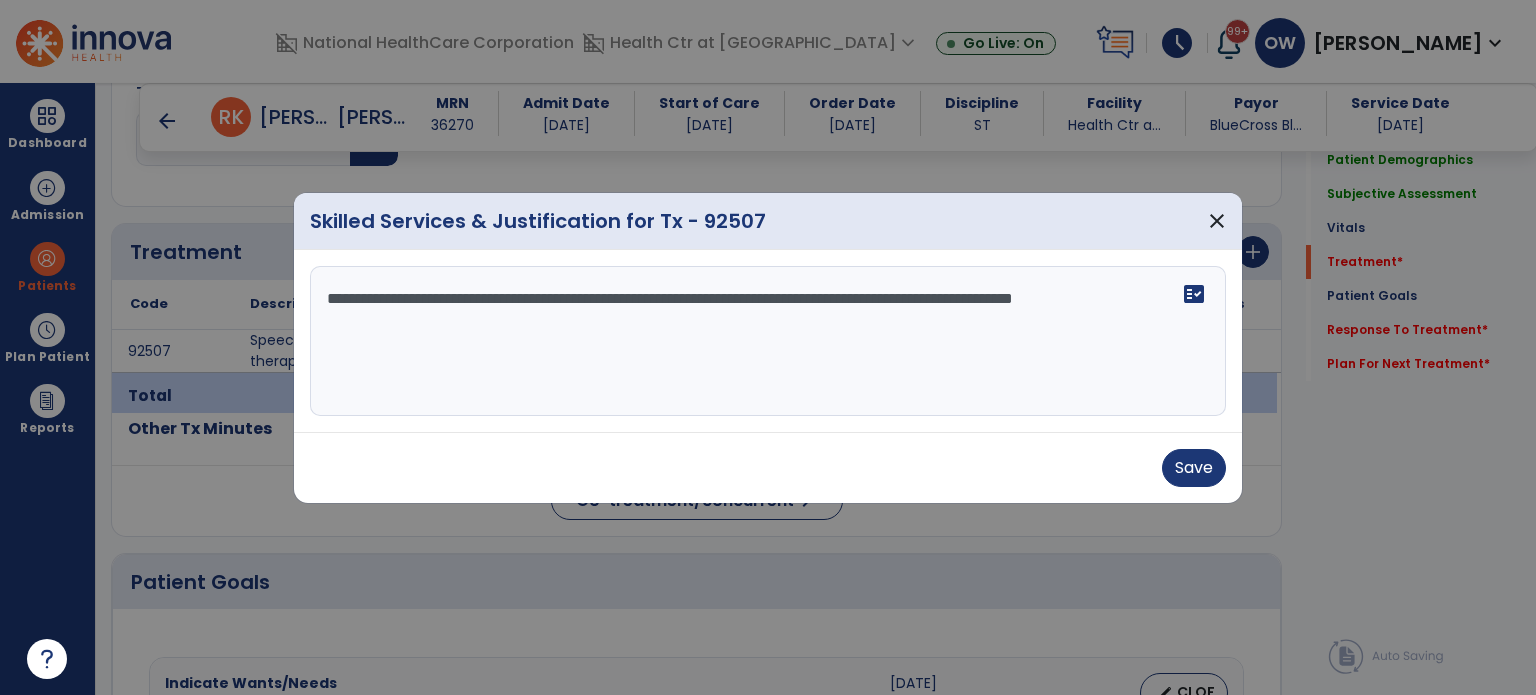 click on "**********" at bounding box center [768, 341] 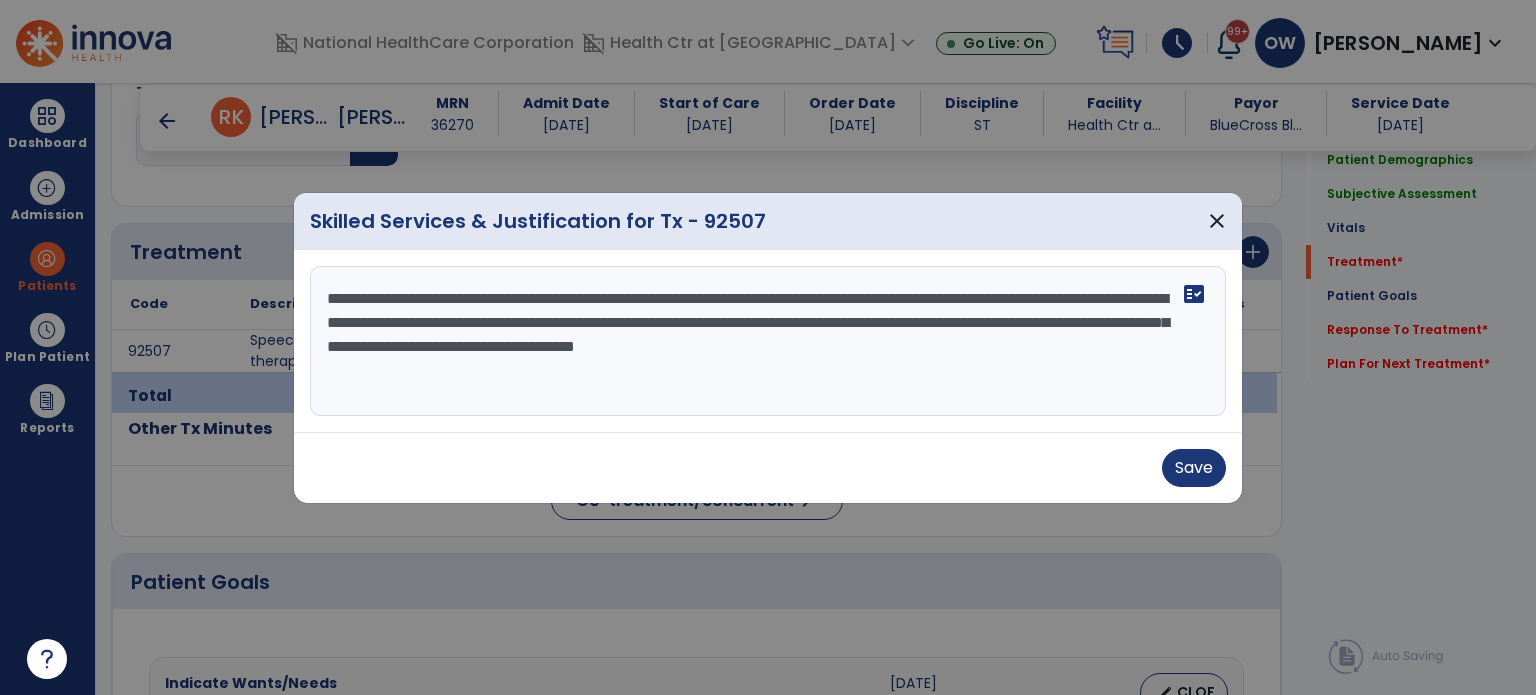 click on "**********" at bounding box center (768, 341) 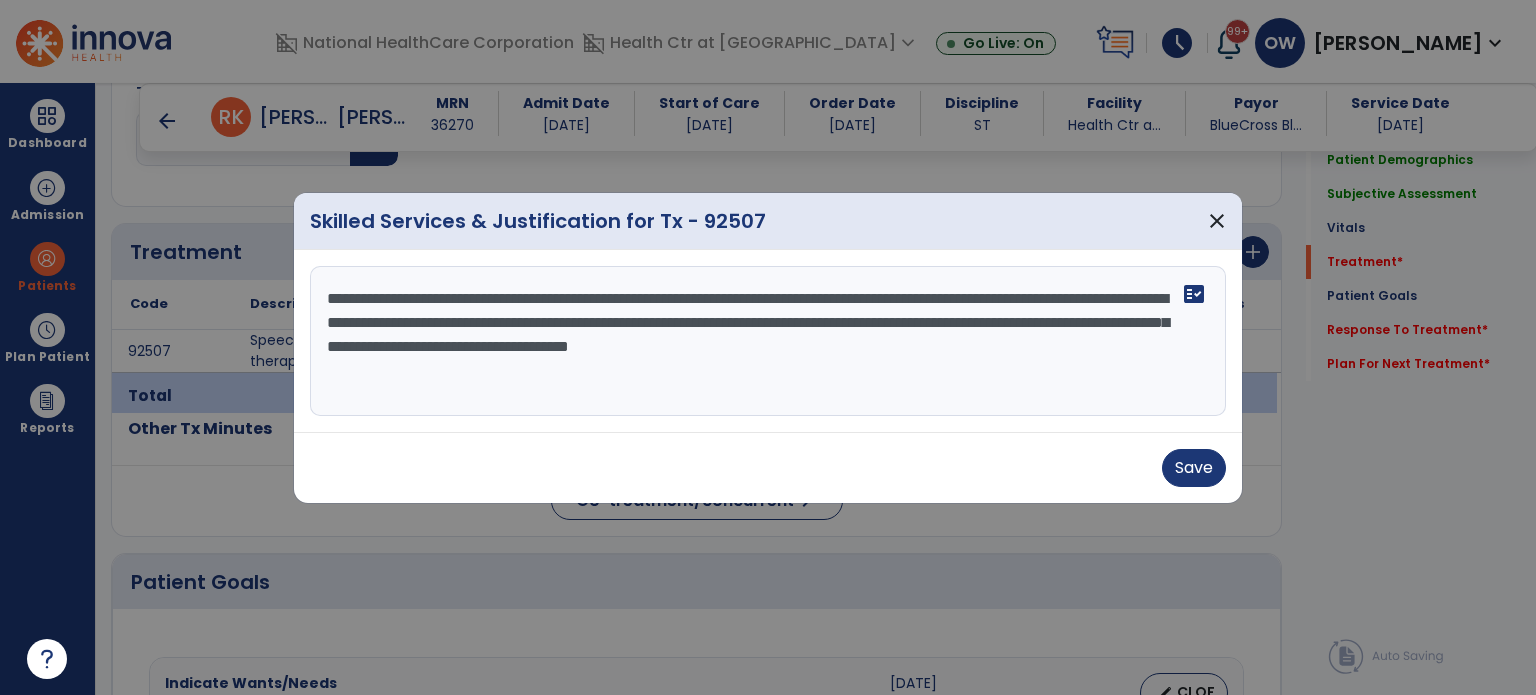 click on "**********" at bounding box center (768, 341) 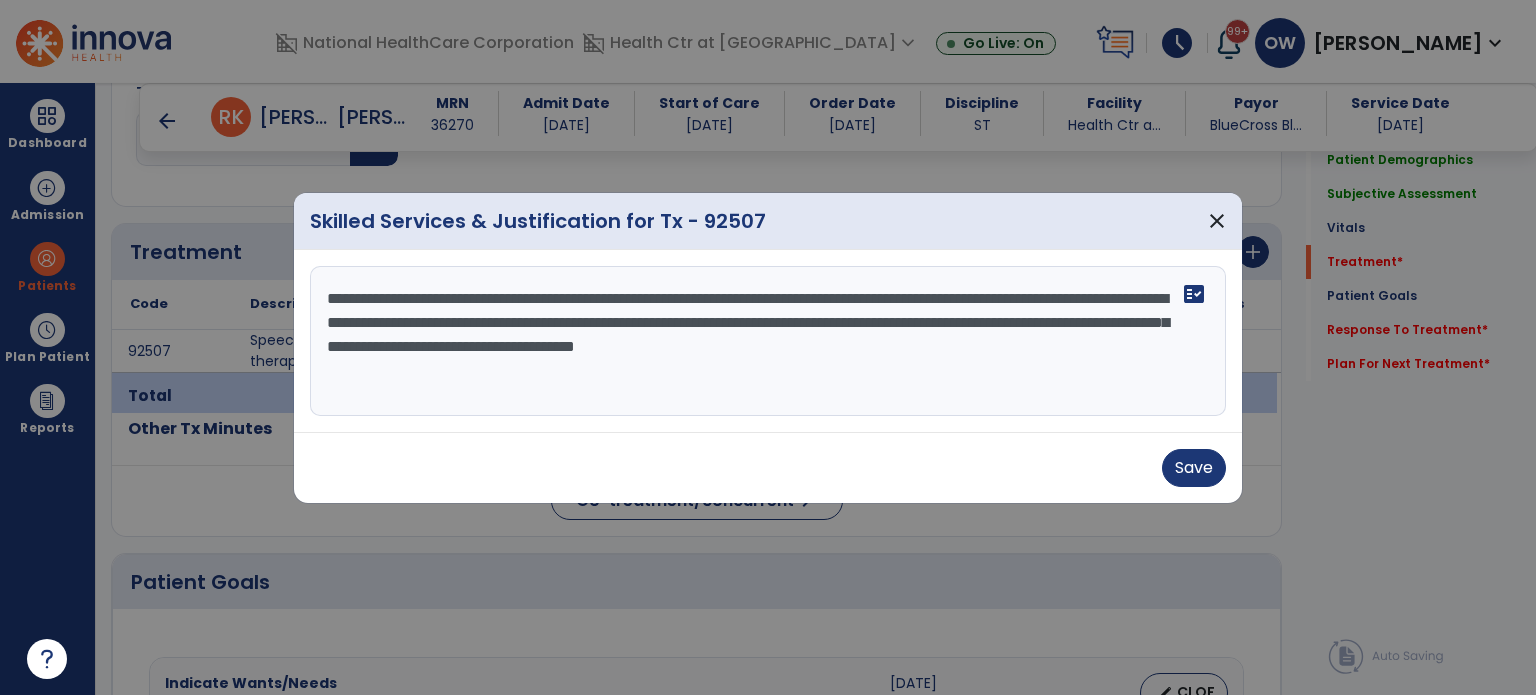 click on "**********" at bounding box center [768, 341] 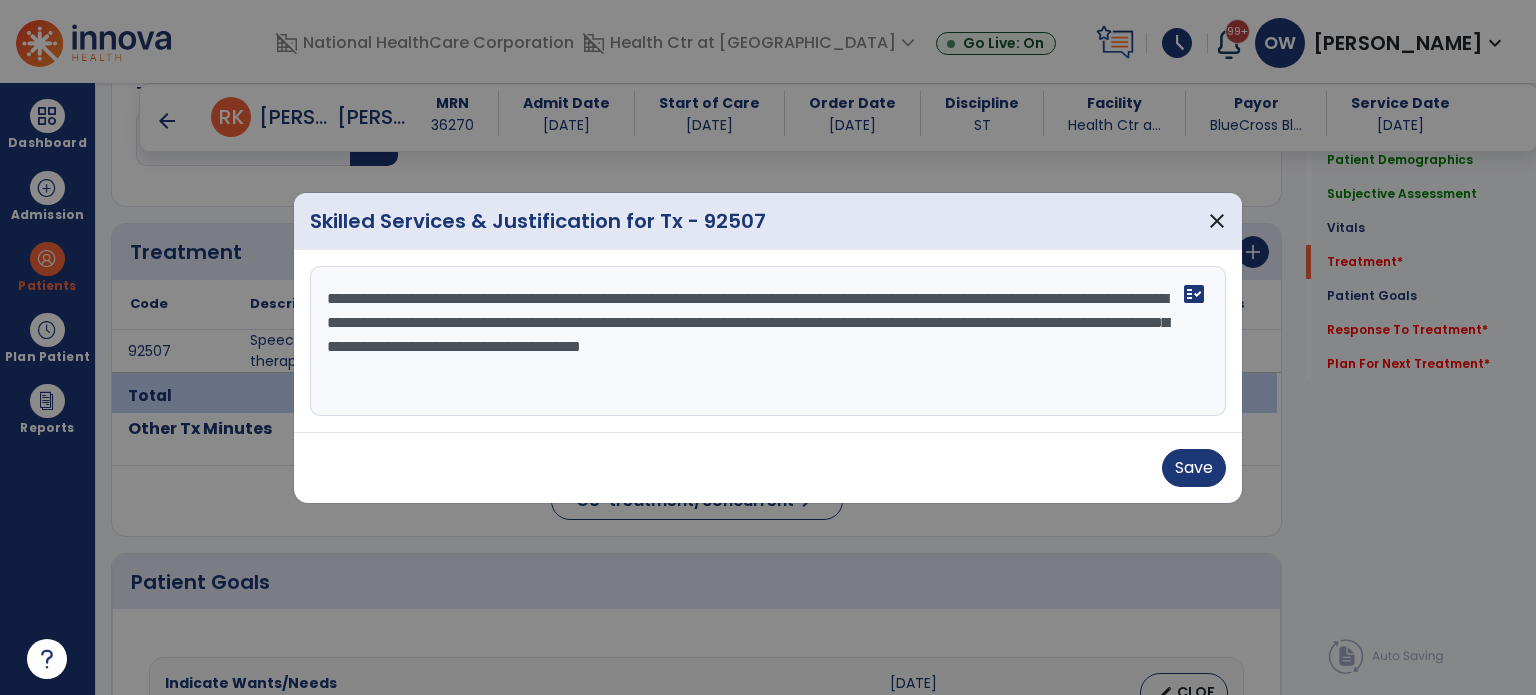 paste on "**********" 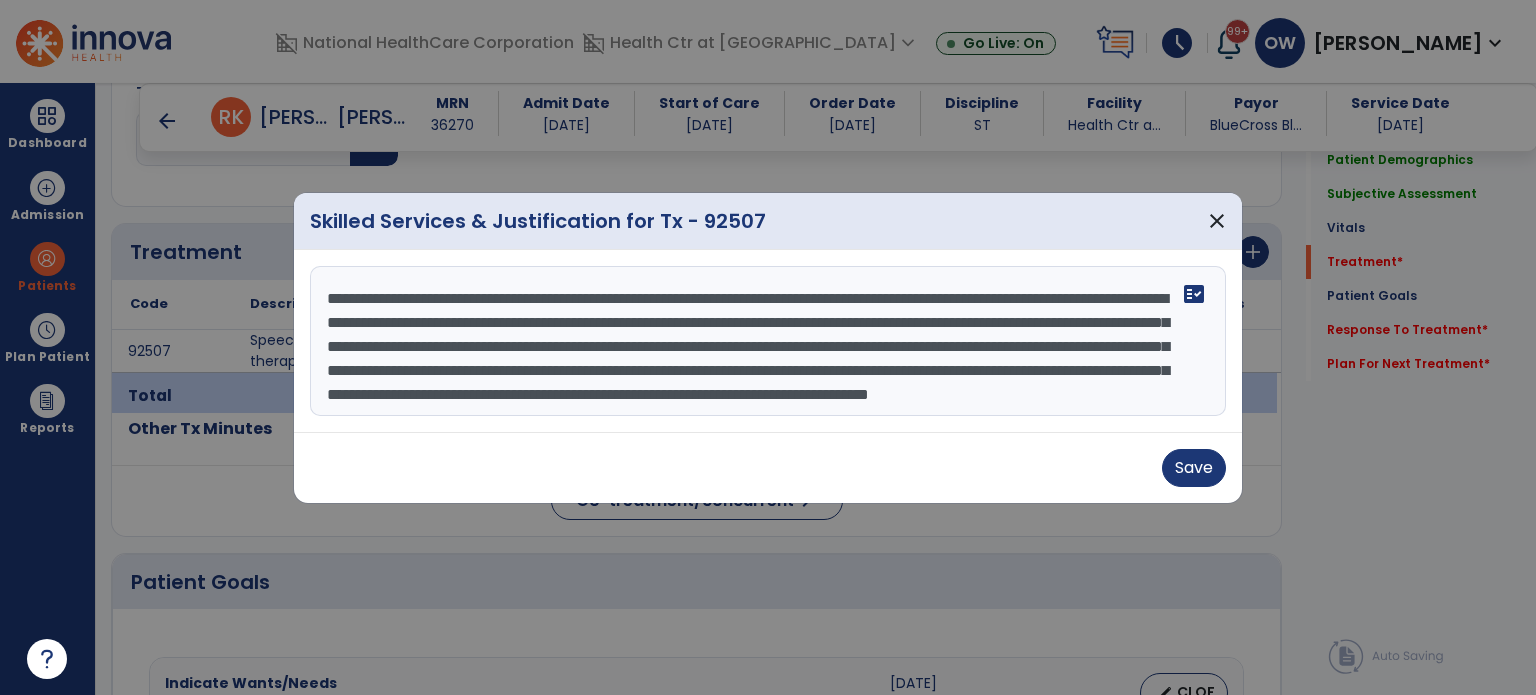 scroll, scrollTop: 63, scrollLeft: 0, axis: vertical 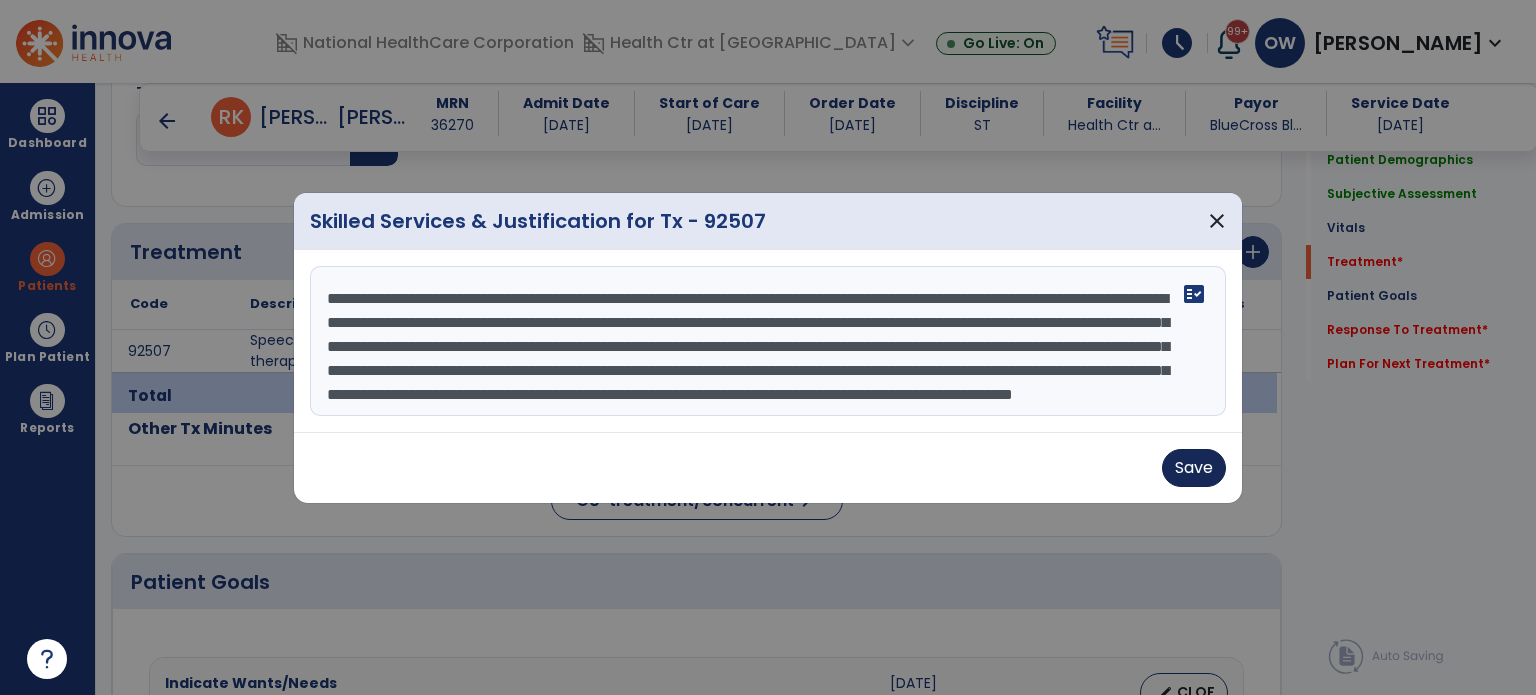 type on "**********" 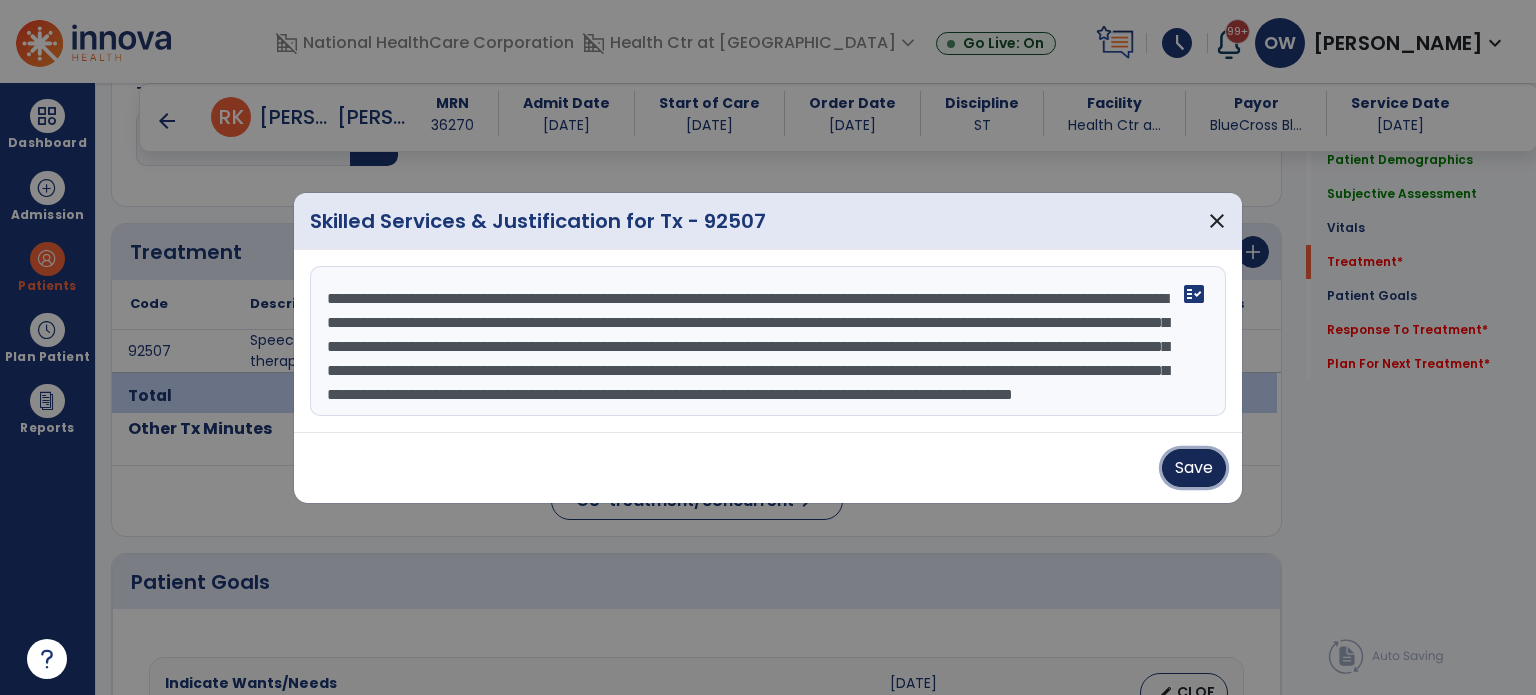 click on "Save" at bounding box center (1194, 468) 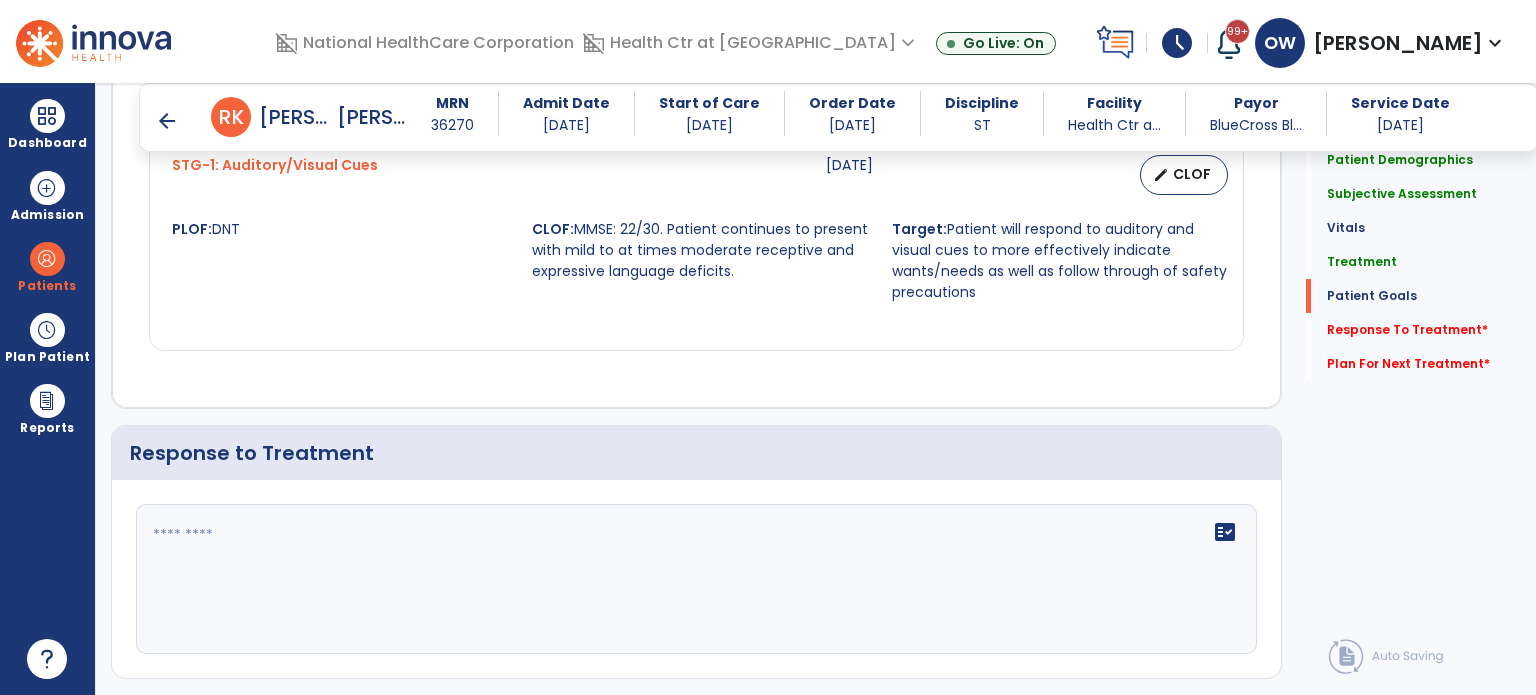 scroll, scrollTop: 1794, scrollLeft: 0, axis: vertical 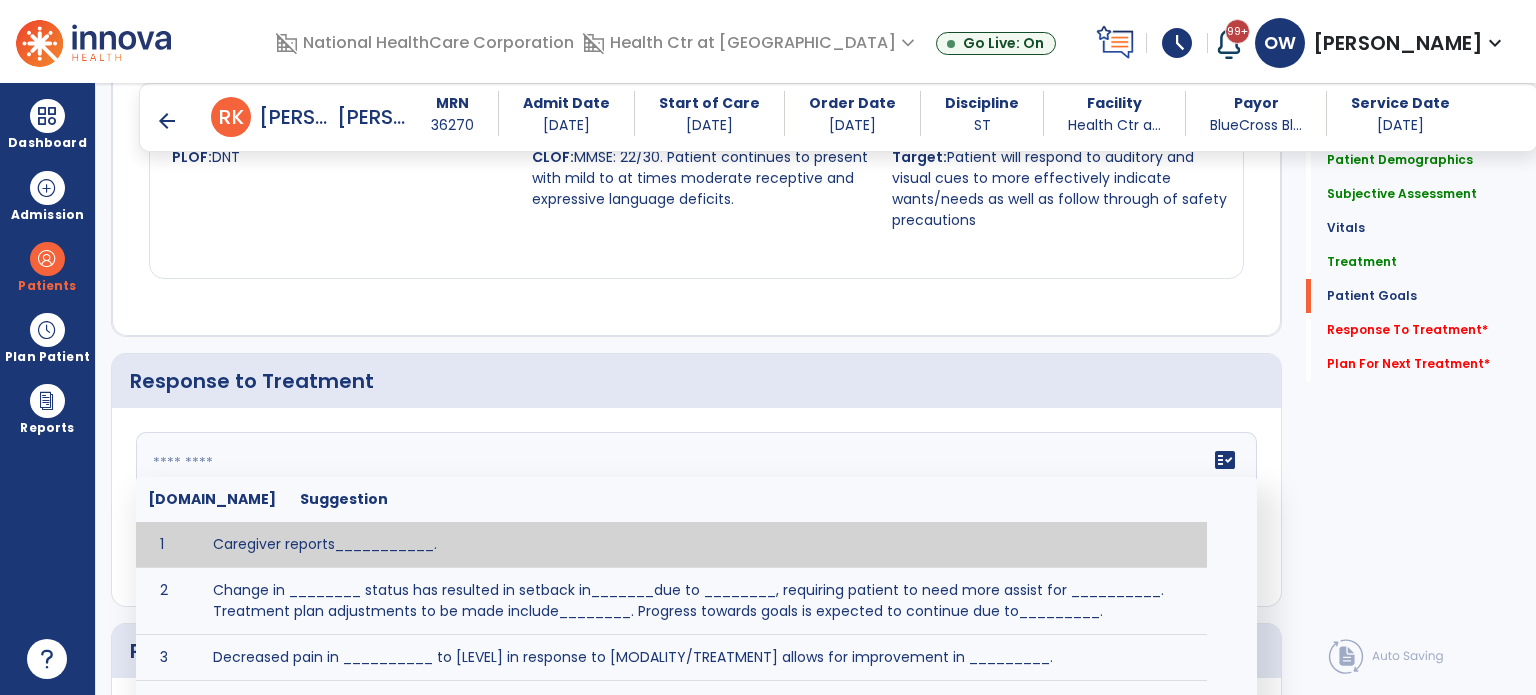 click on "fact_check  [DOMAIN_NAME] Suggestion 1 Caregiver reports___________. 2 Change in ________ status has resulted in setback in_______due to ________, requiring patient to need more assist for __________.   Treatment plan adjustments to be made include________.  Progress towards goals is expected to continue due to_________. 3 Decreased pain in __________ to [LEVEL] in response to [MODALITY/TREATMENT] allows for improvement in _________. 4 Functional gains in _______ have impacted the patient's ability to perform_________ with a reduction in assist levels to_________. 5 Functional progress this week has been significant due to__________. 6 Gains in ________ have improved the patient's ability to perform ______with decreased levels of assist to___________. 7 Improvement in ________allows patient to tolerate higher levels of challenges in_________. 8 Pain in [AREA] has decreased to [LEVEL] in response to [TREATMENT/MODALITY], allowing fore ease in completing__________. 9 10 11 12 13 14 15 16 17 18 19 20 21" 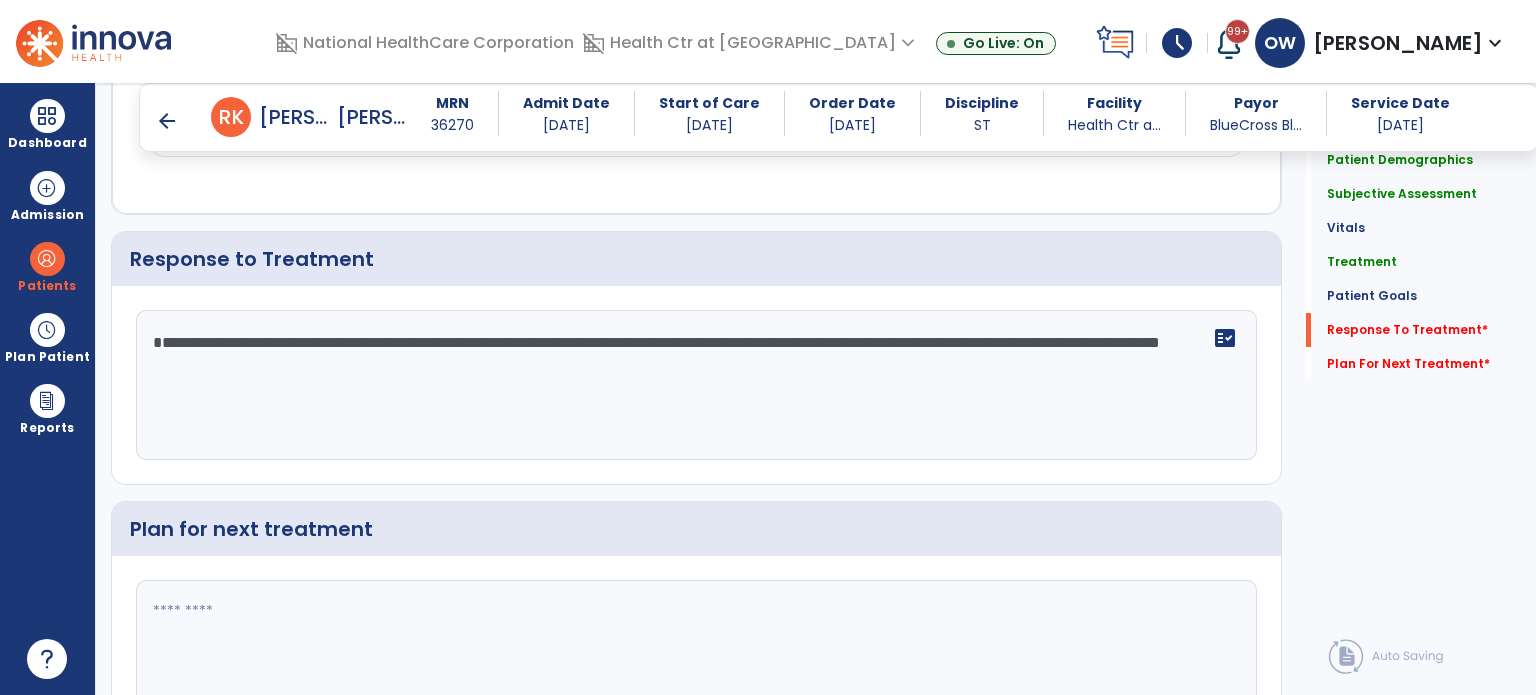 scroll, scrollTop: 1923, scrollLeft: 0, axis: vertical 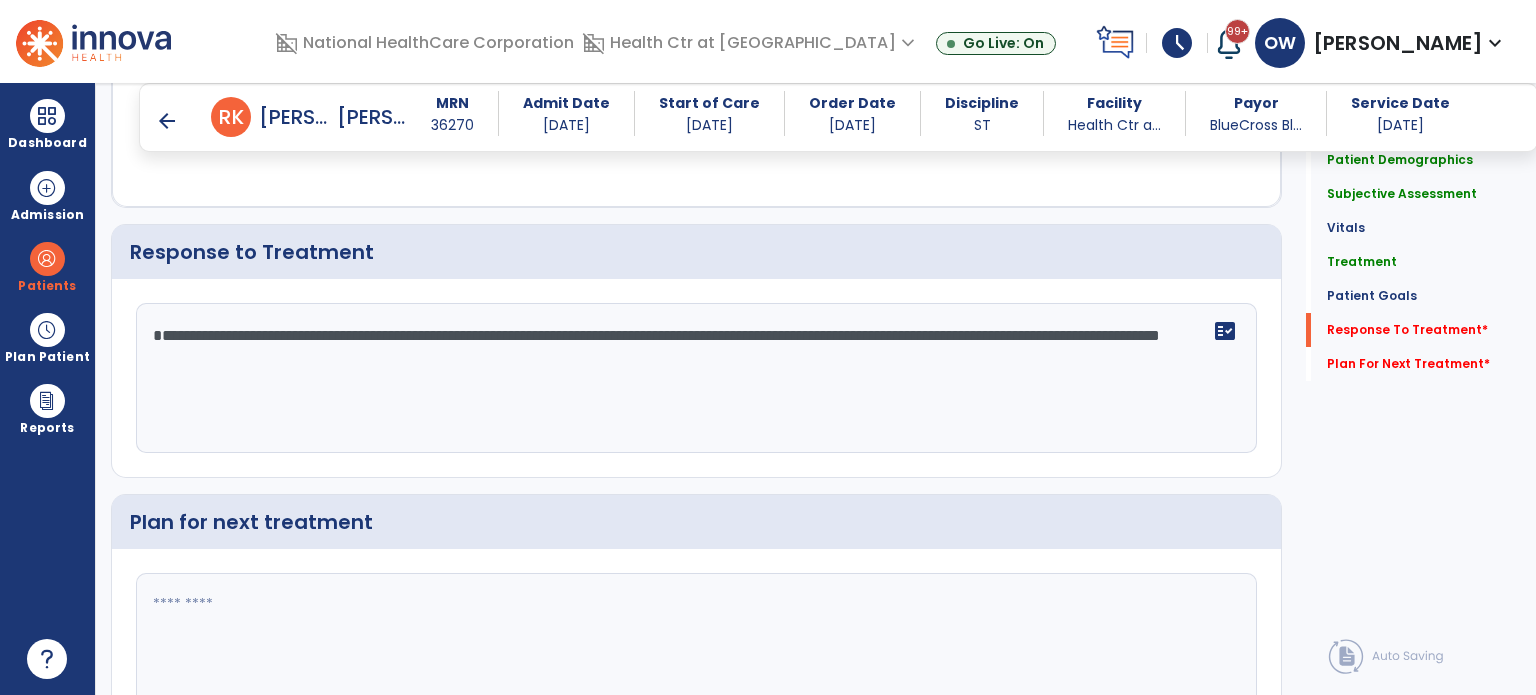 type on "**********" 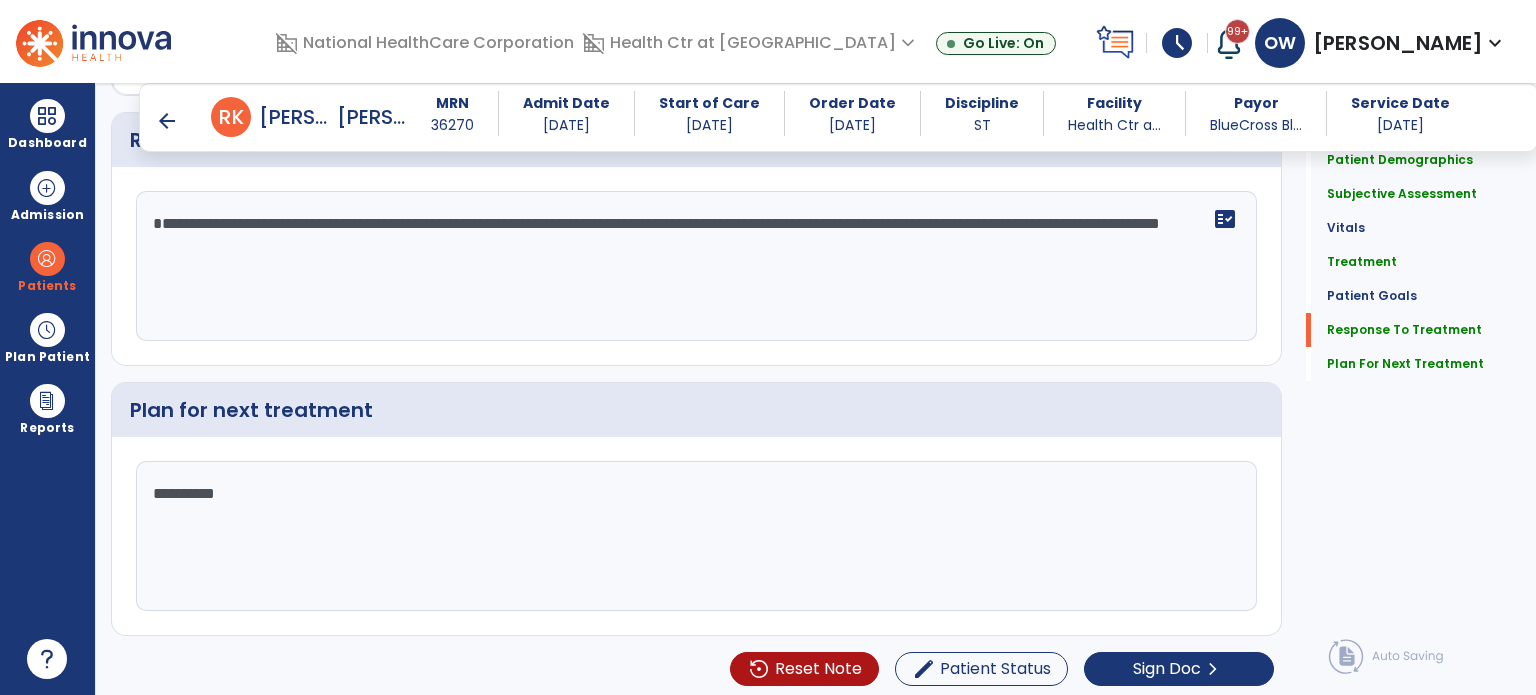 scroll, scrollTop: 2036, scrollLeft: 0, axis: vertical 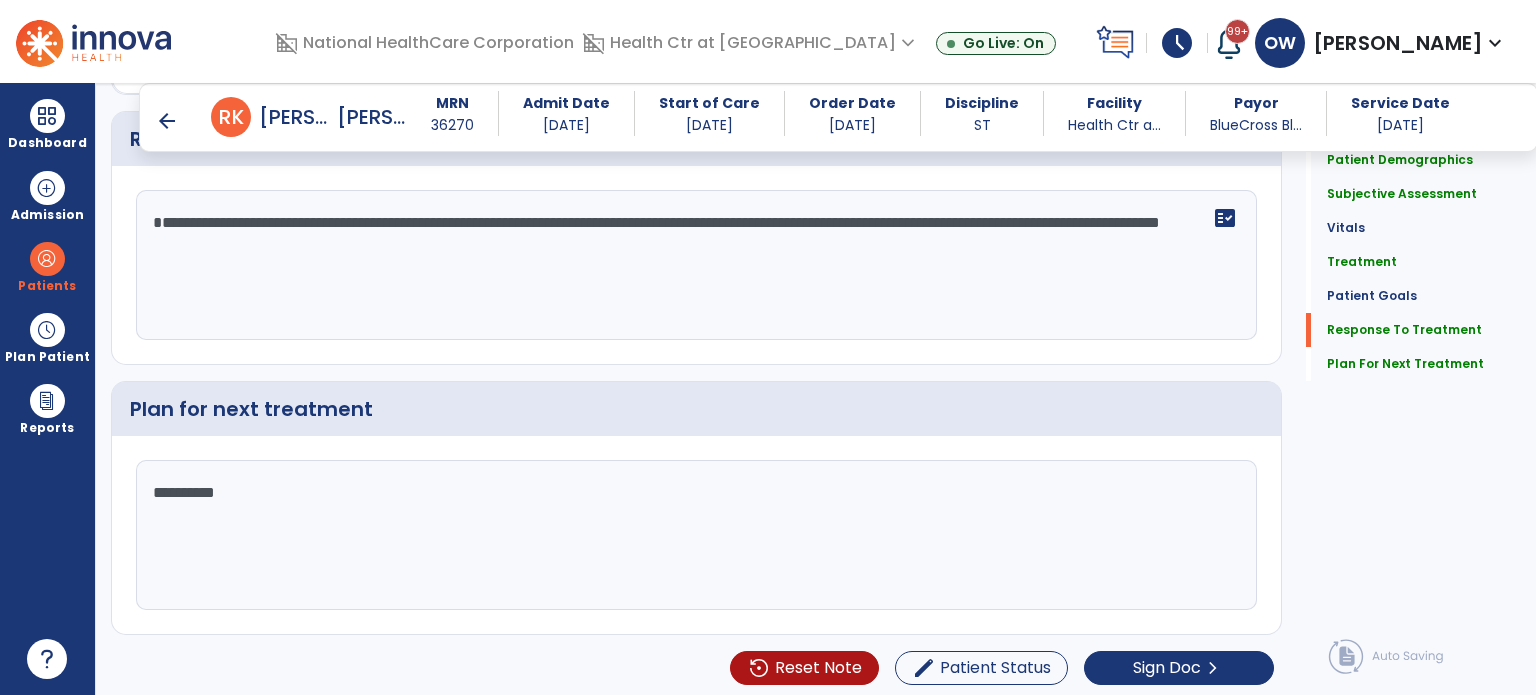 type on "**********" 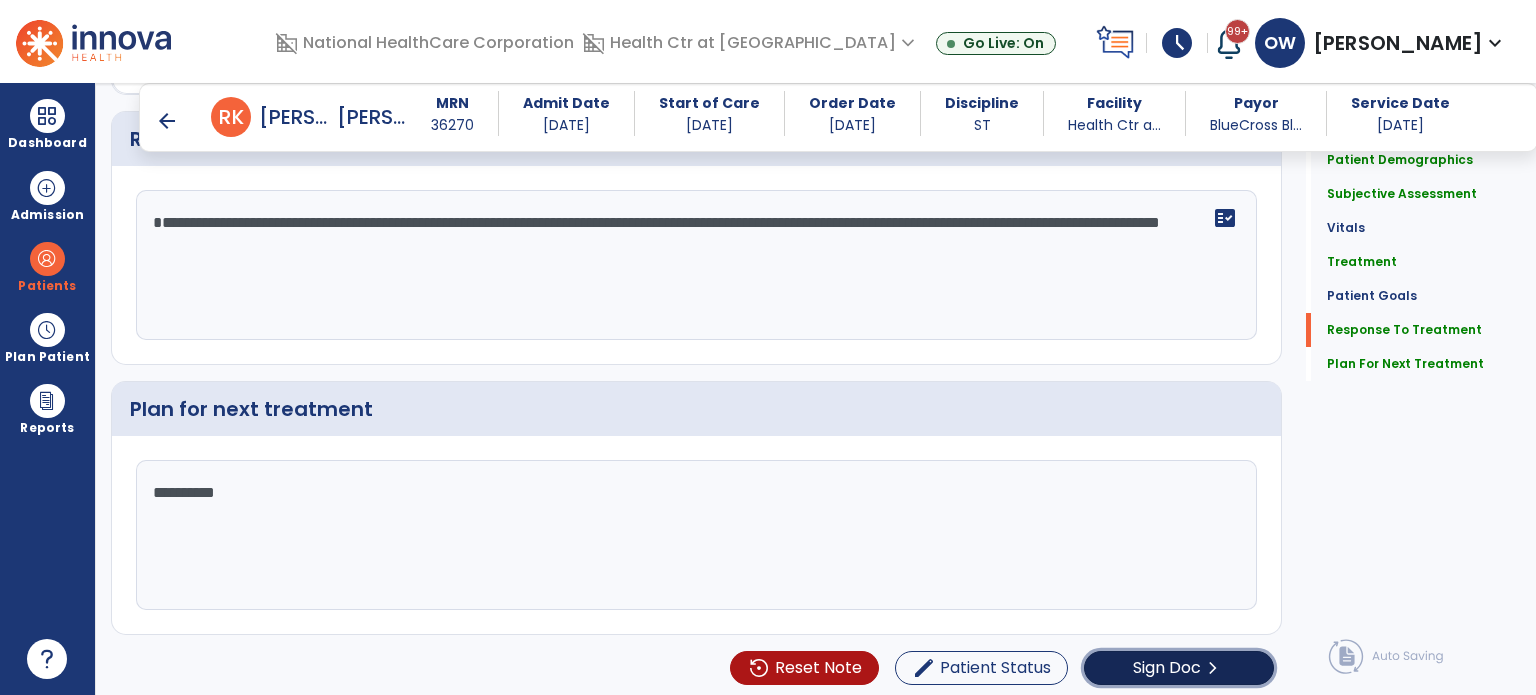 click on "Sign Doc  chevron_right" 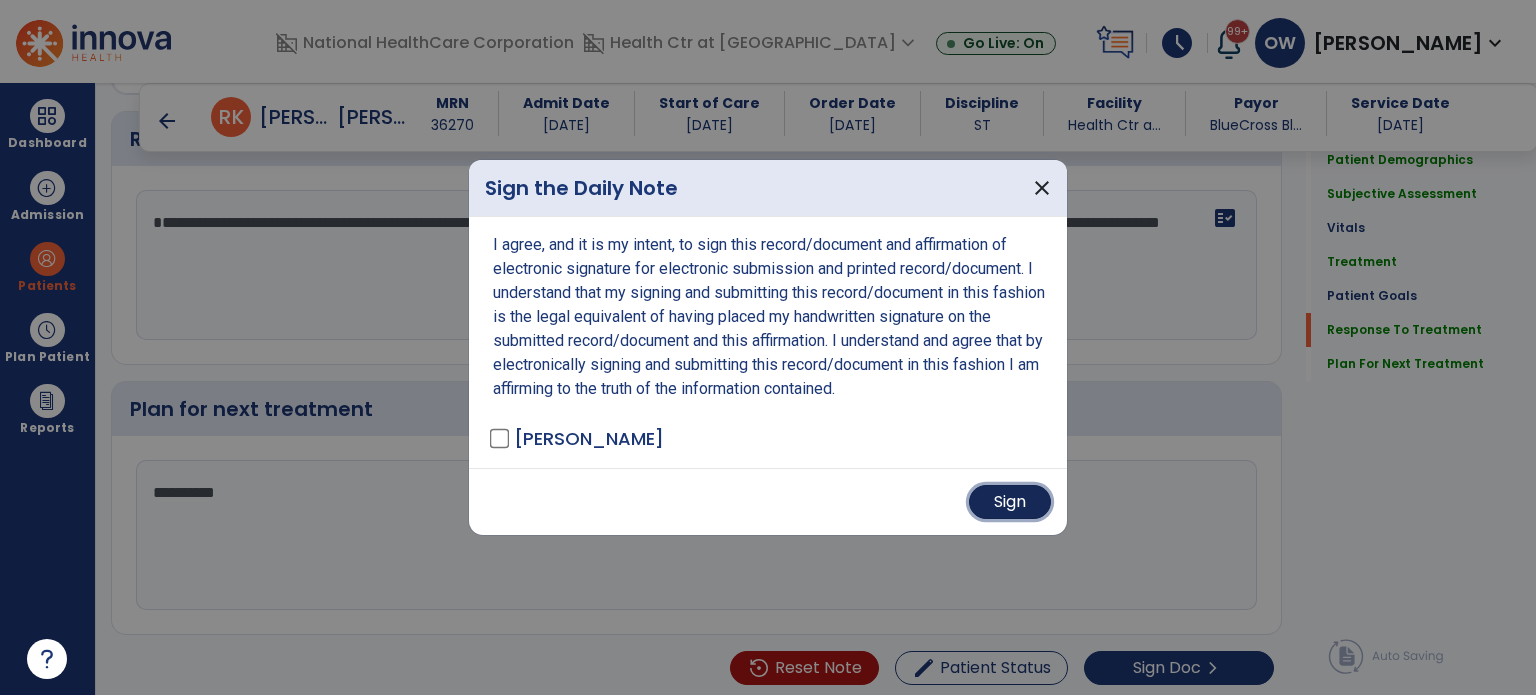 click on "Sign" at bounding box center [1010, 502] 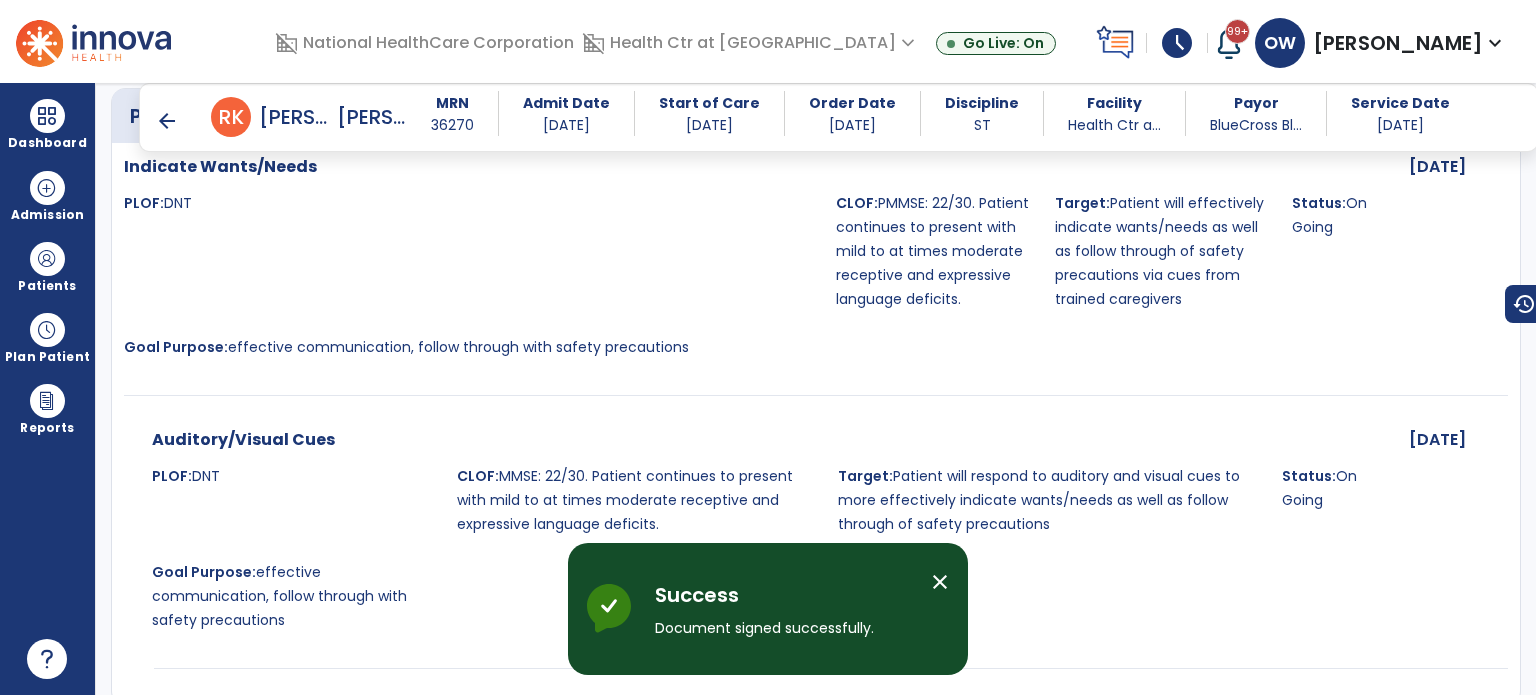 click at bounding box center [47, 116] 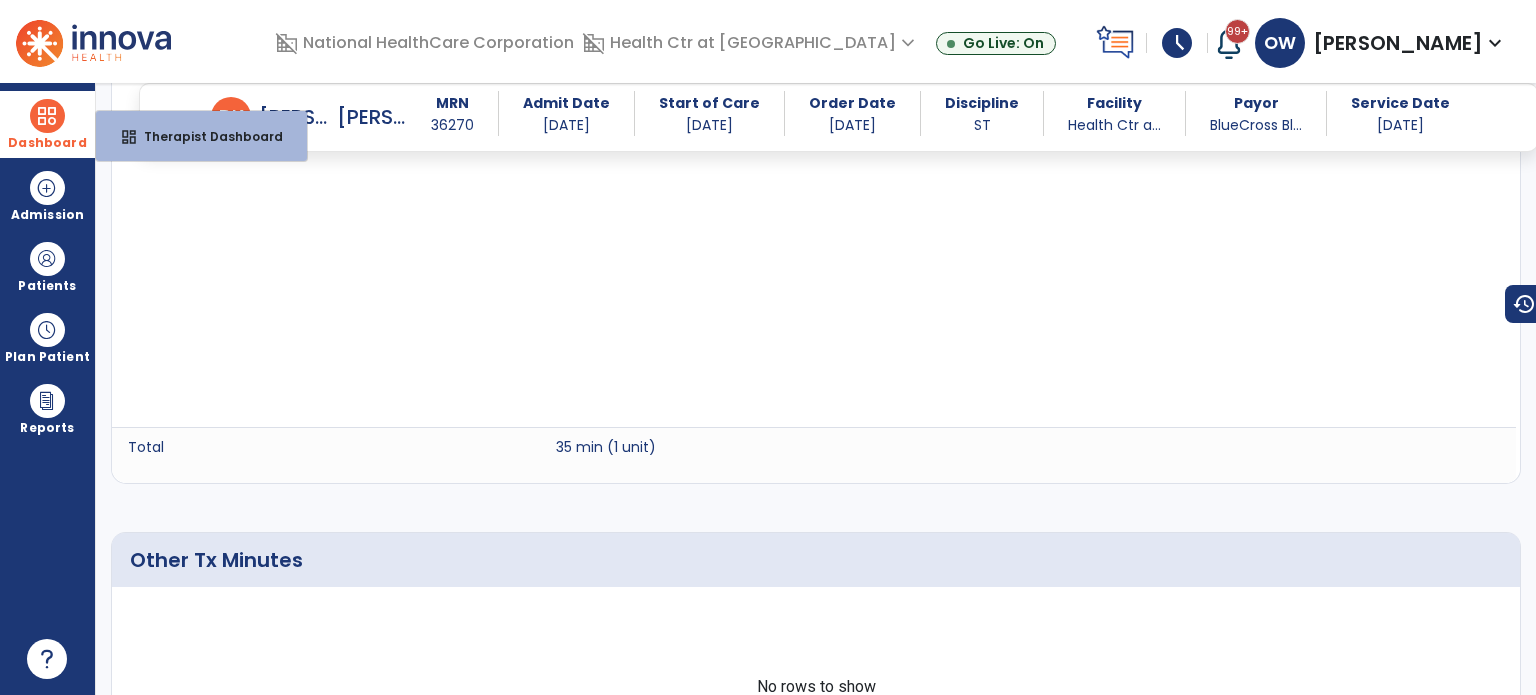 click on "Therapist Dashboard" at bounding box center (205, 136) 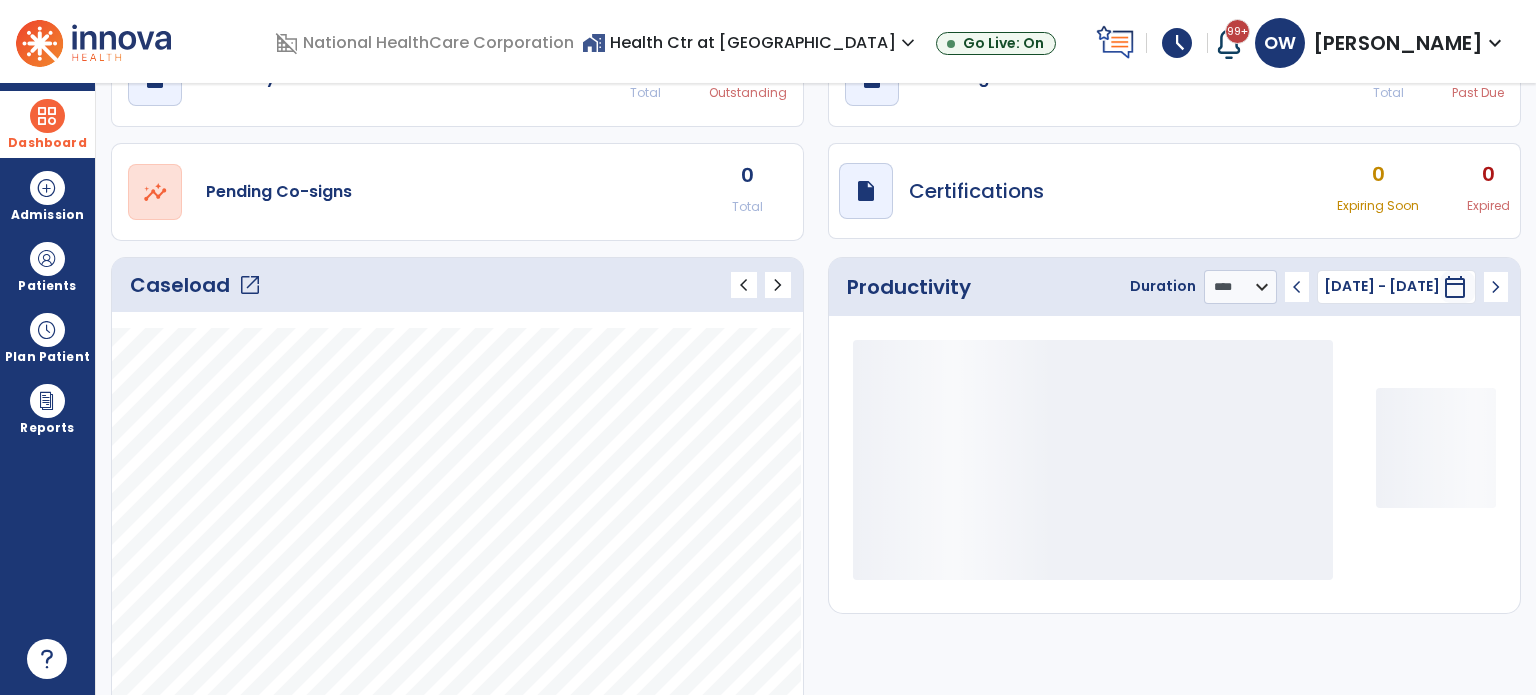 scroll, scrollTop: 132, scrollLeft: 0, axis: vertical 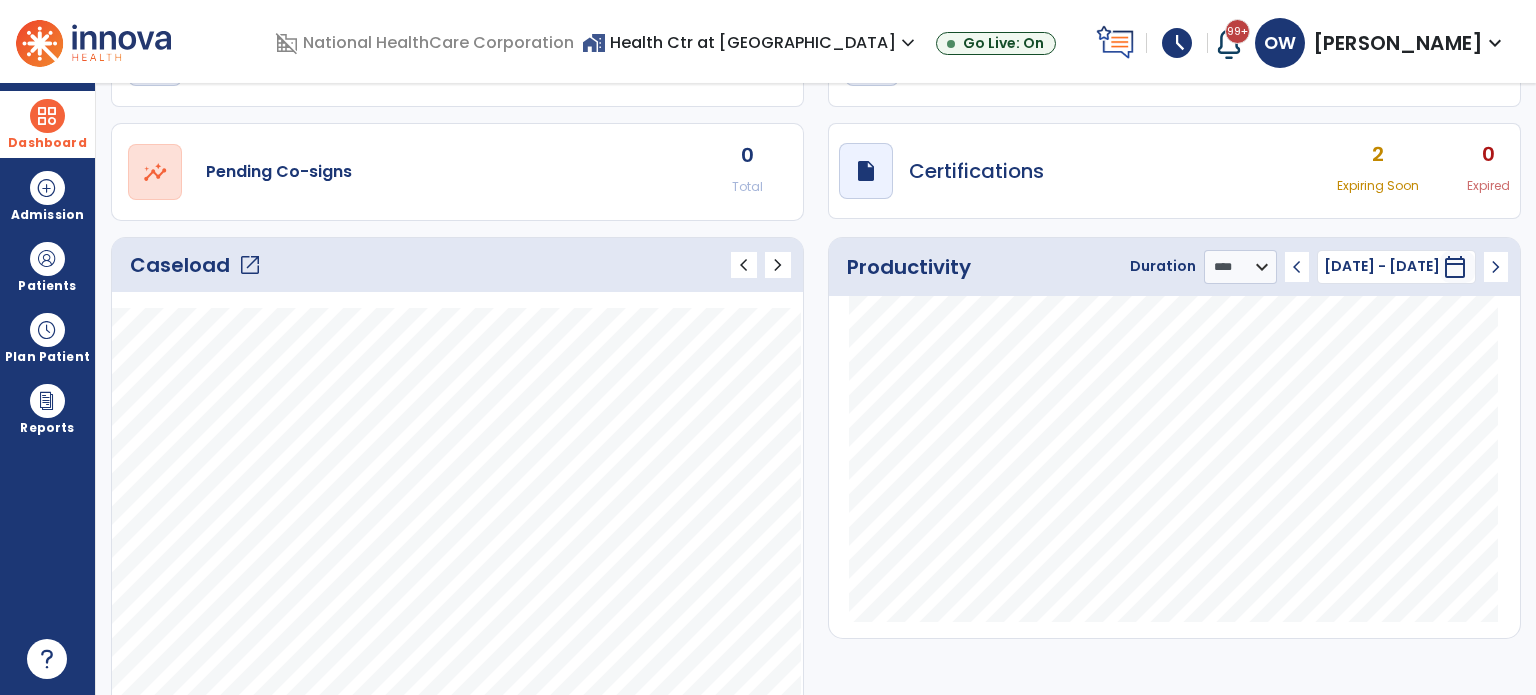 click on "Caseload   open_in_new" 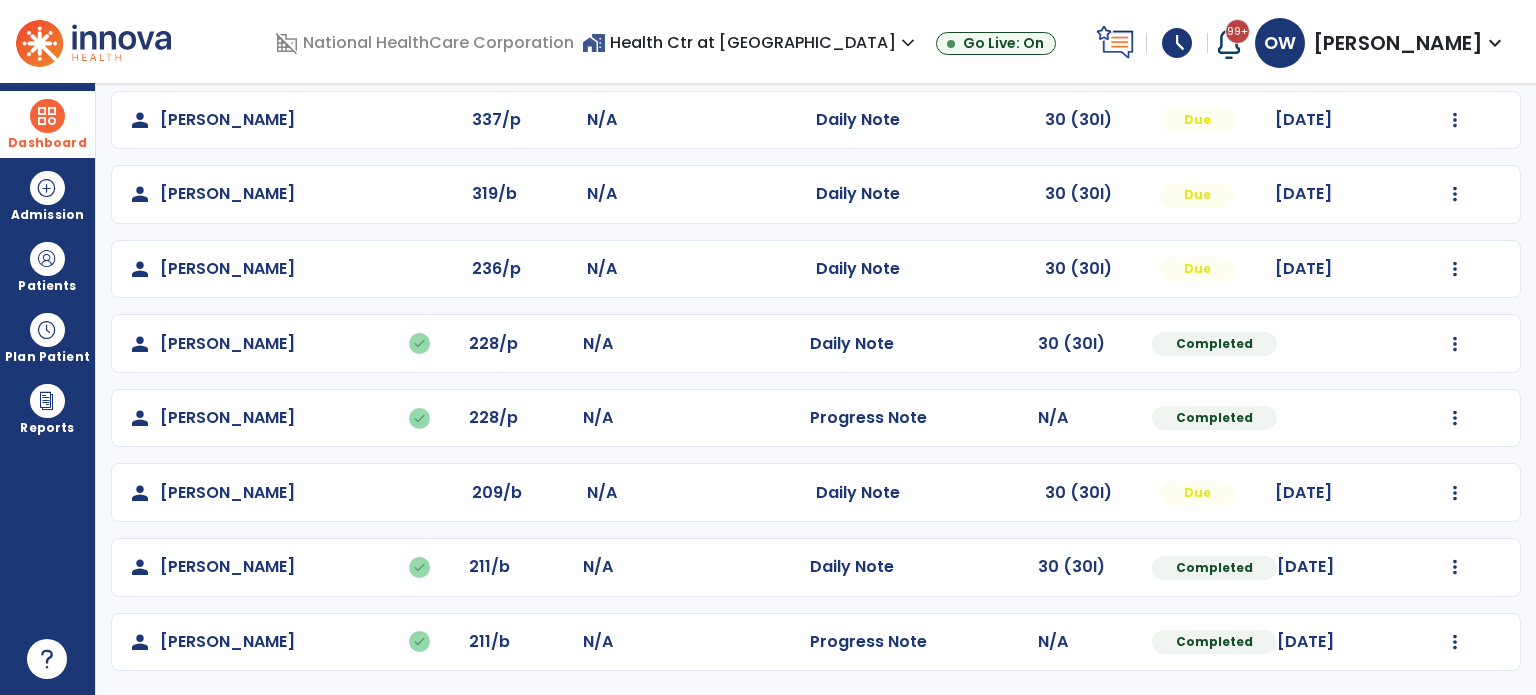 scroll, scrollTop: 688, scrollLeft: 0, axis: vertical 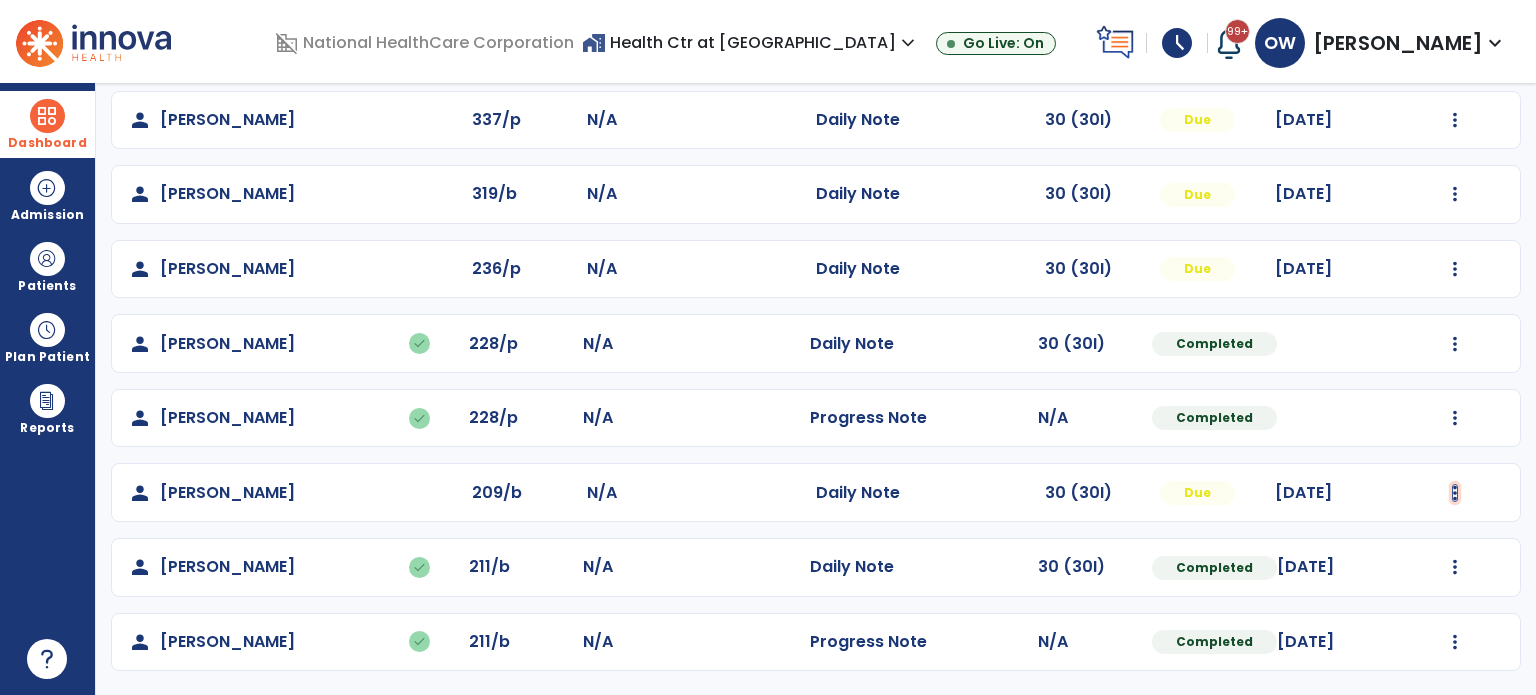 click at bounding box center (1455, -327) 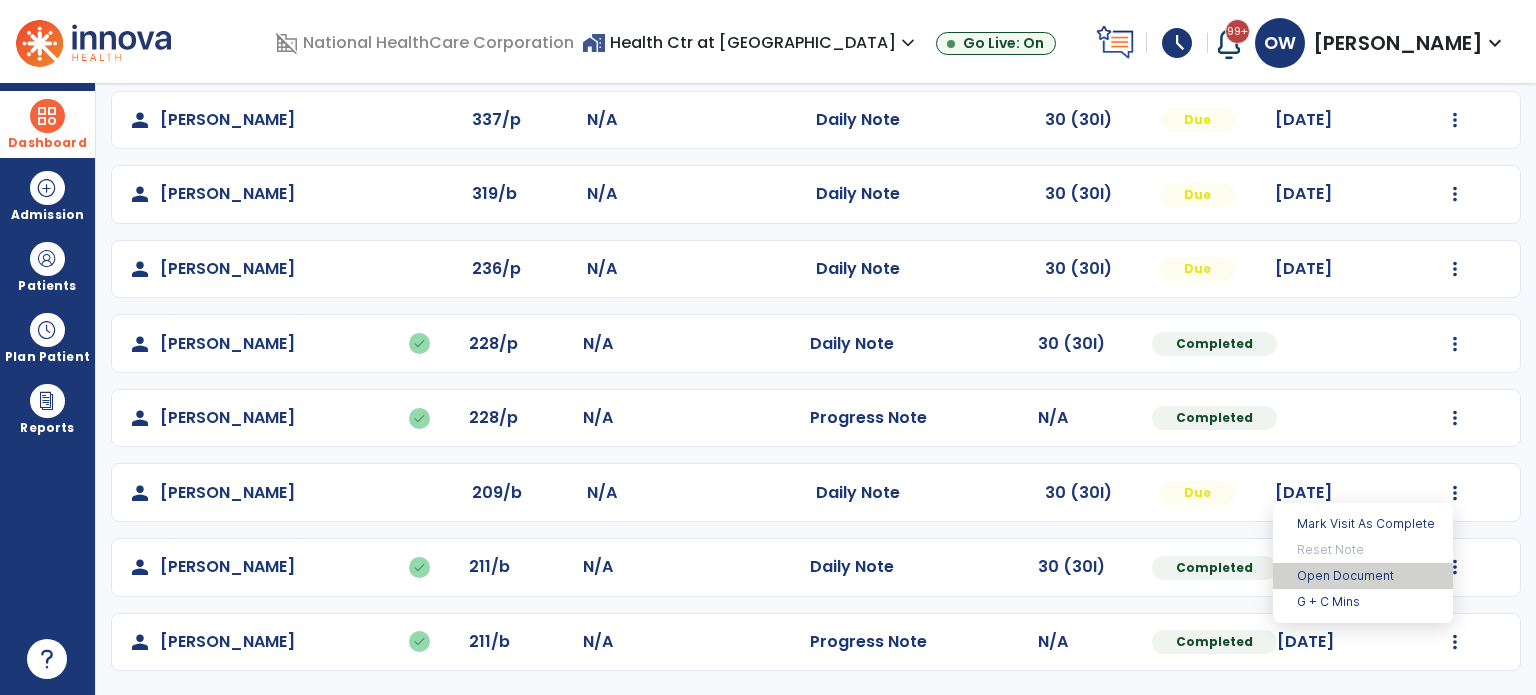 click on "Open Document" at bounding box center (1363, 576) 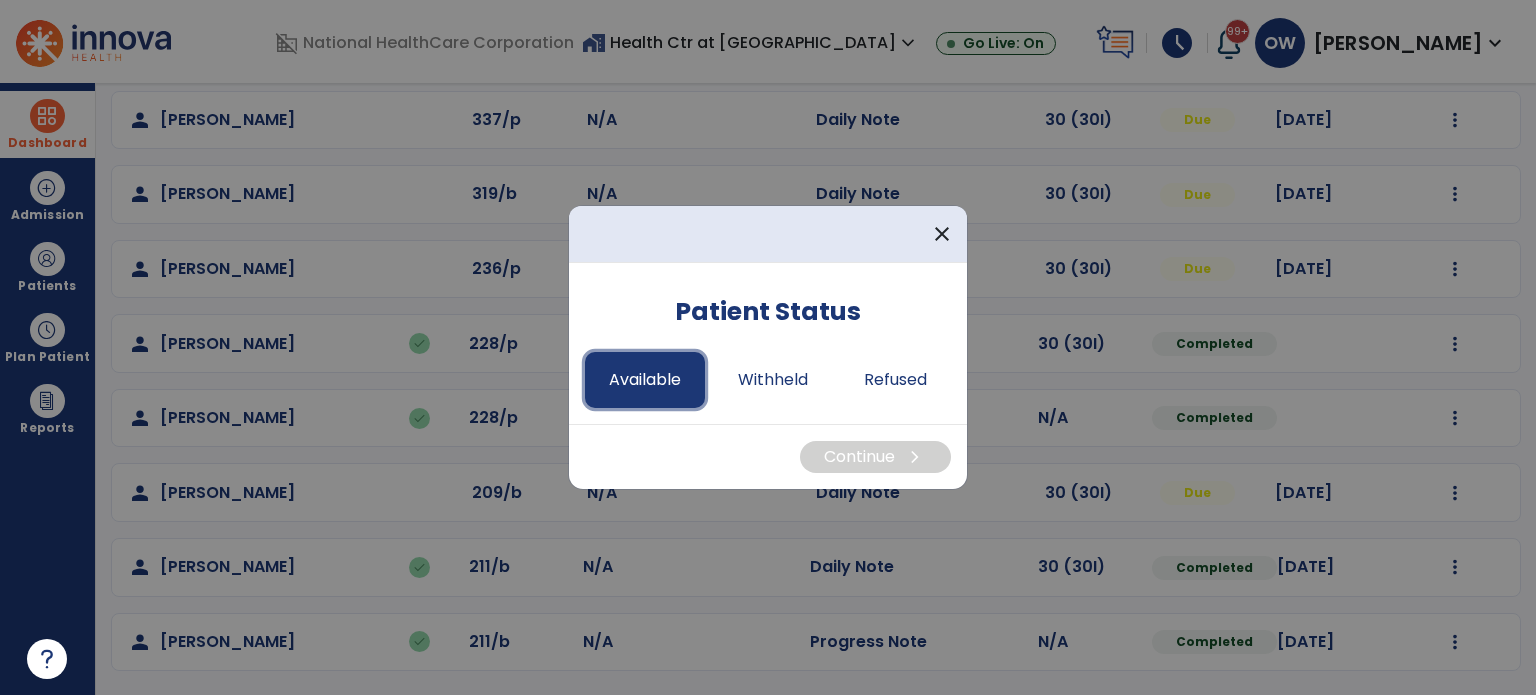 click on "Available" at bounding box center (645, 380) 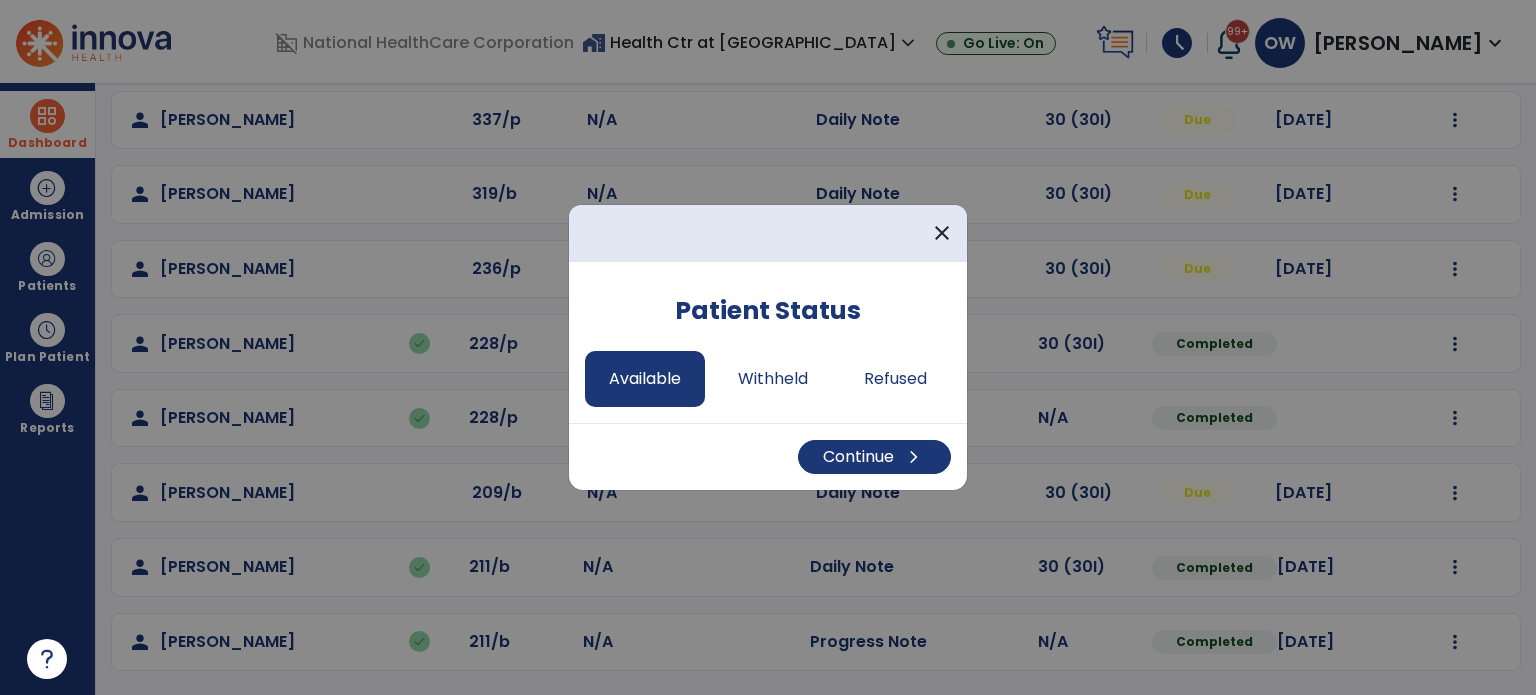click on "Continue   chevron_right" at bounding box center (768, 457) 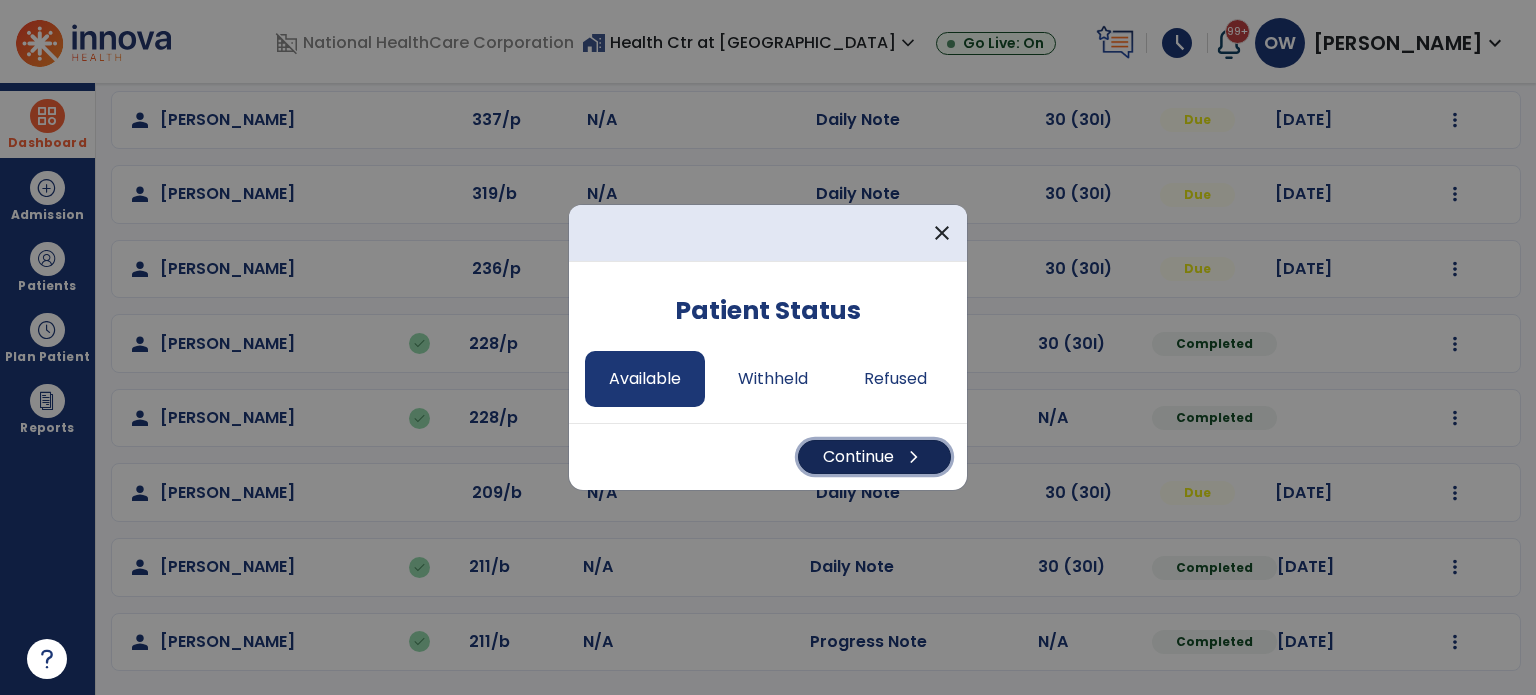 click on "Continue   chevron_right" at bounding box center (874, 457) 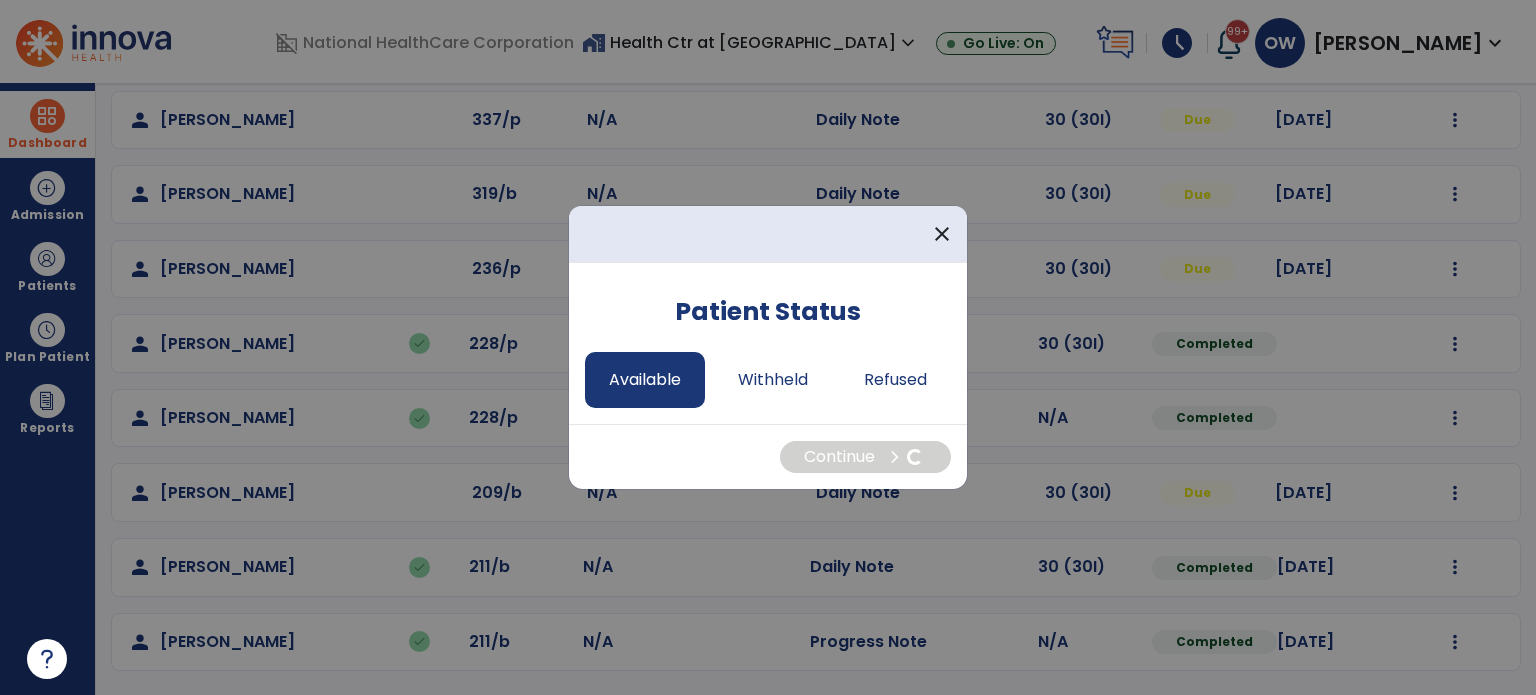 select on "*" 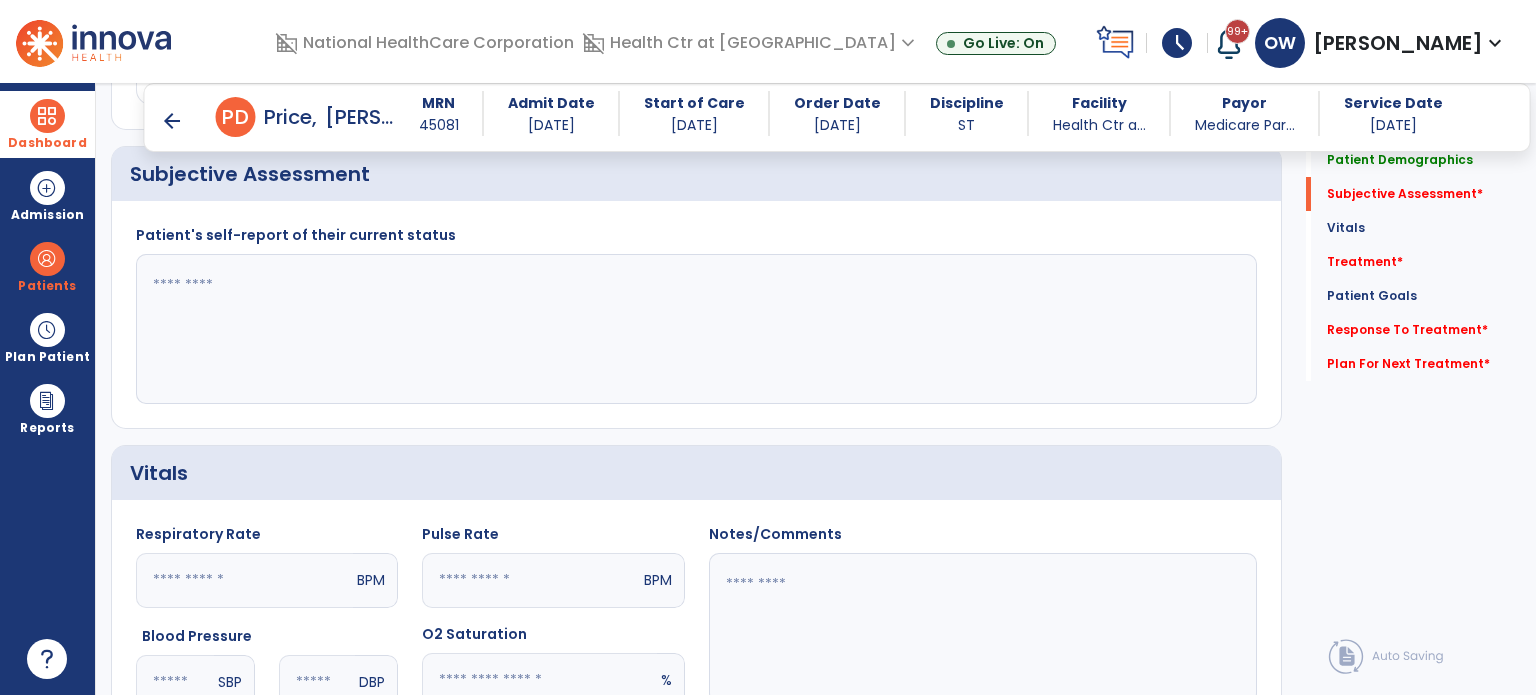 scroll, scrollTop: 380, scrollLeft: 0, axis: vertical 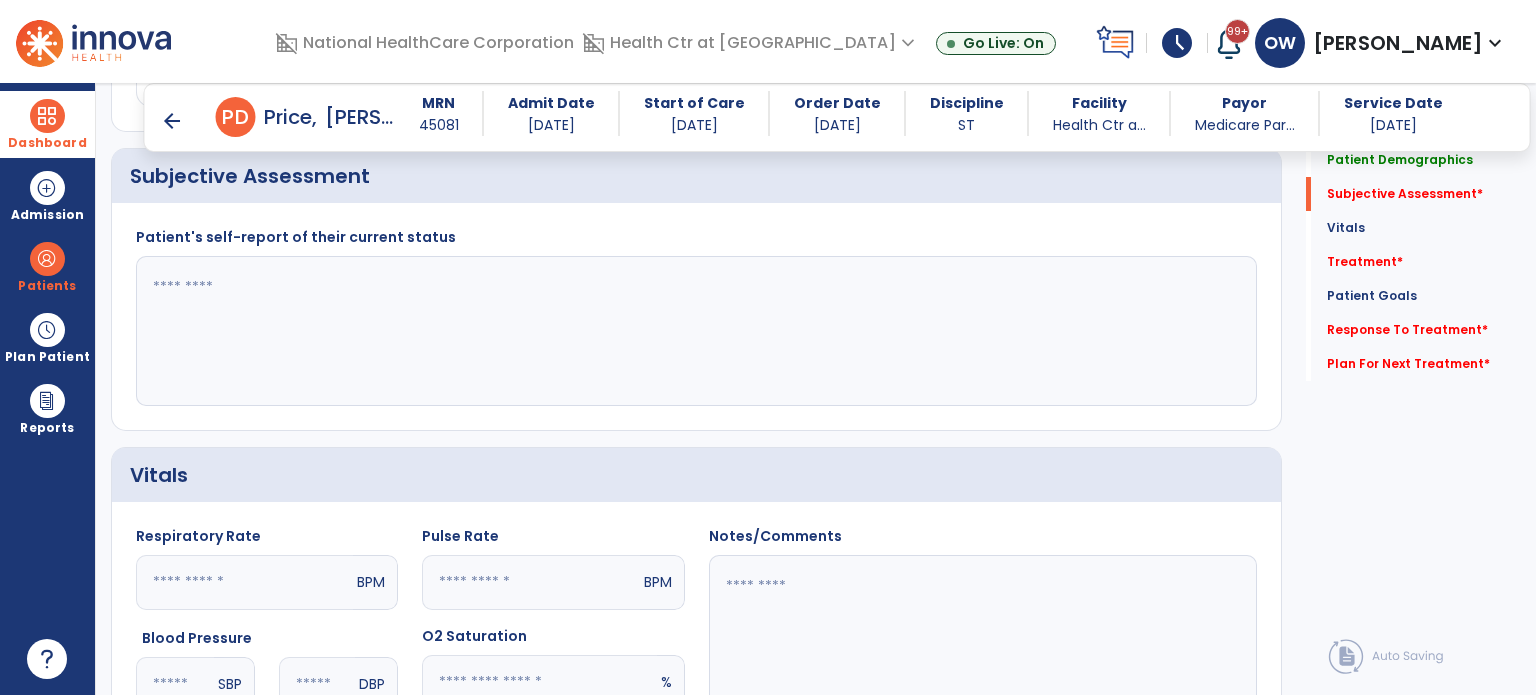 click 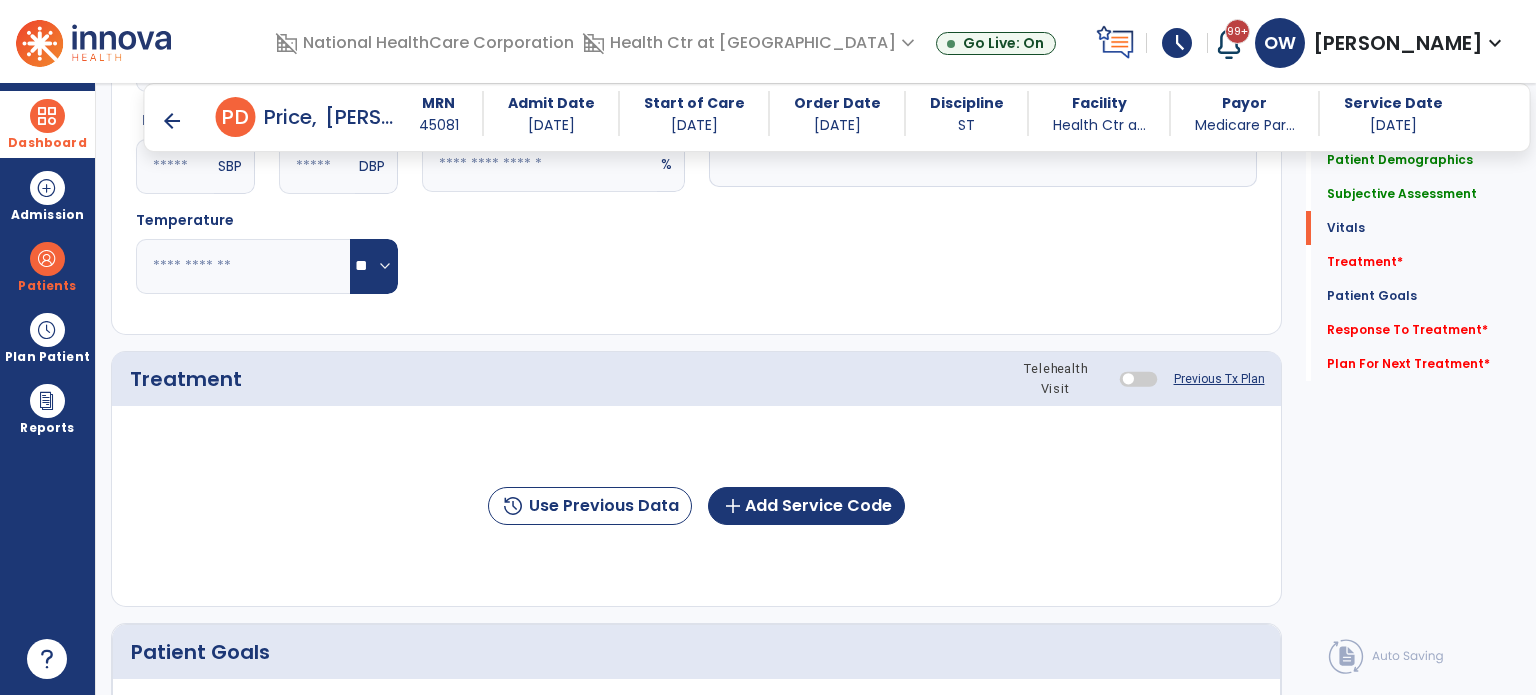scroll, scrollTop: 1119, scrollLeft: 0, axis: vertical 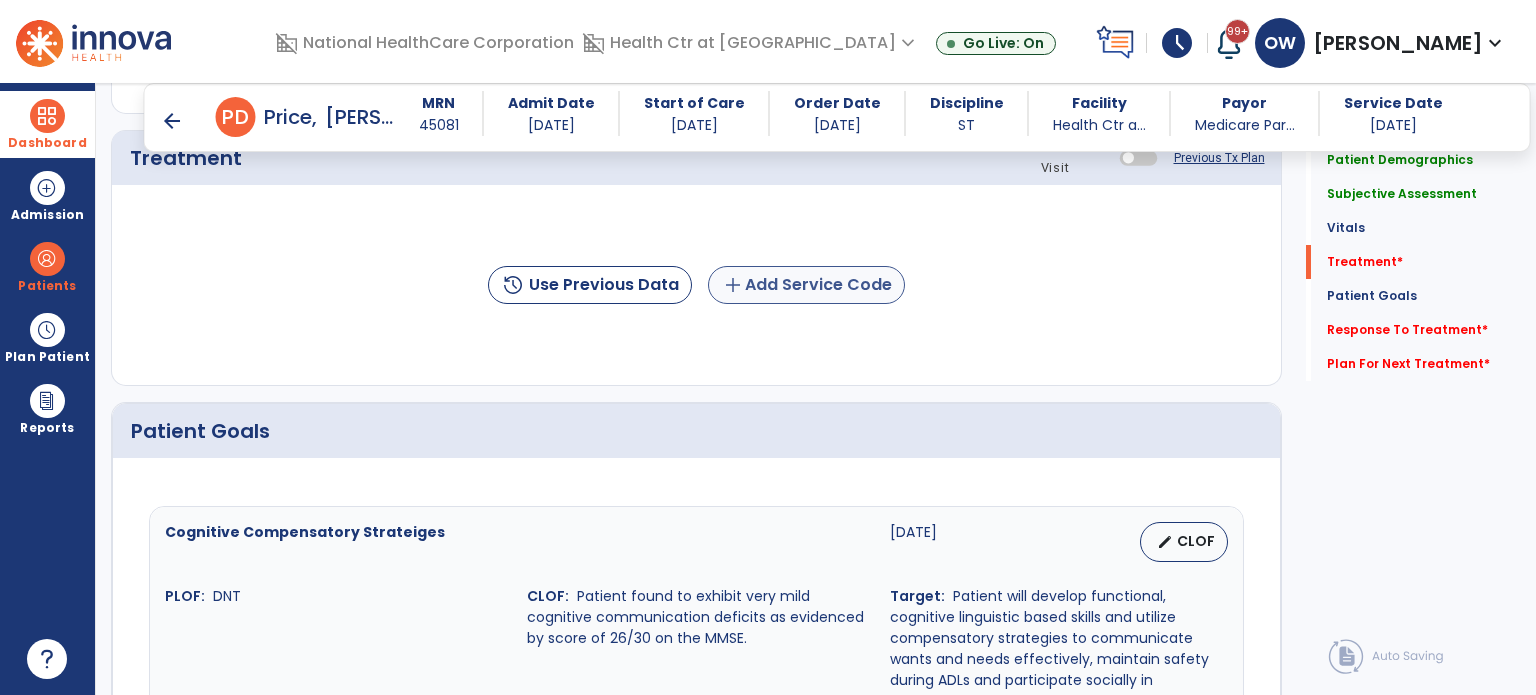 type on "**********" 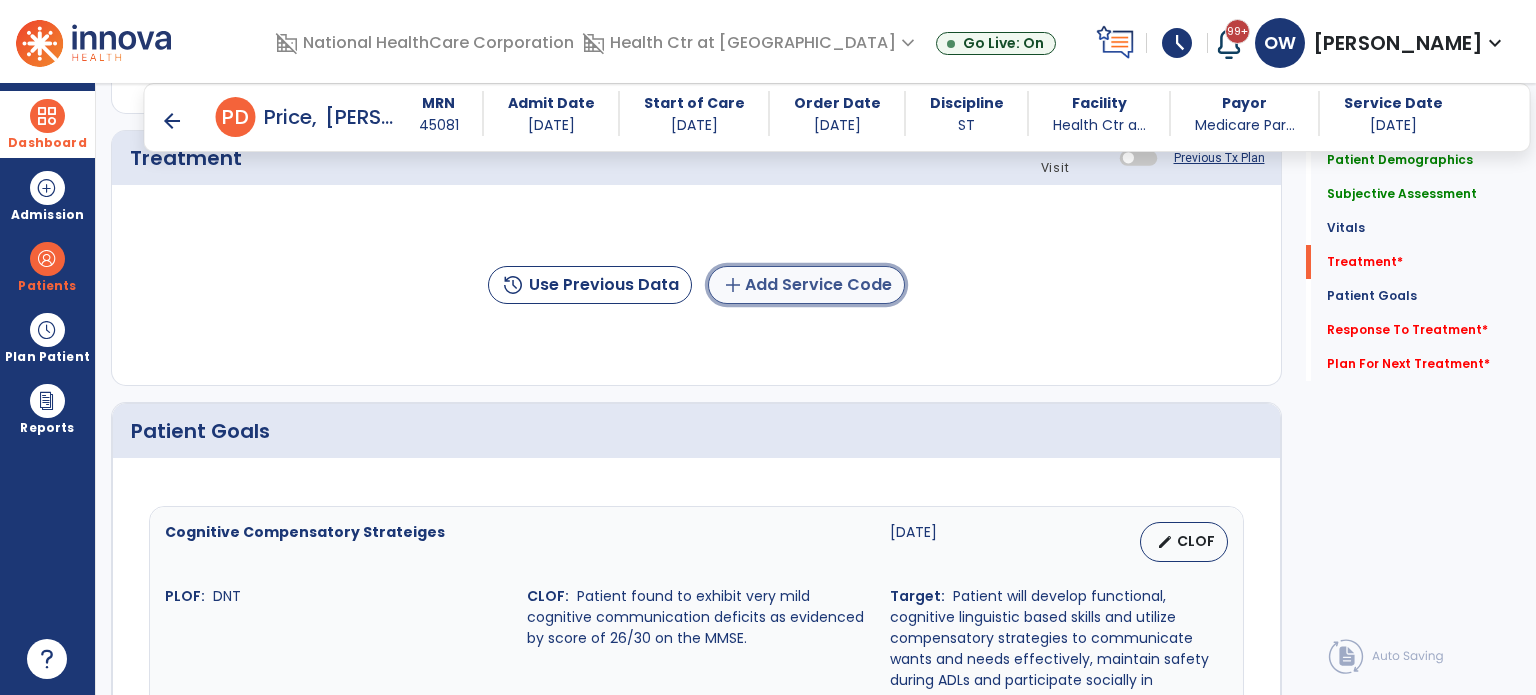 click on "add  Add Service Code" 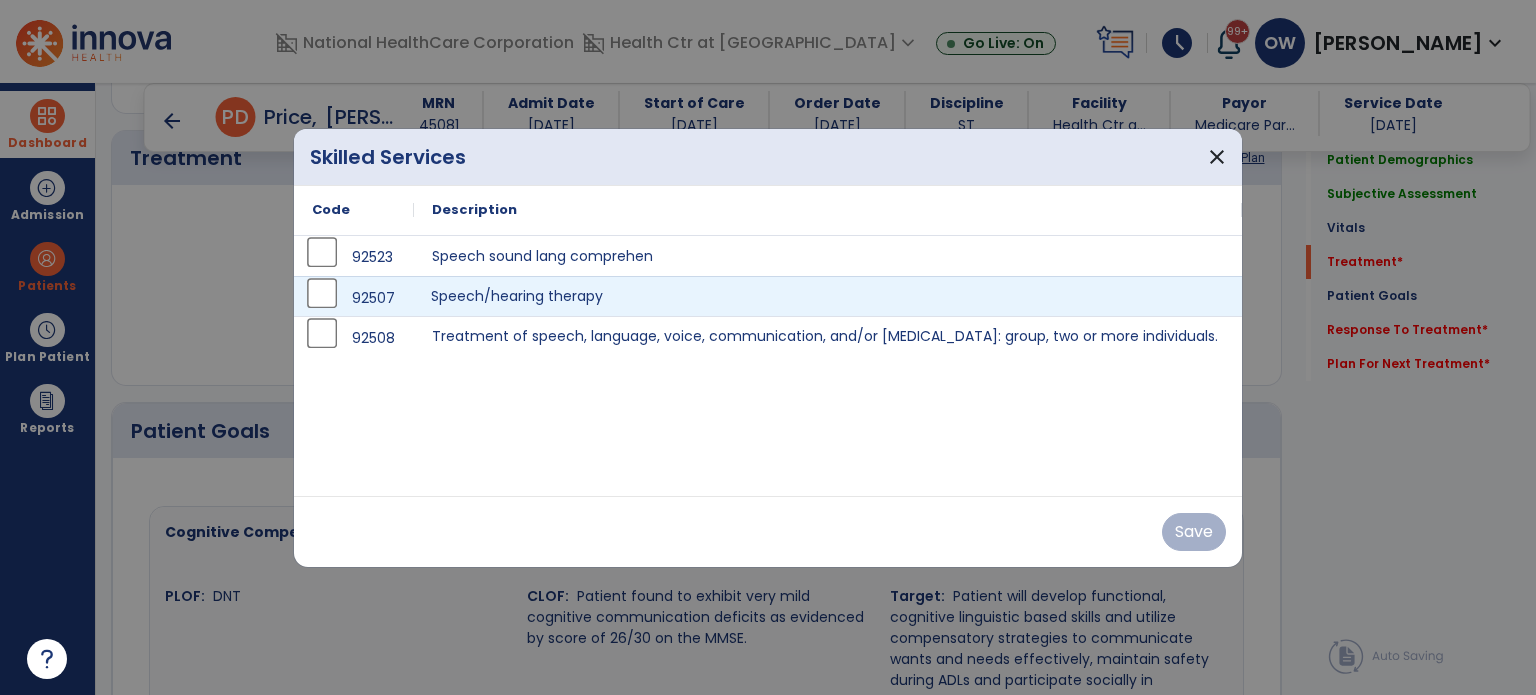 click on "Speech/hearing therapy" at bounding box center [828, 296] 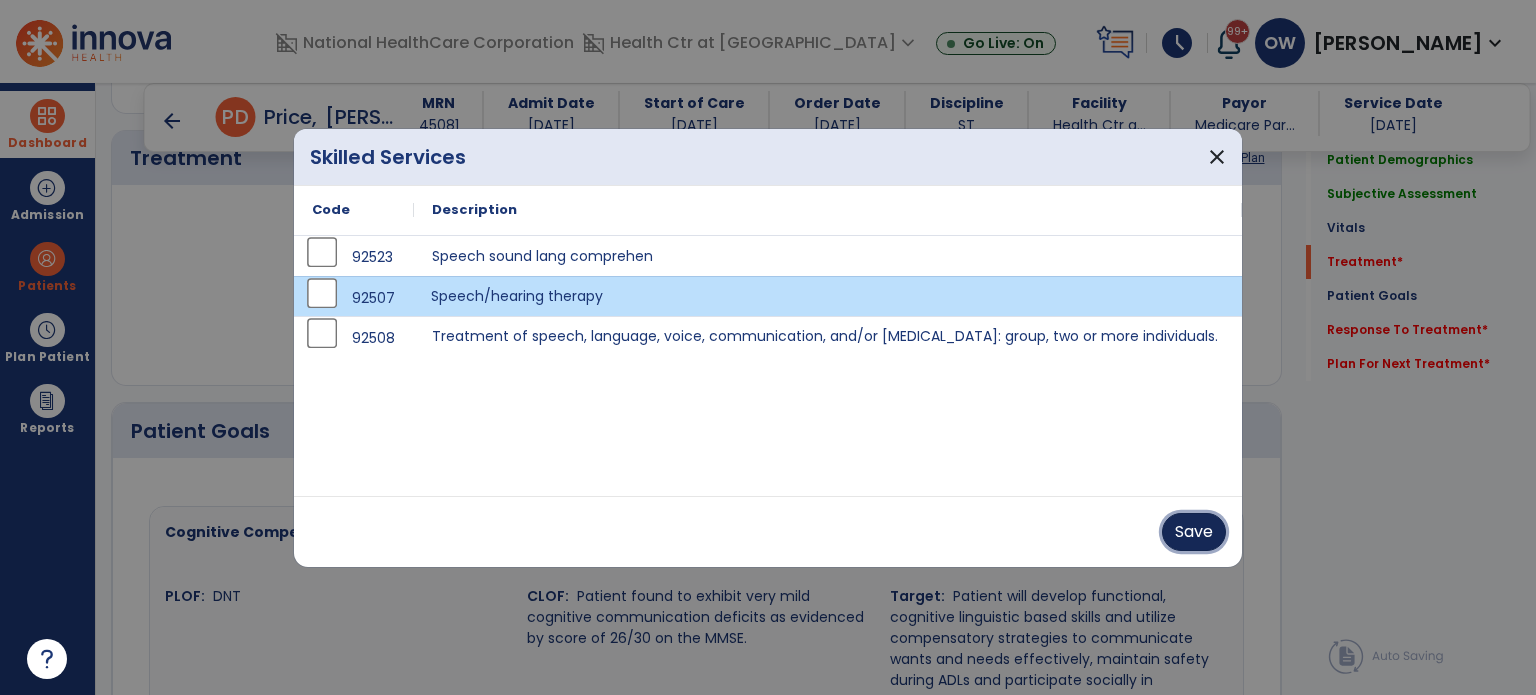 click on "Save" at bounding box center [1194, 532] 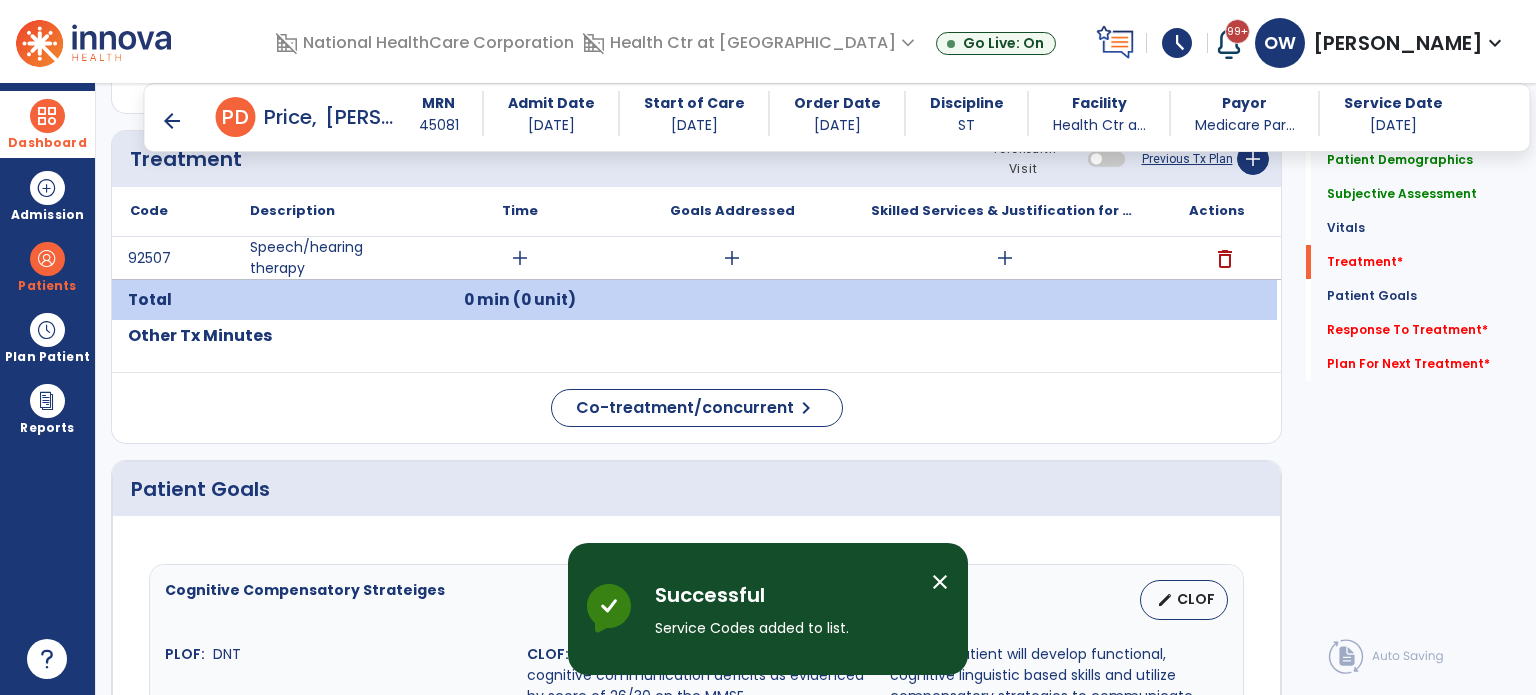 click on "add" at bounding box center (520, 258) 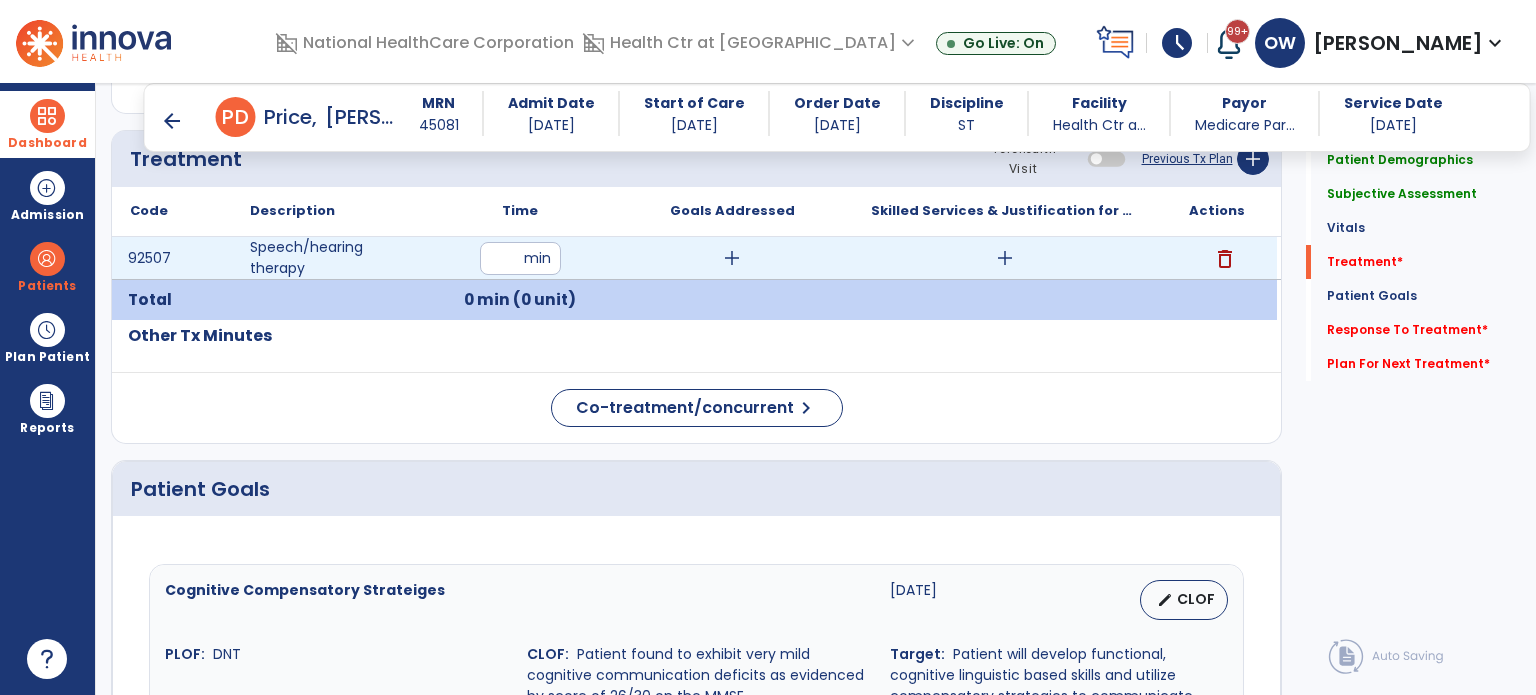 type on "**" 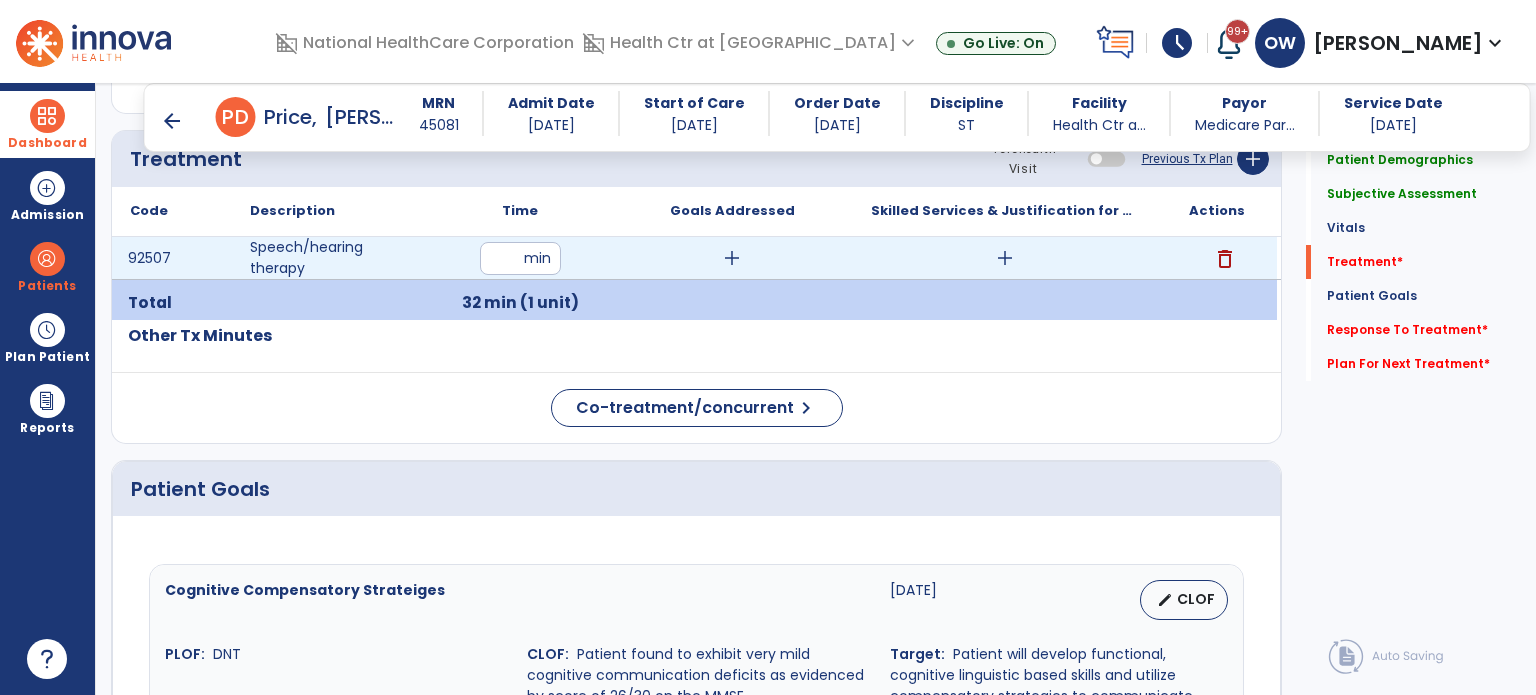click on "add" at bounding box center (1004, 258) 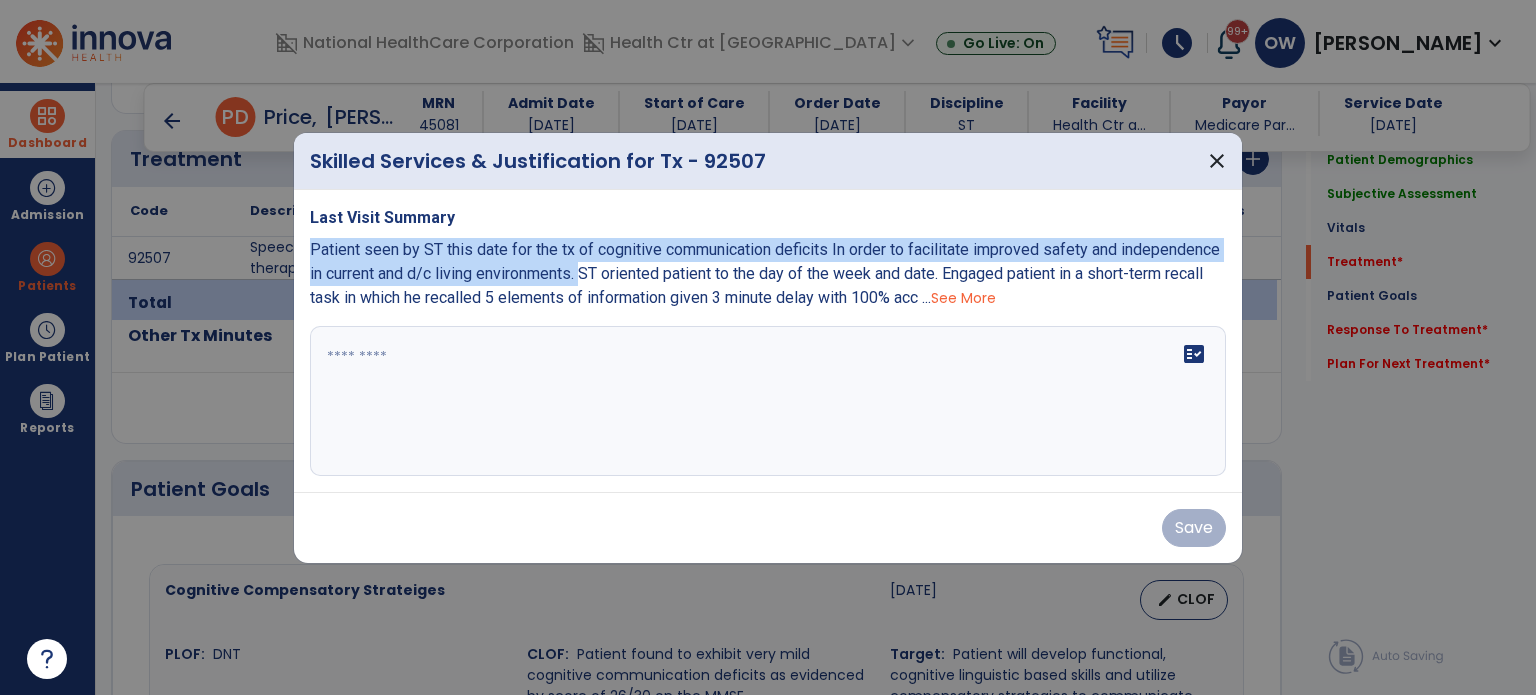 drag, startPoint x: 301, startPoint y: 249, endPoint x: 586, endPoint y: 279, distance: 286.5746 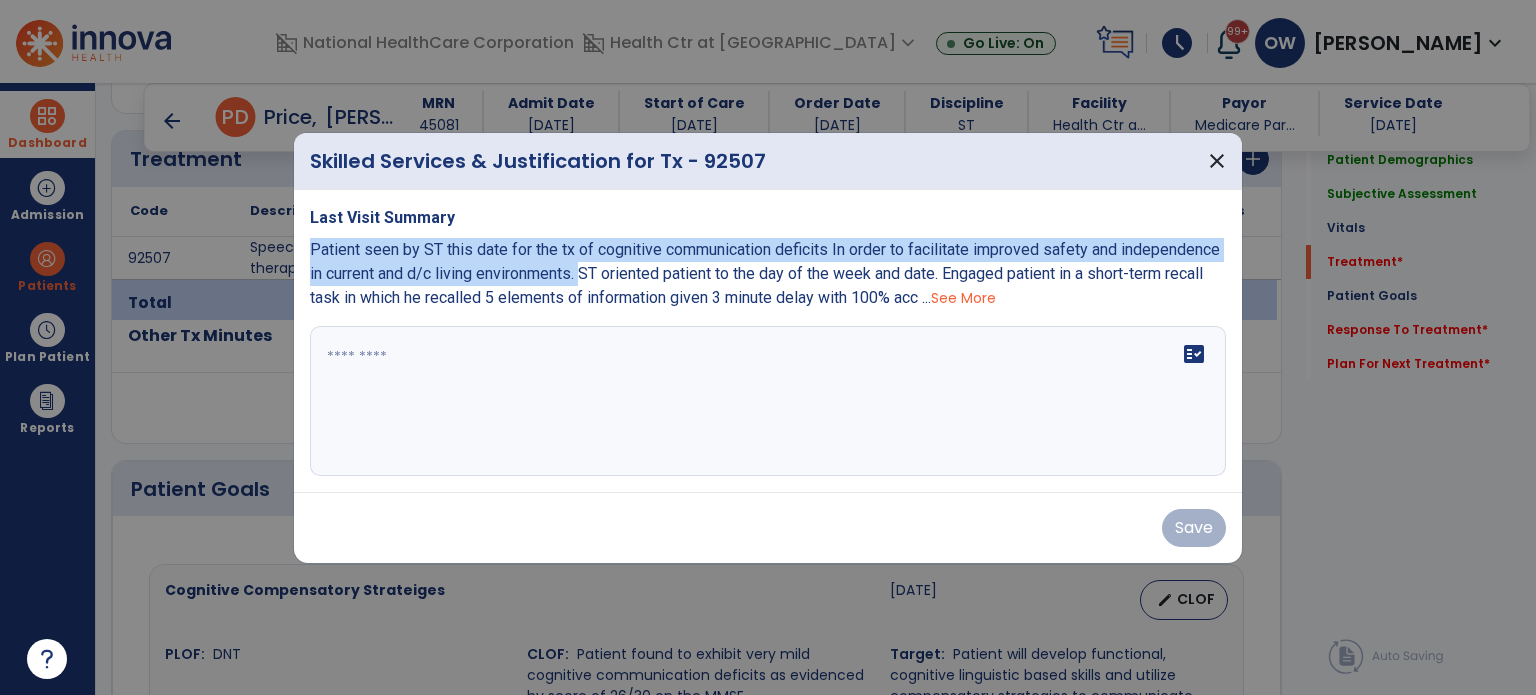 click on "Last Visit Summary Patient seen by ST this date for the tx of cognitive communication deficits In order to facilitate improved safety and independence in current and d/c living environments. ST oriented patient to the day of the week and date. Engaged patient in a short-term recall task in which he recalled 5 elements of information given 3 minute delay with 100% acc ...  See More   fact_check" at bounding box center [768, 341] 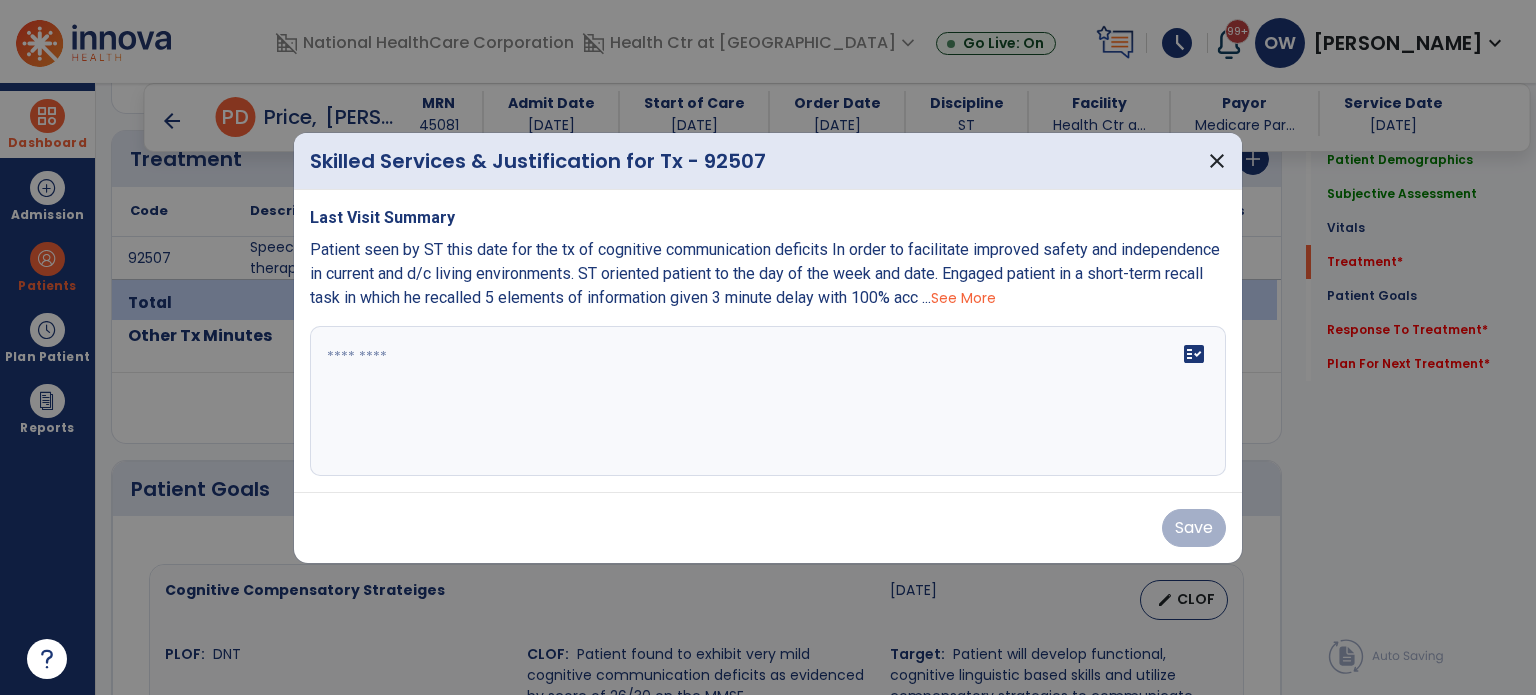 click on "fact_check" at bounding box center [768, 401] 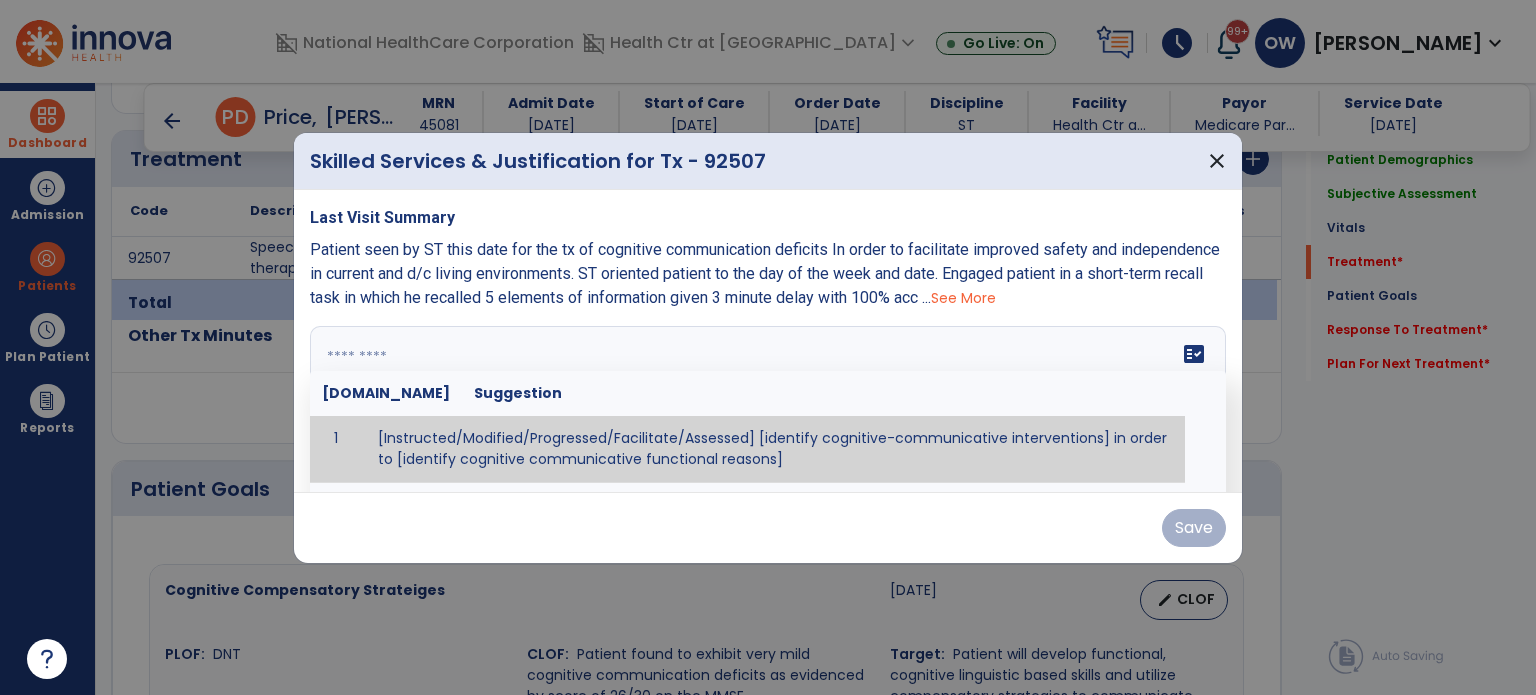 paste on "**********" 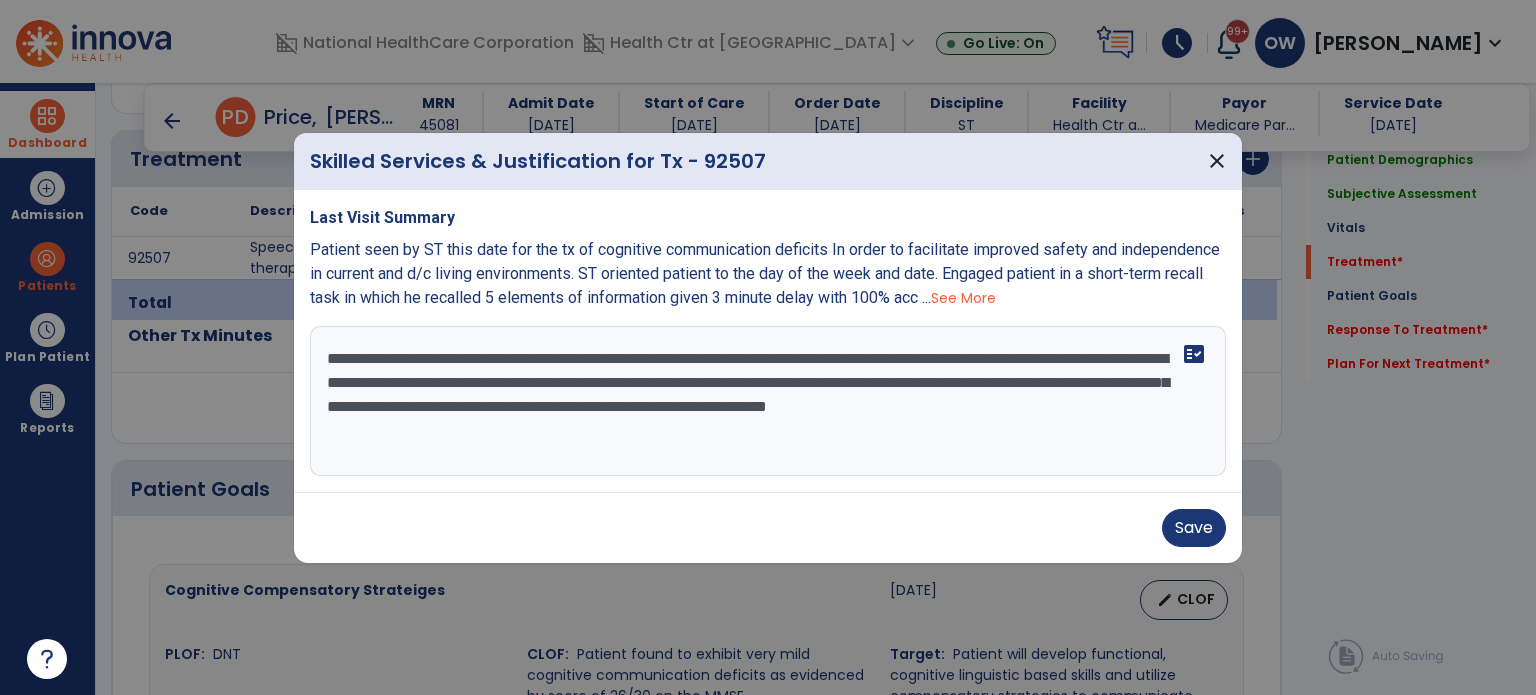 click on "**********" at bounding box center [768, 401] 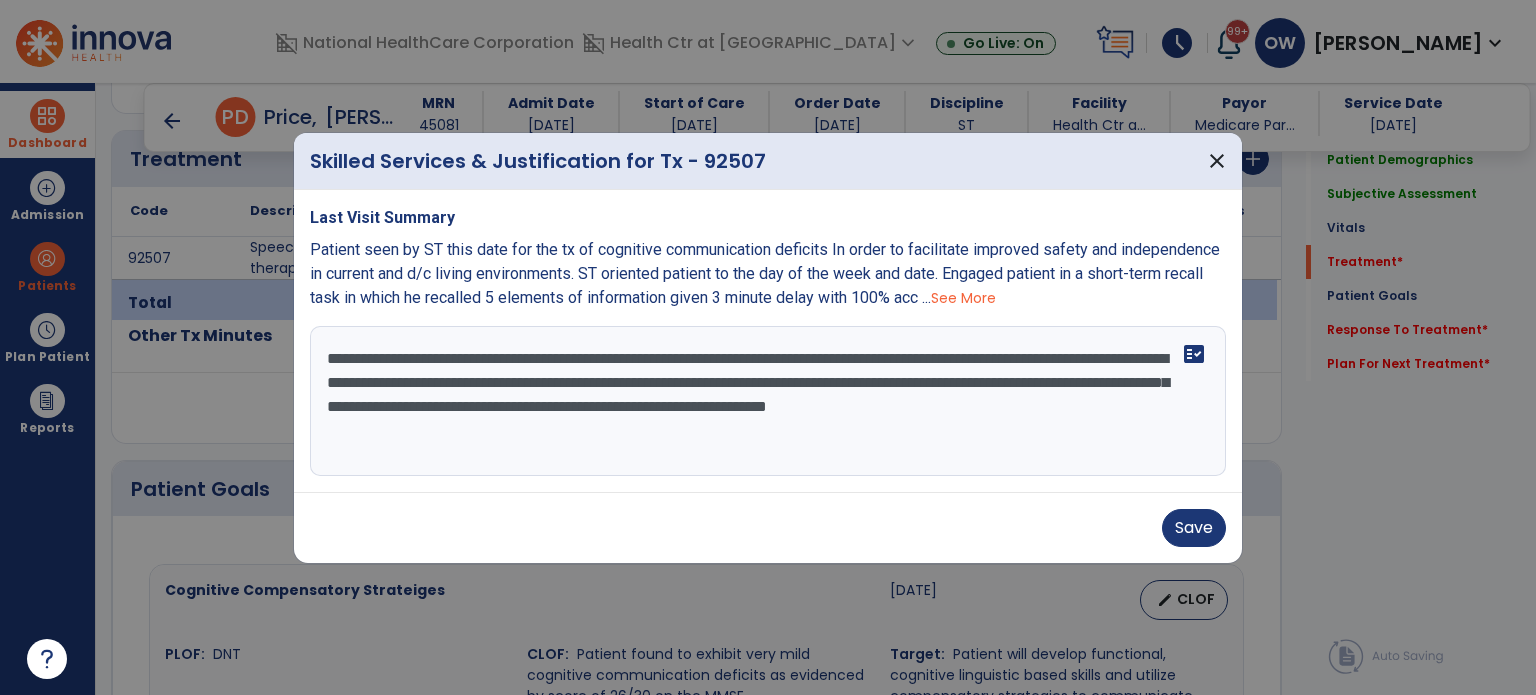 drag, startPoint x: 671, startPoint y: 436, endPoint x: 340, endPoint y: 443, distance: 331.074 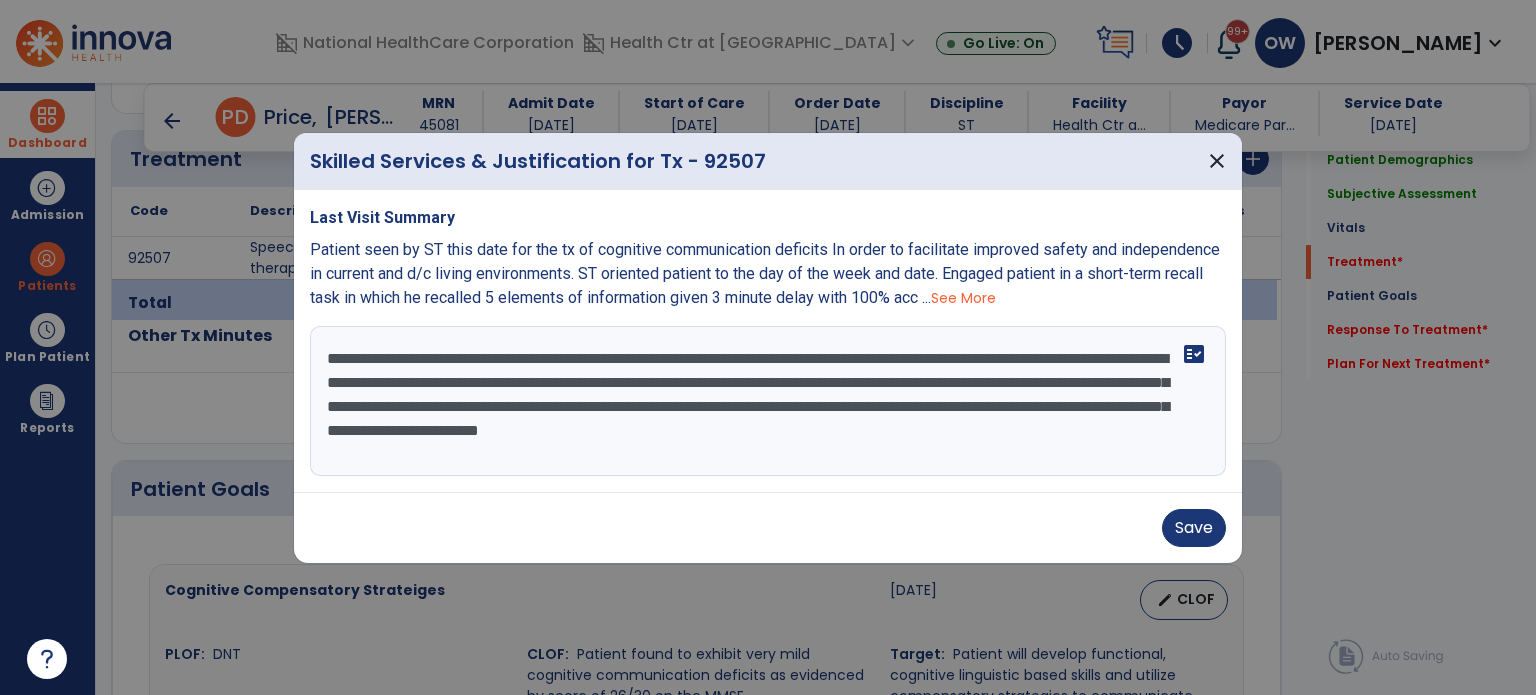 click on "**********" at bounding box center [768, 401] 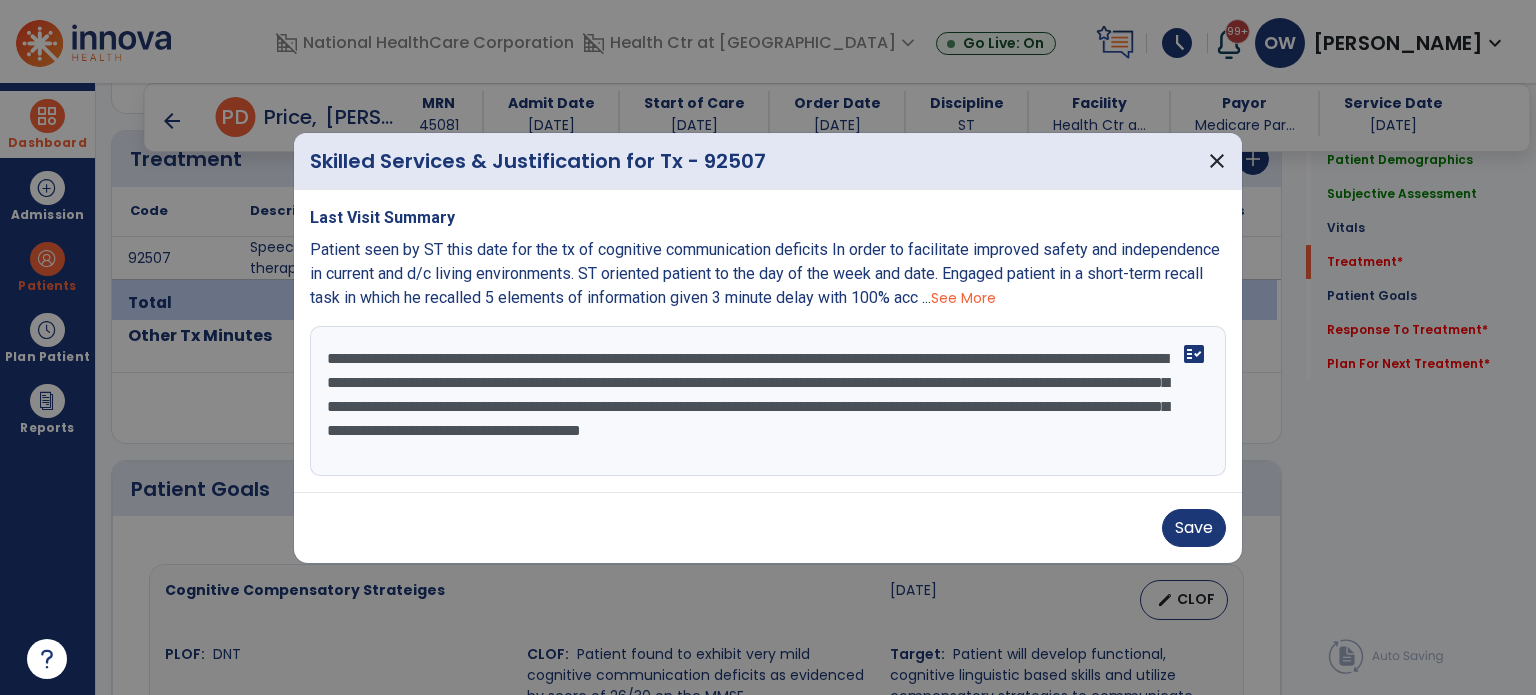 click on "**********" at bounding box center [768, 401] 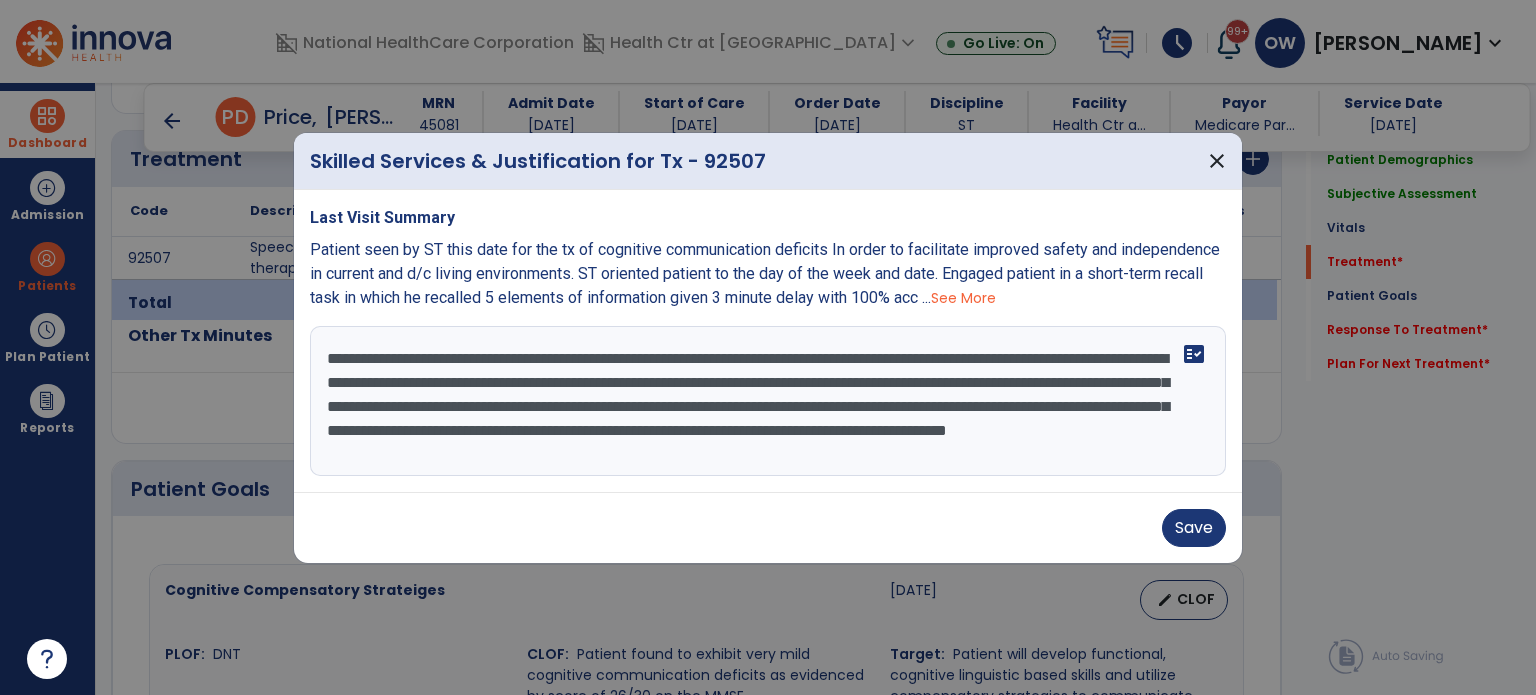 scroll, scrollTop: 15, scrollLeft: 0, axis: vertical 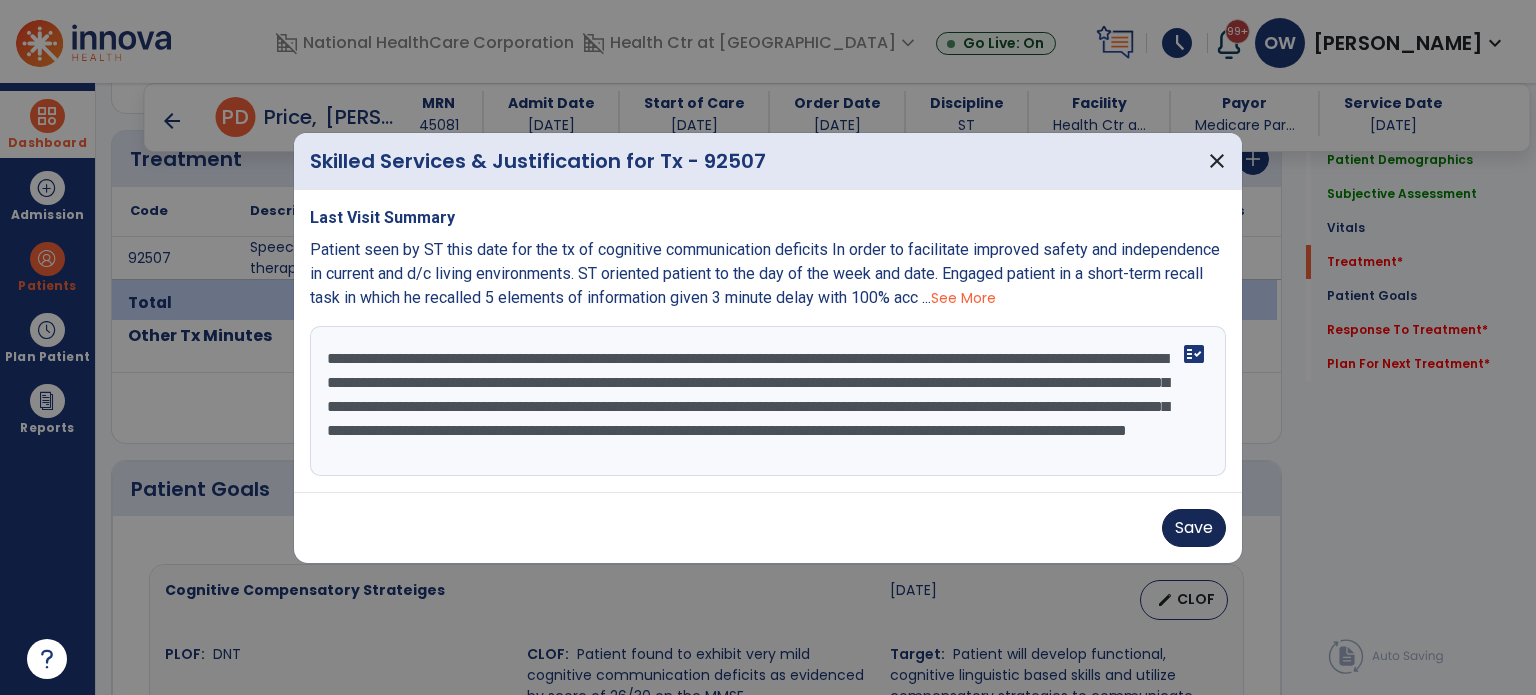 type on "**********" 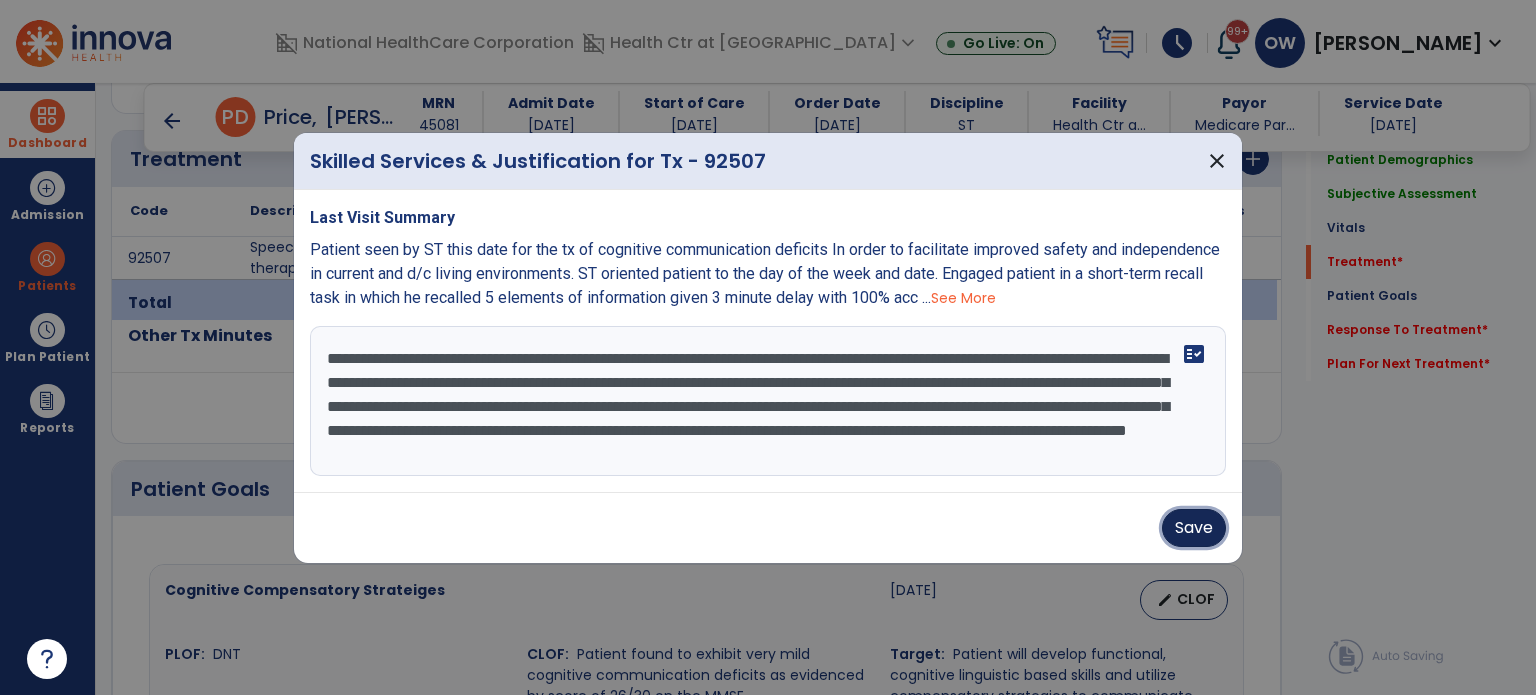 click on "Save" at bounding box center [1194, 528] 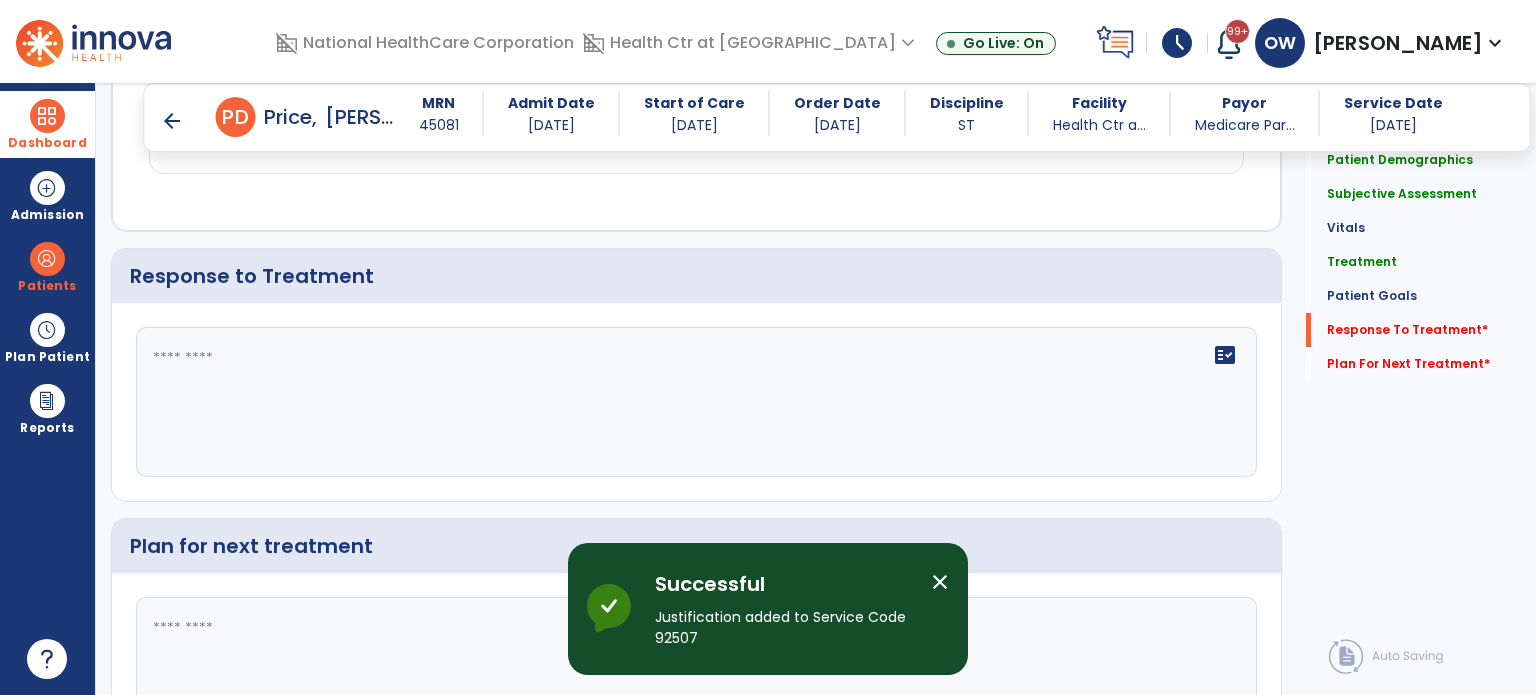 scroll, scrollTop: 1968, scrollLeft: 0, axis: vertical 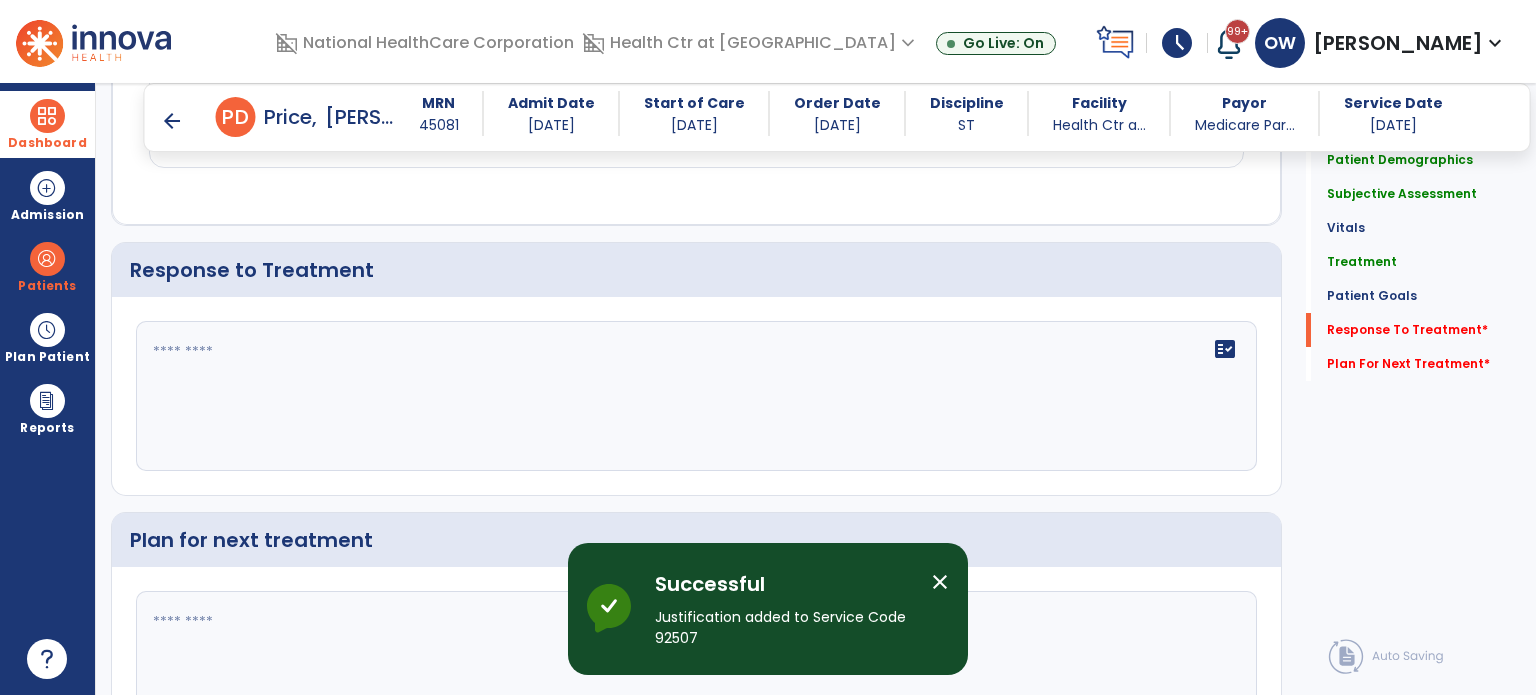 click 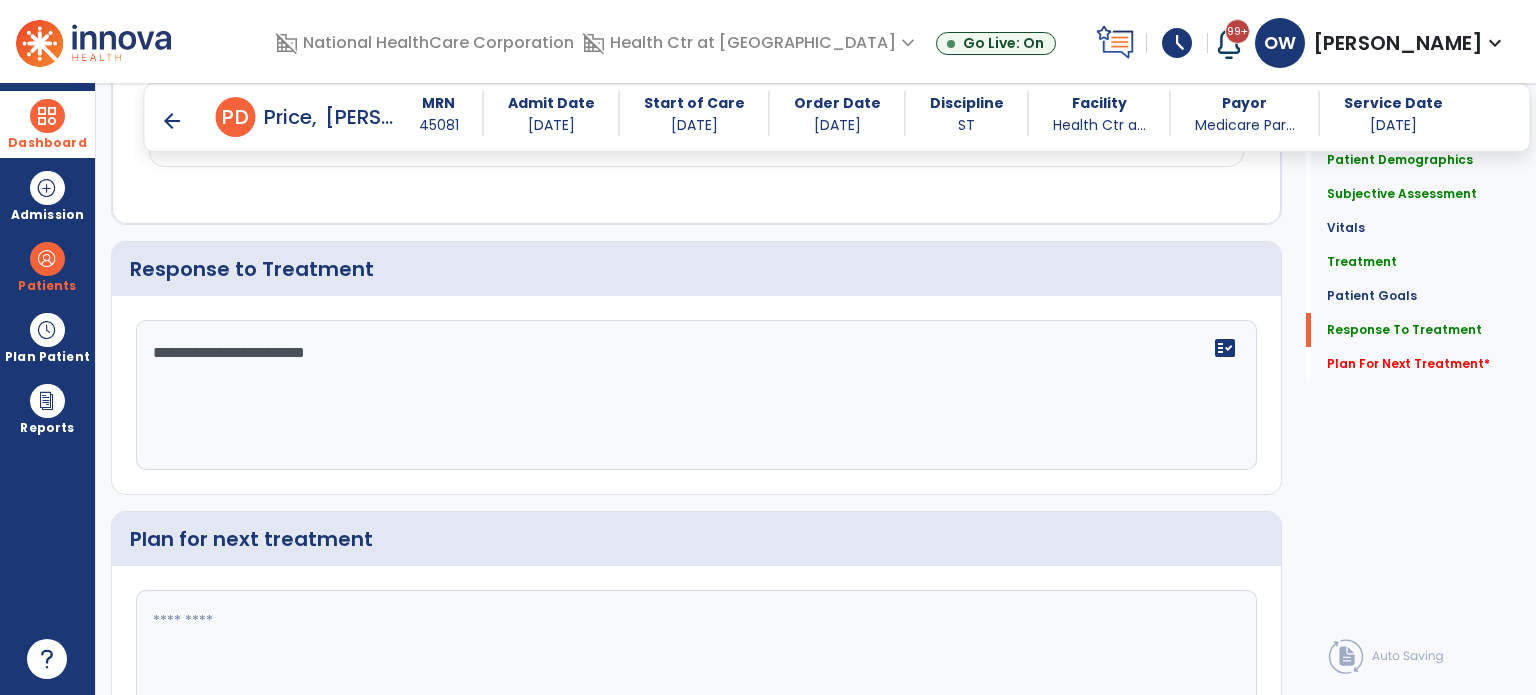 type on "**********" 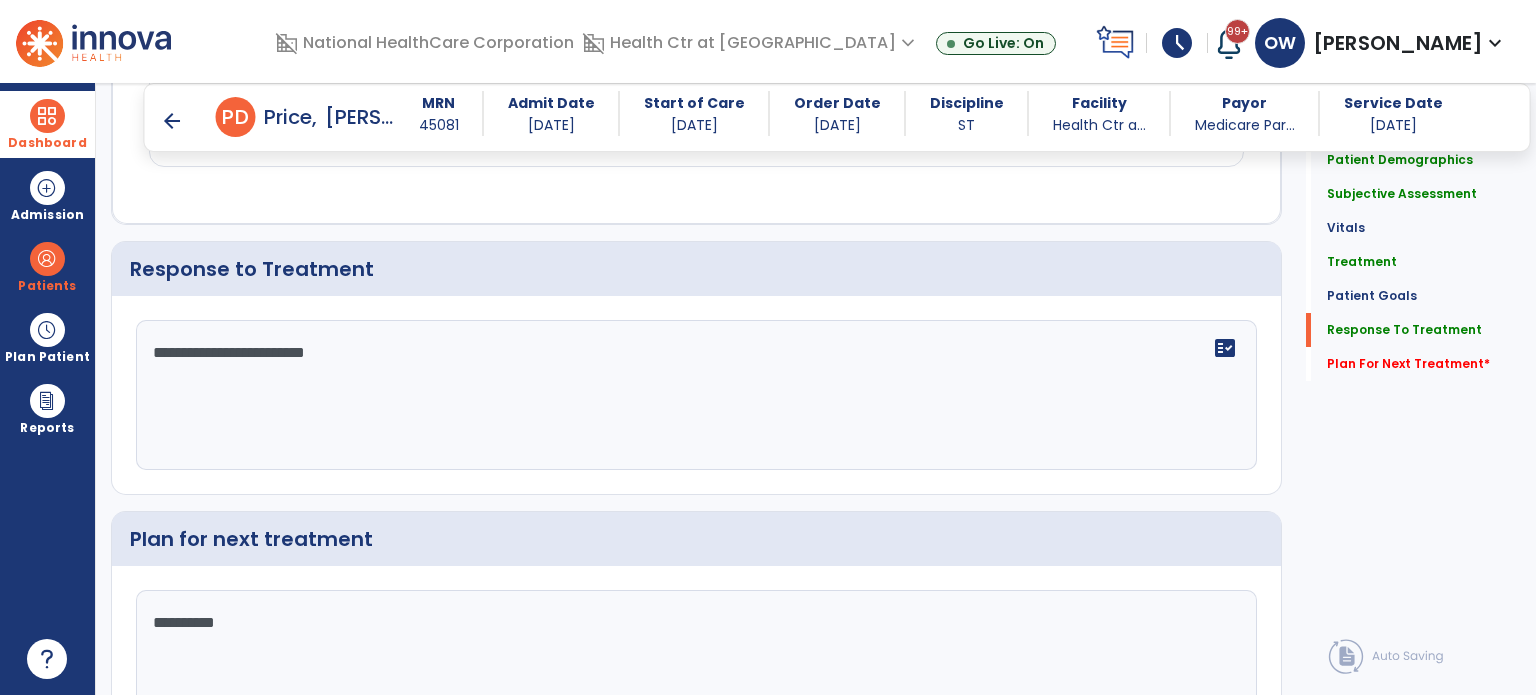 type on "**********" 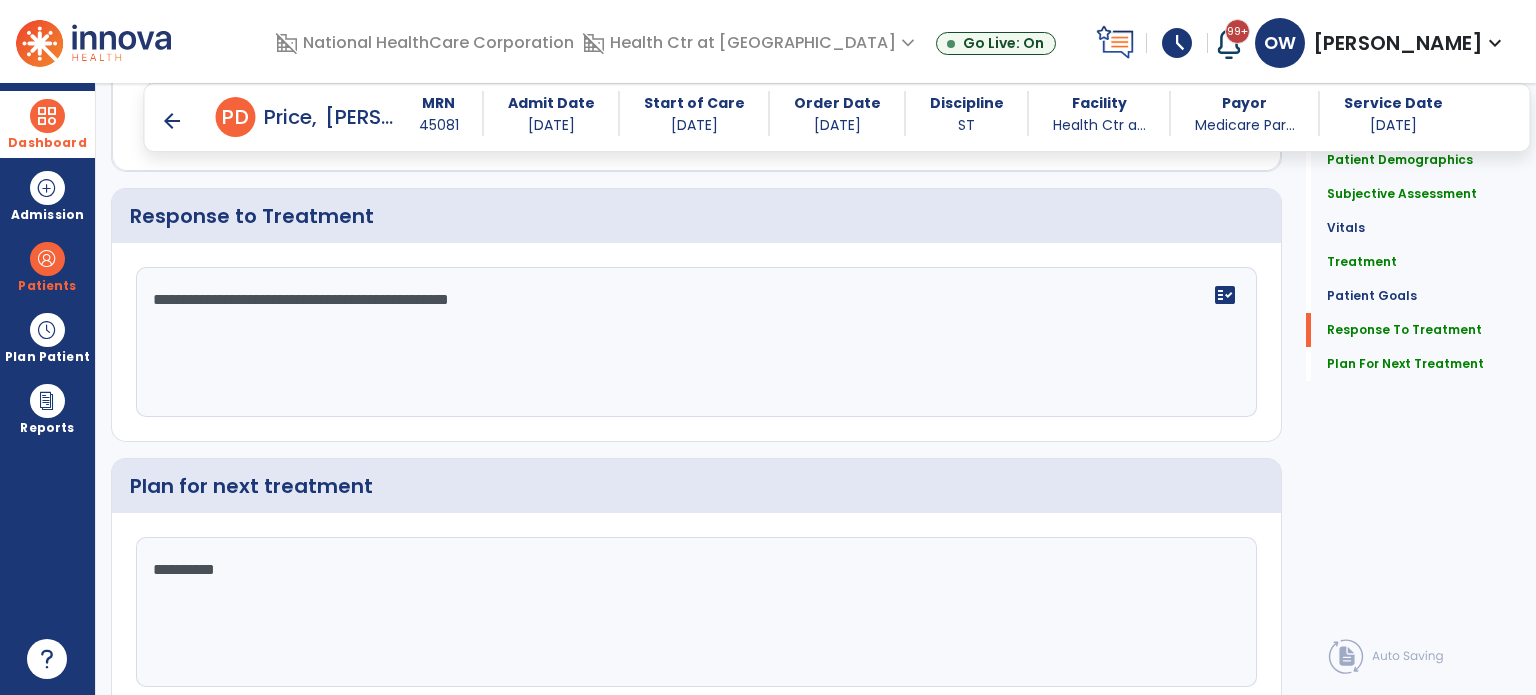 scroll, scrollTop: 2099, scrollLeft: 0, axis: vertical 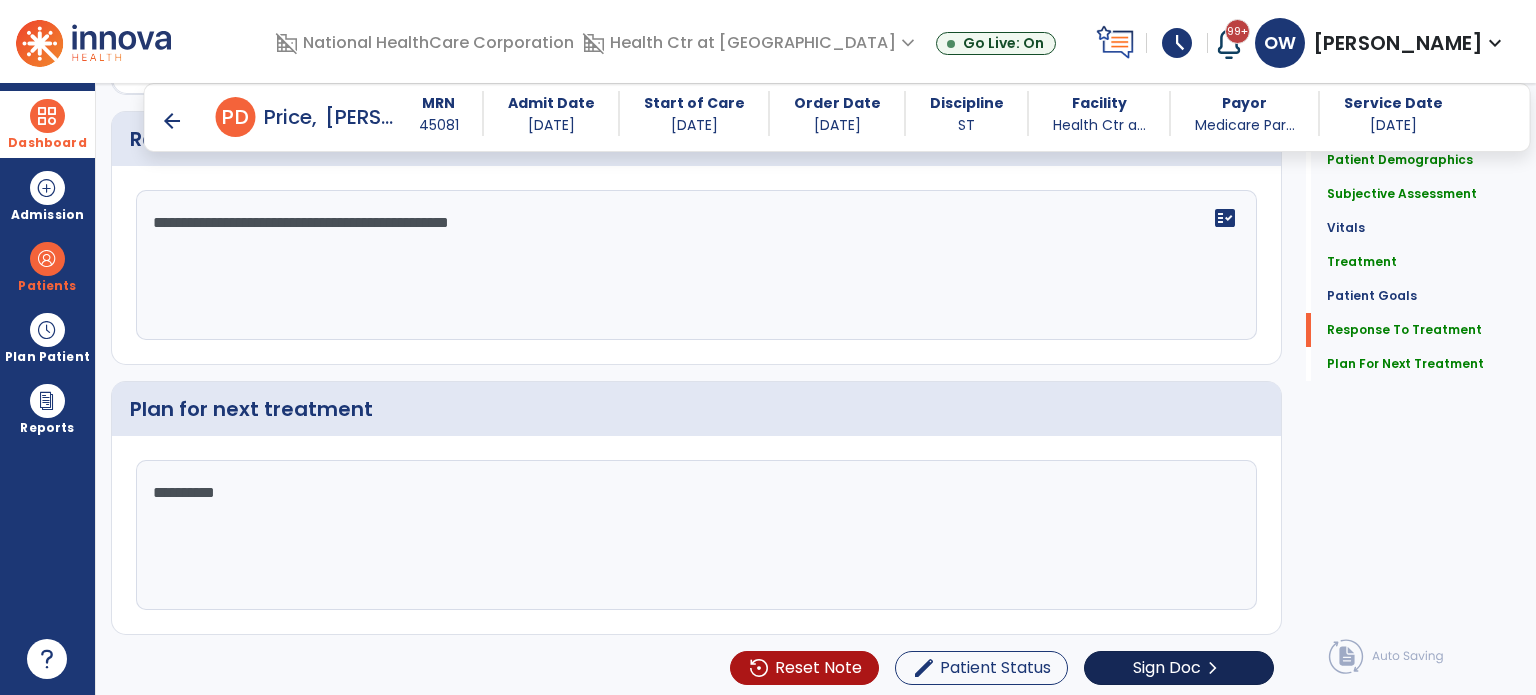 type on "**********" 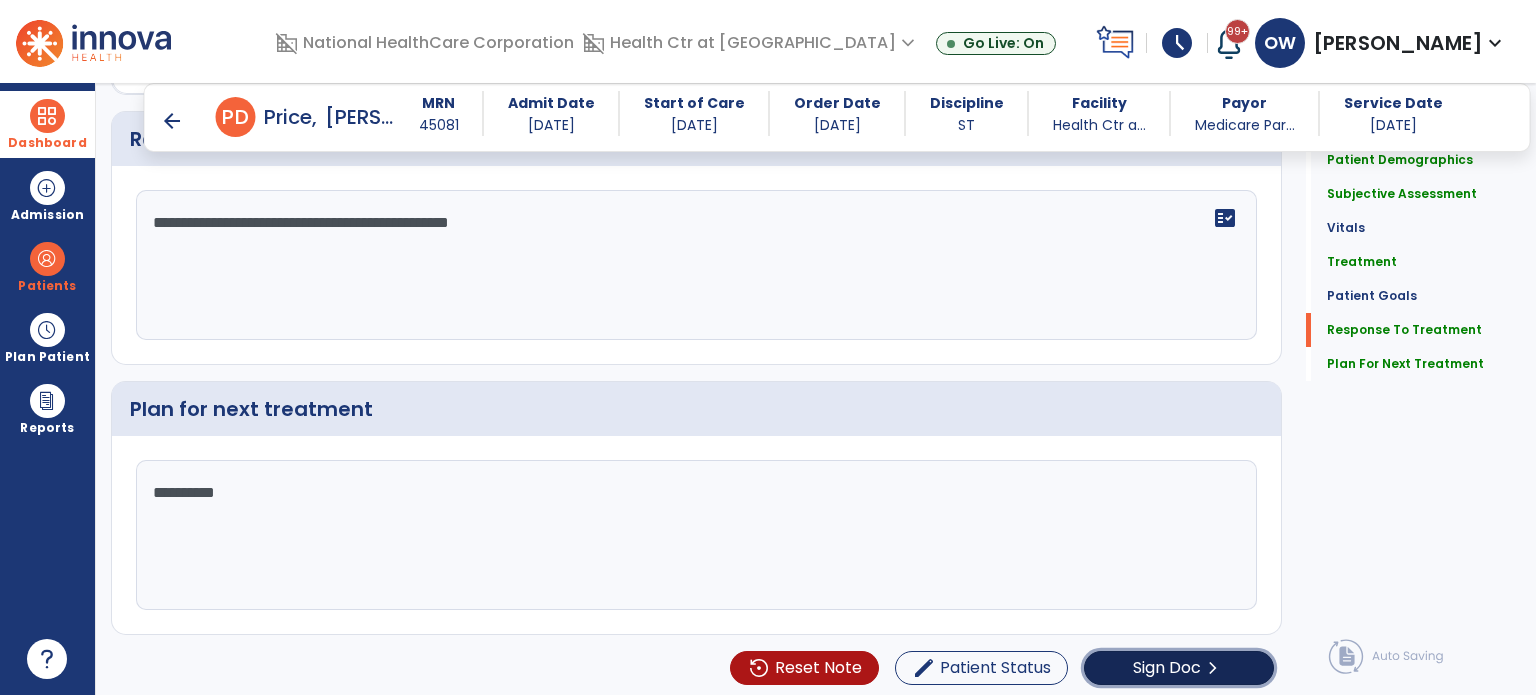 click on "Sign Doc" 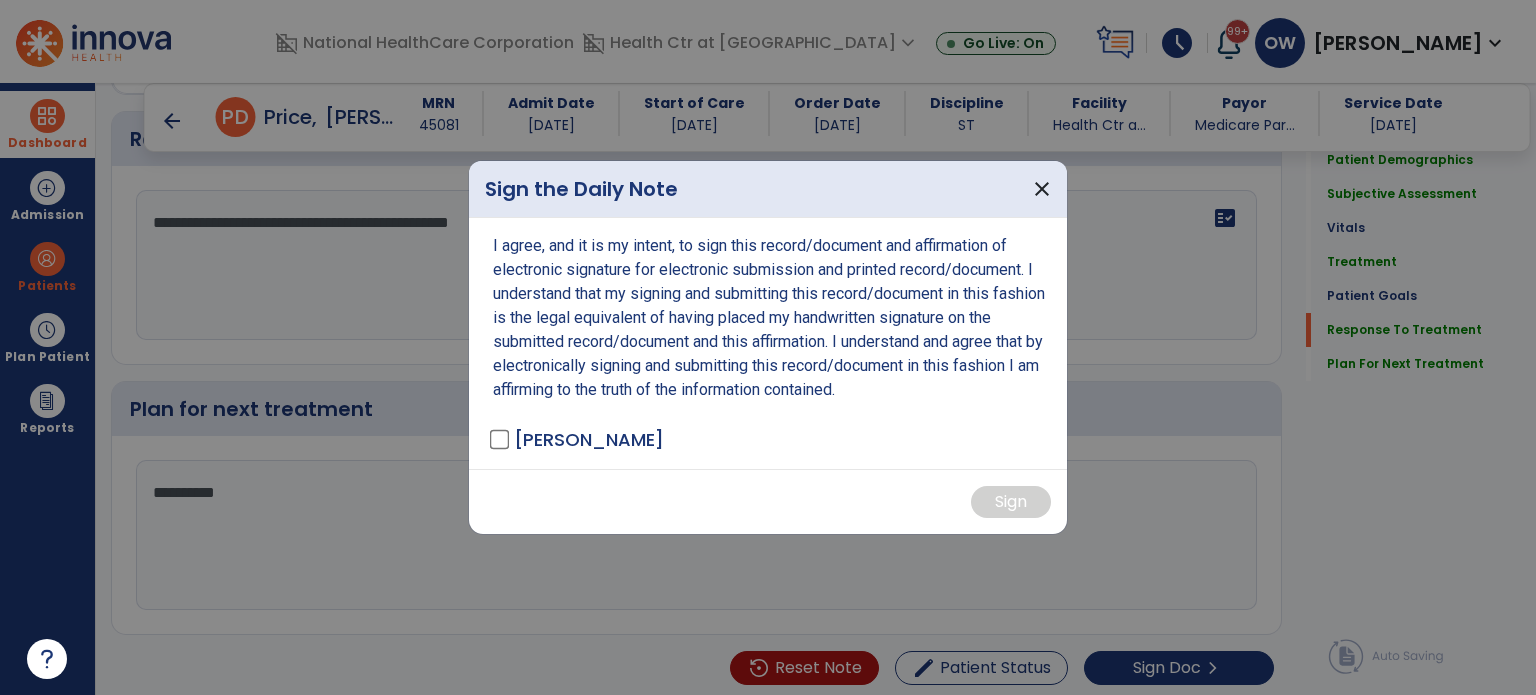 click on "[PERSON_NAME]" at bounding box center [578, 439] 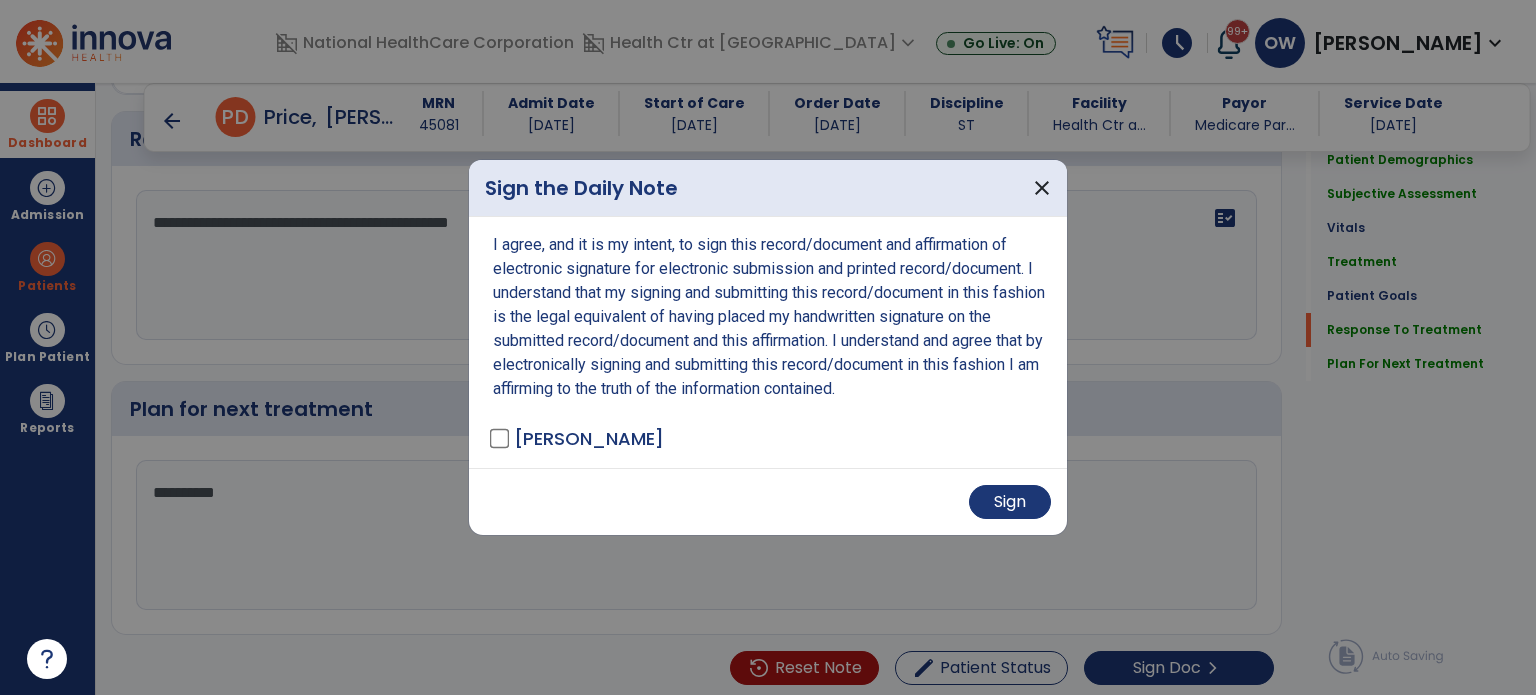 click at bounding box center [768, 347] 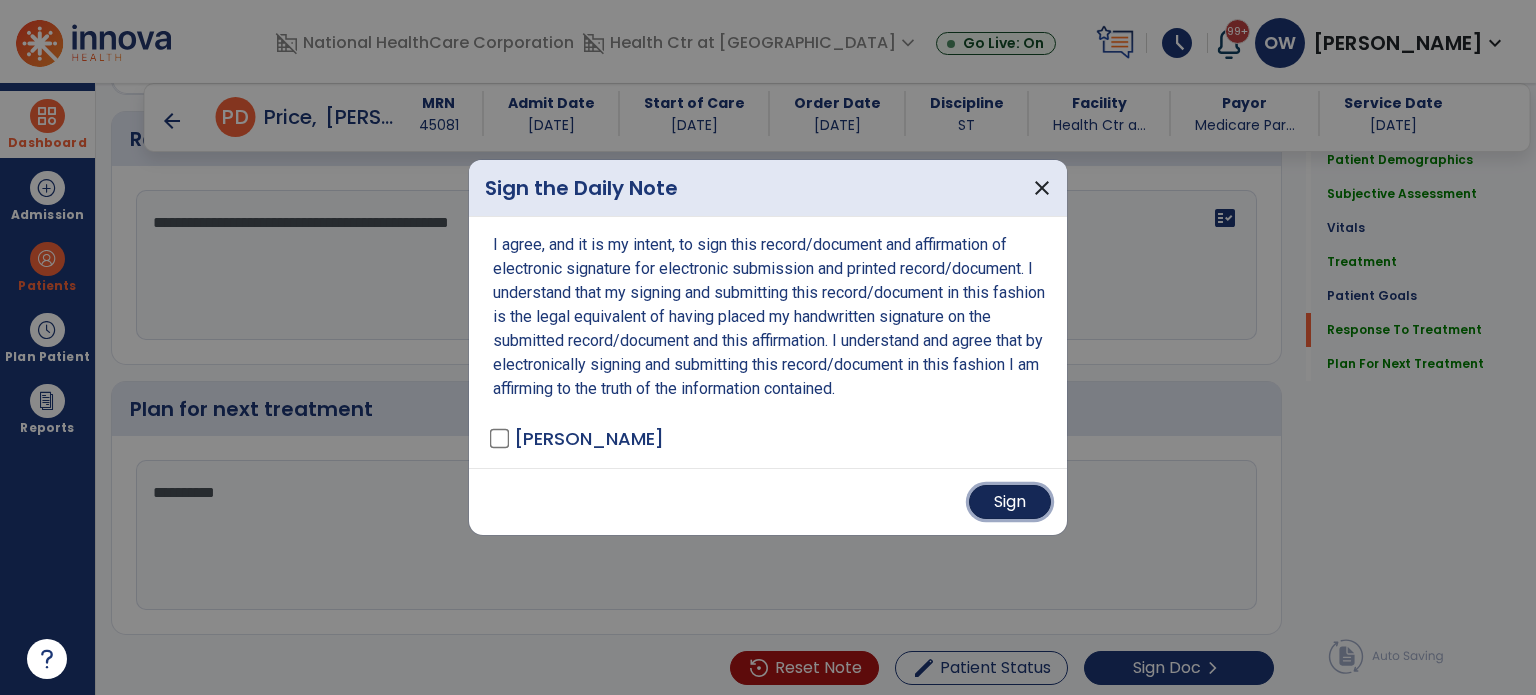 click on "Sign" at bounding box center (1010, 502) 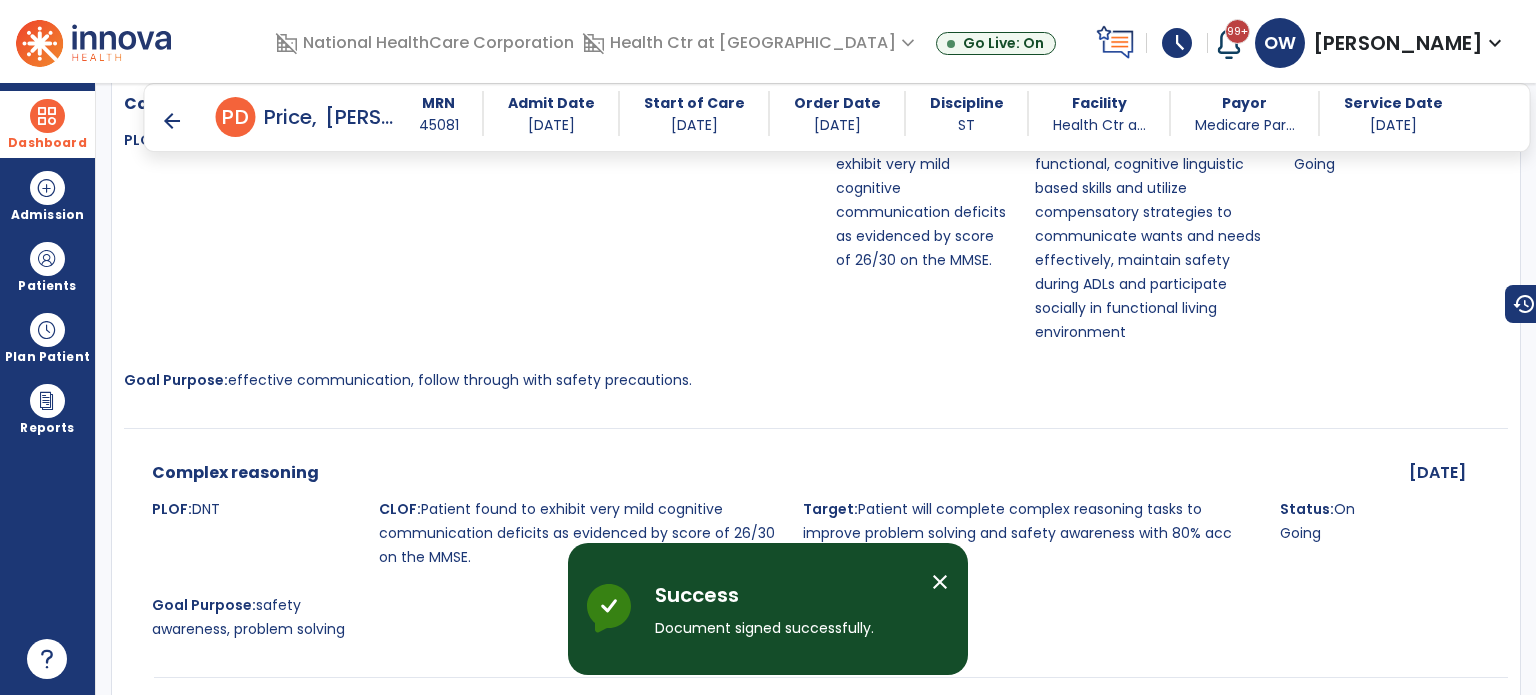 click on "Dashboard" at bounding box center (47, 124) 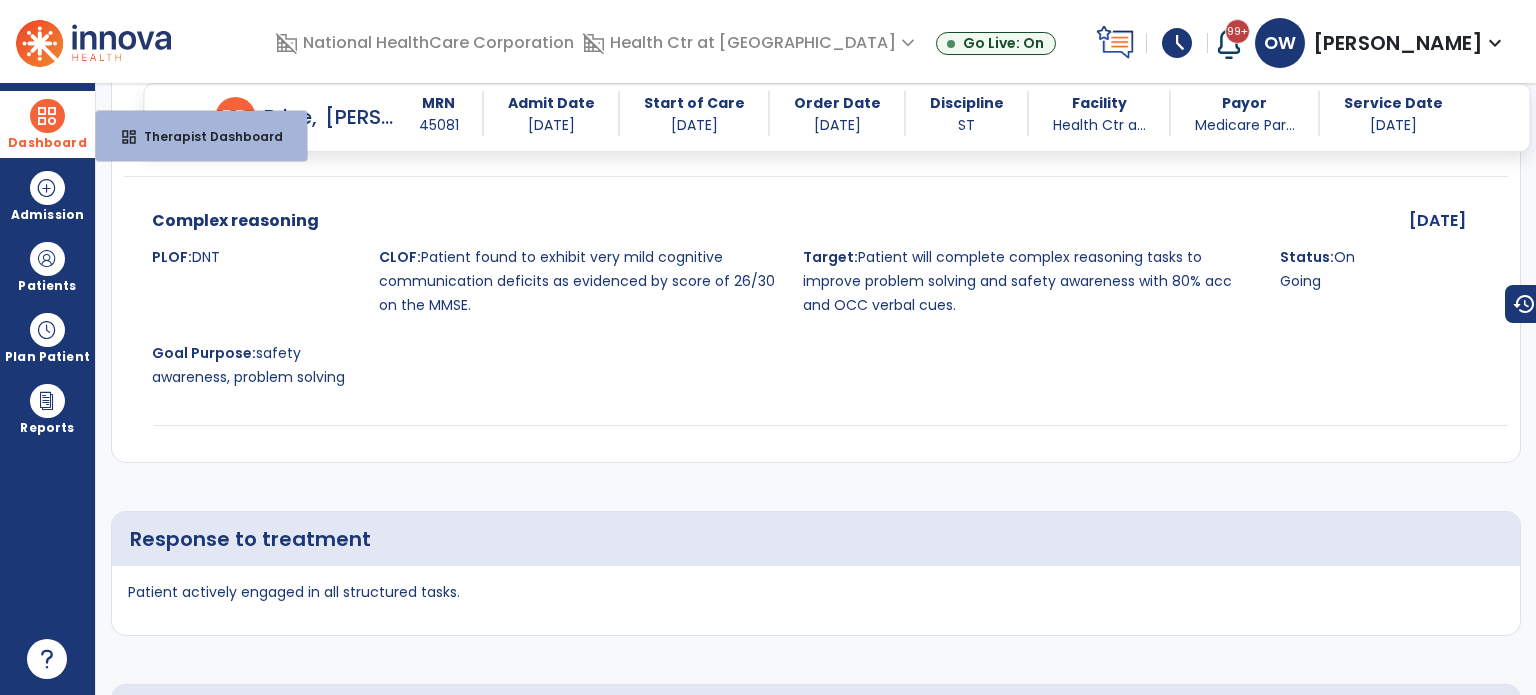 scroll, scrollTop: 2168, scrollLeft: 0, axis: vertical 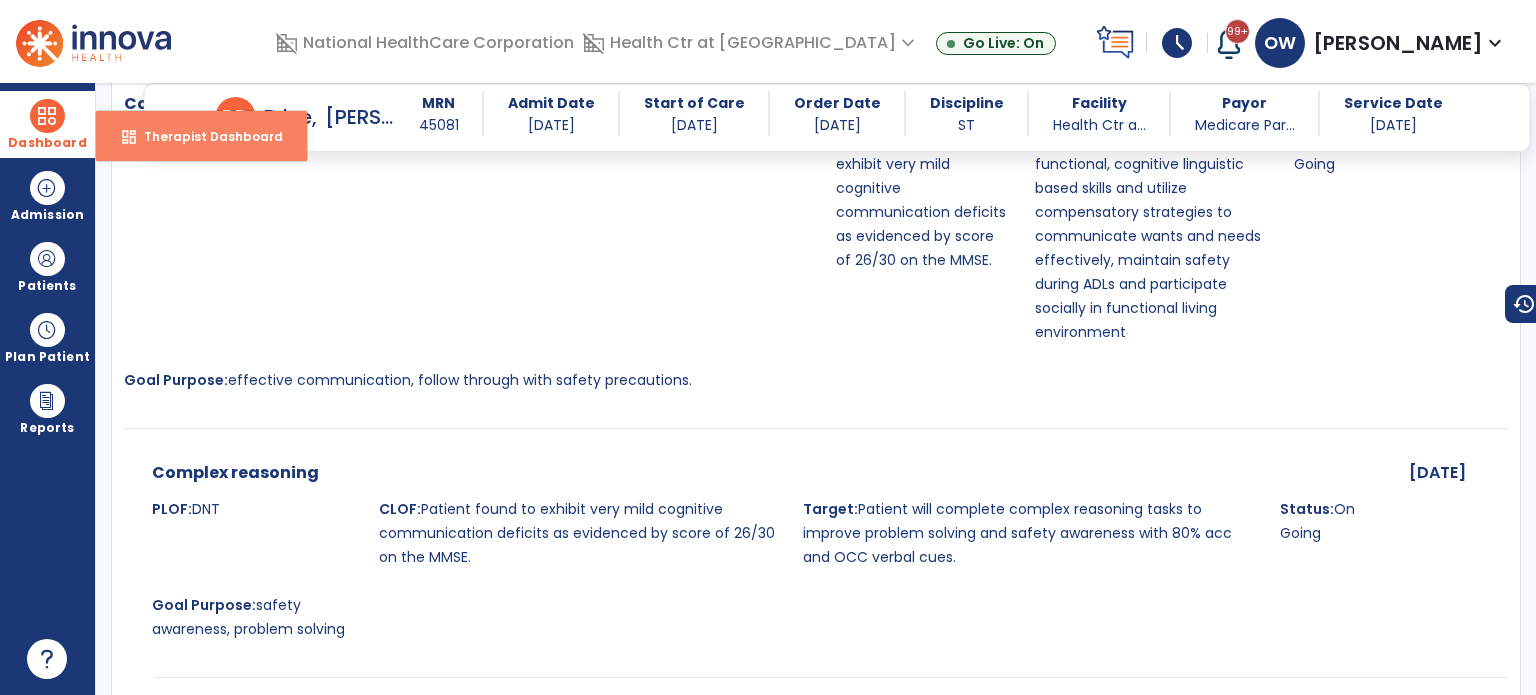 click on "dashboard  Therapist Dashboard" at bounding box center [201, 136] 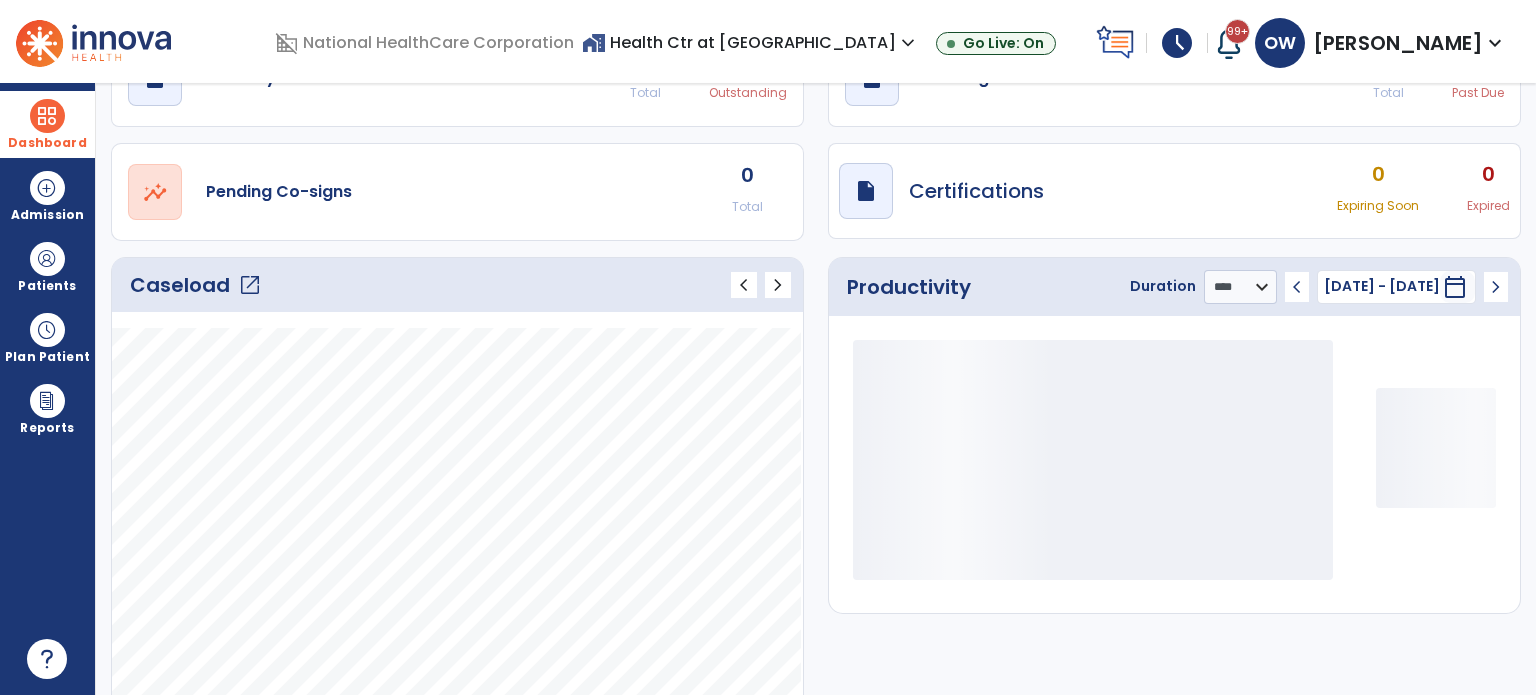 scroll, scrollTop: 112, scrollLeft: 0, axis: vertical 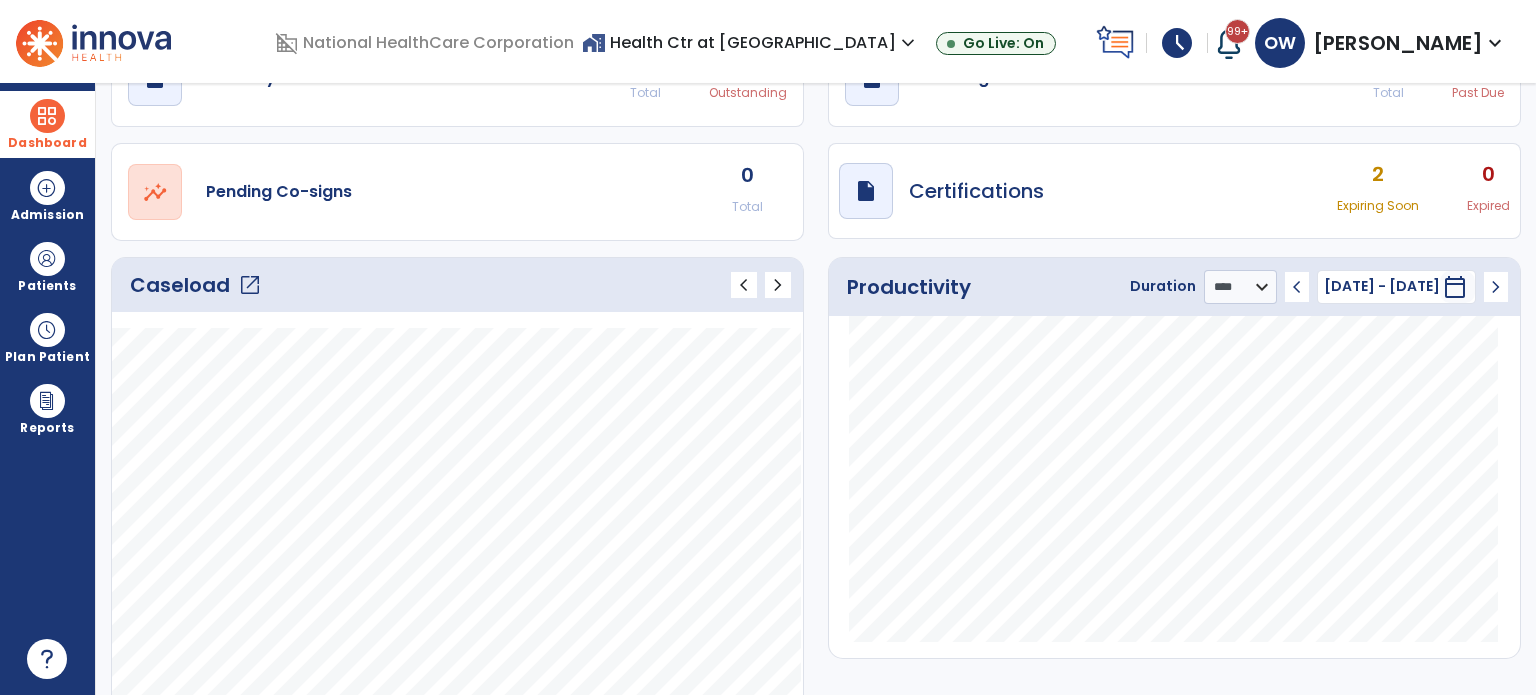 click on "Caseload   open_in_new" 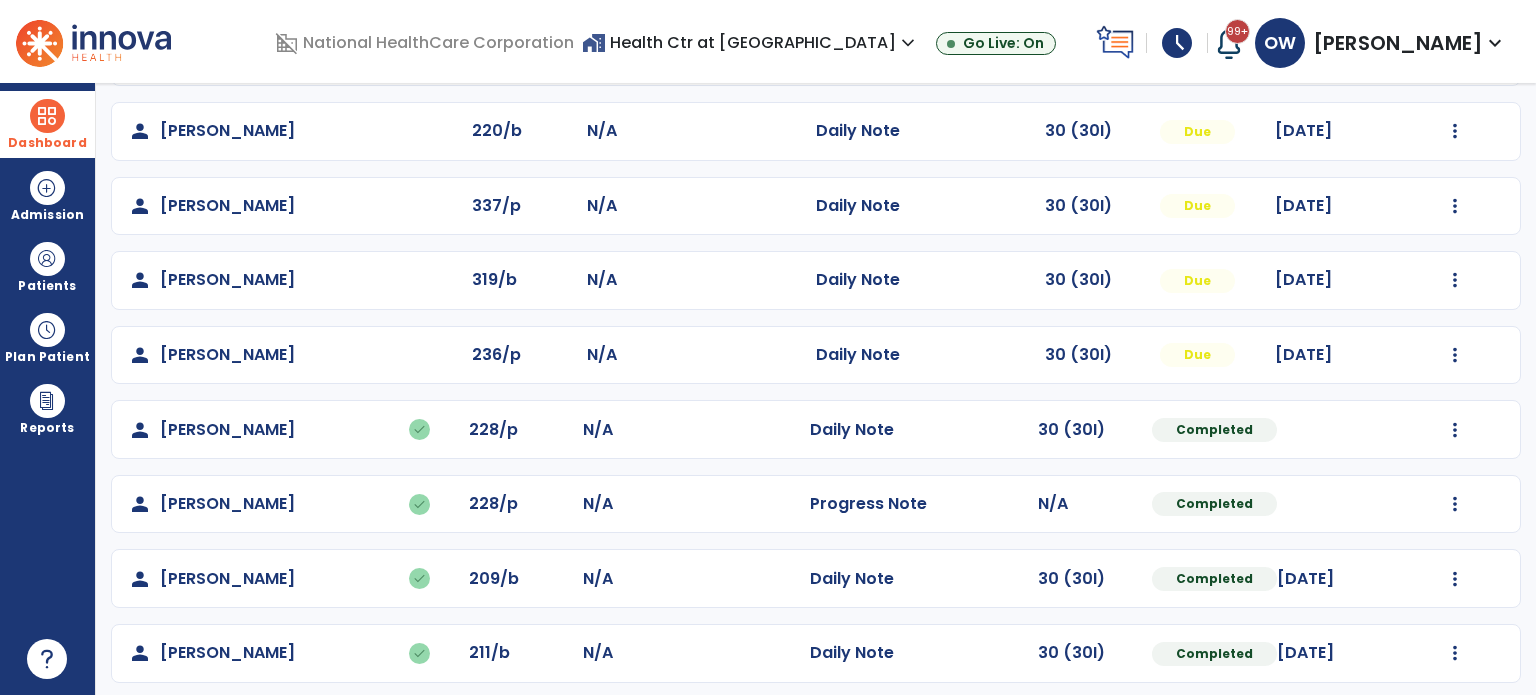 scroll, scrollTop: 688, scrollLeft: 0, axis: vertical 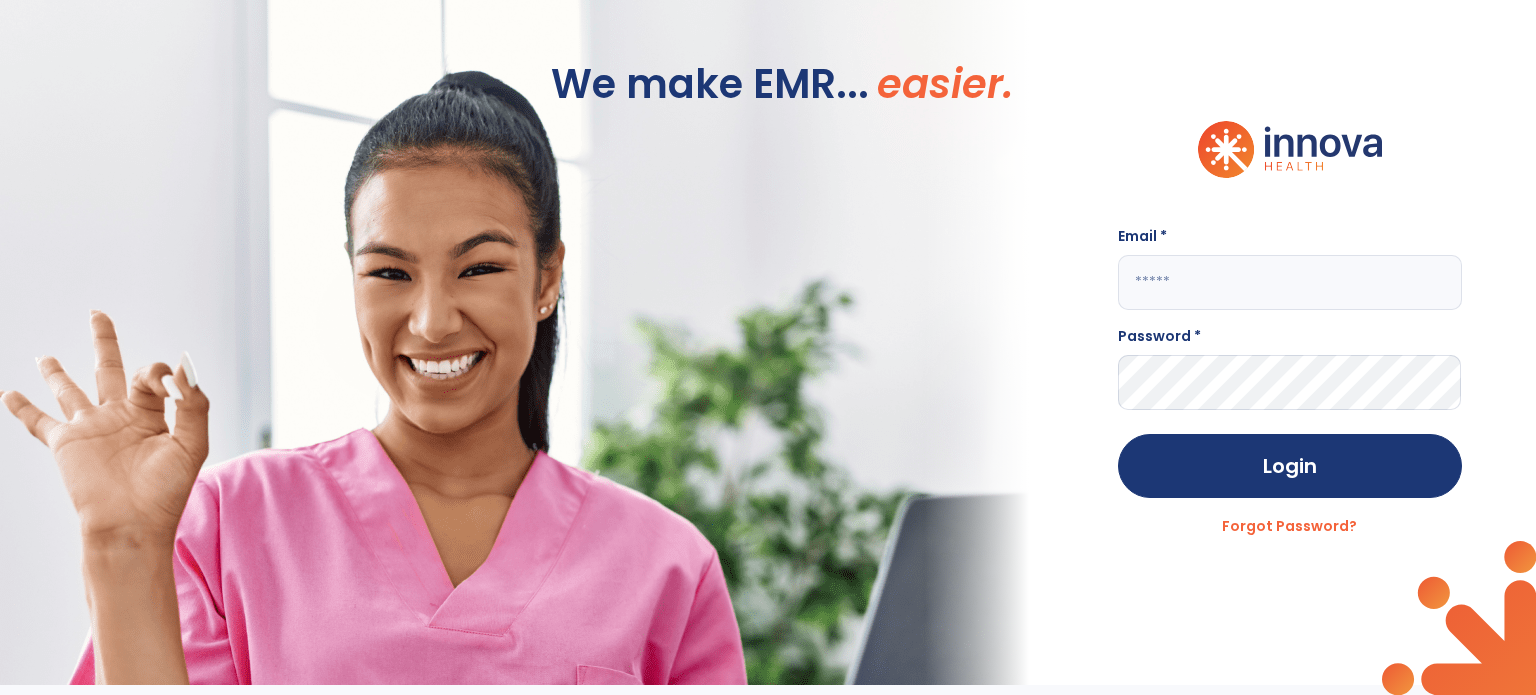 click 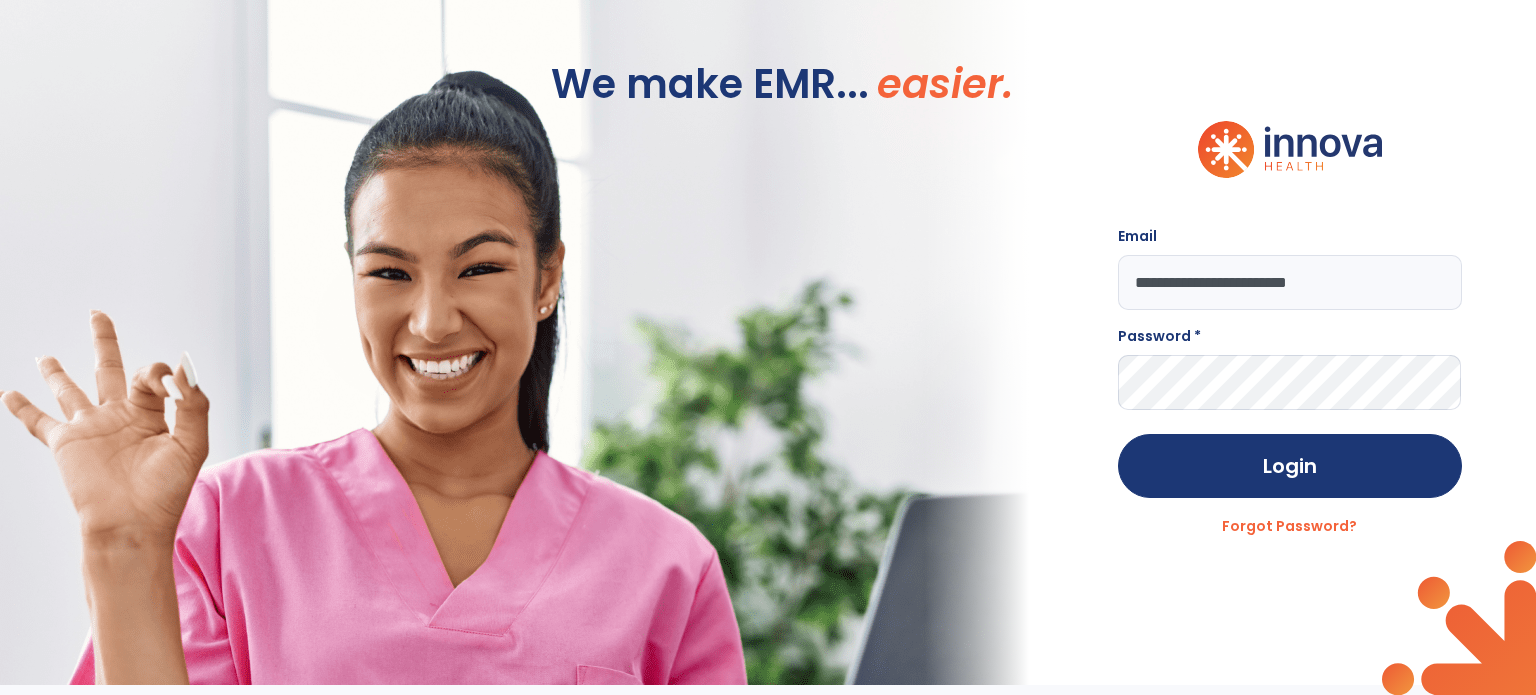 type on "**********" 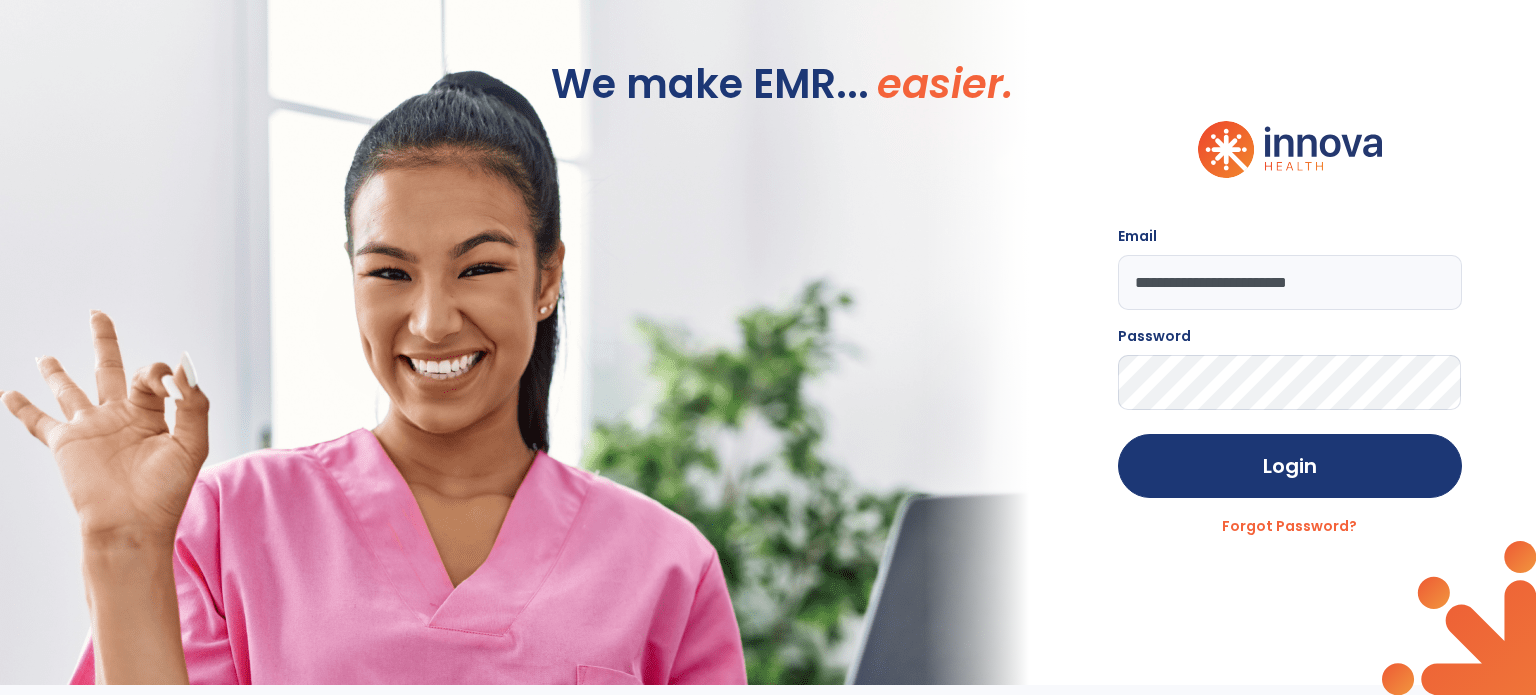 click on "Login" 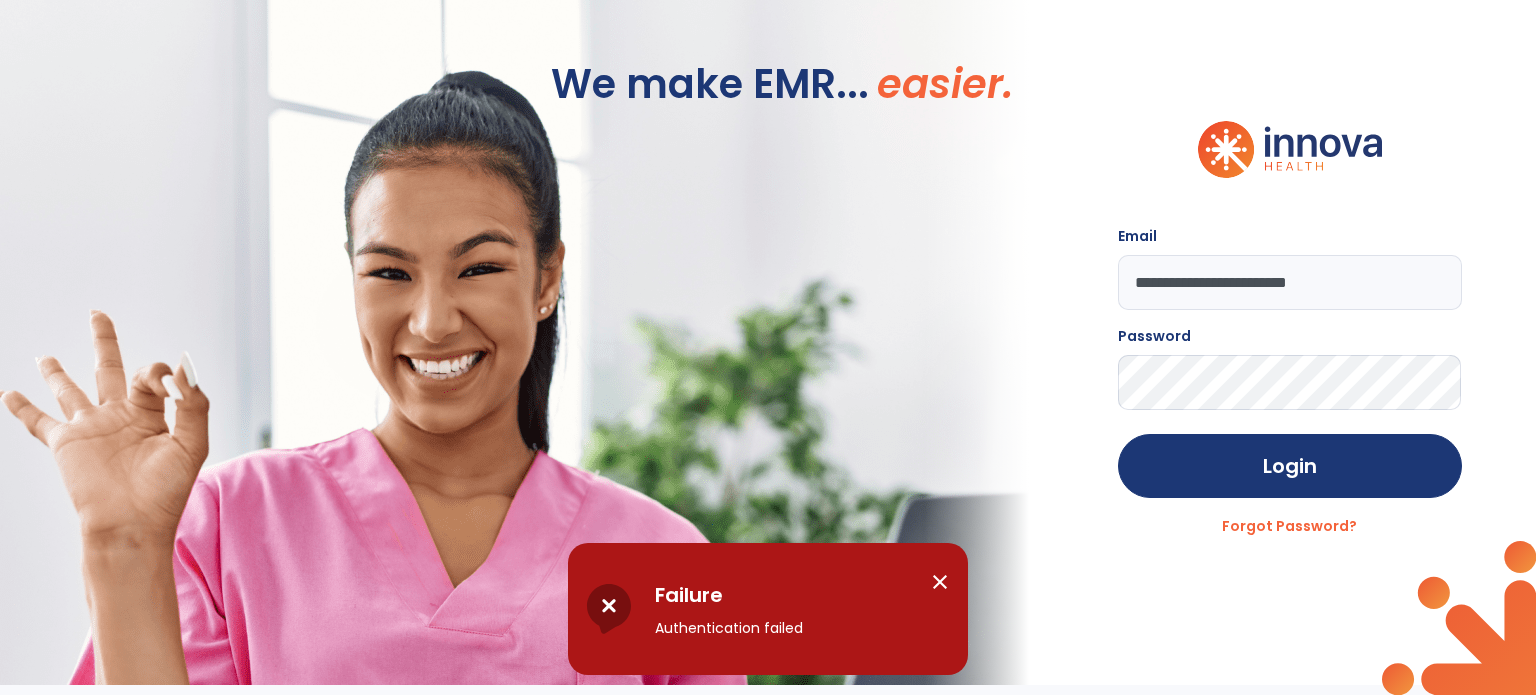 click on "**********" 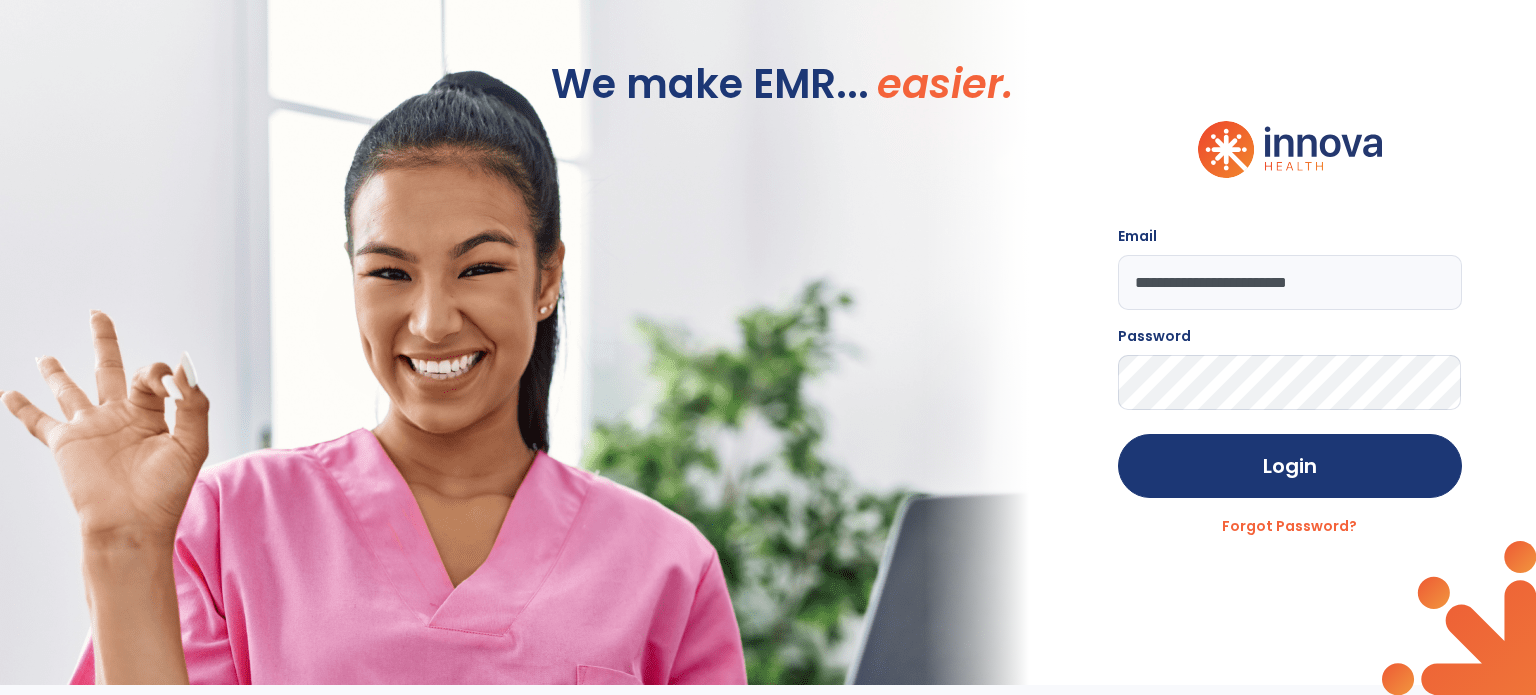 click on "Login" 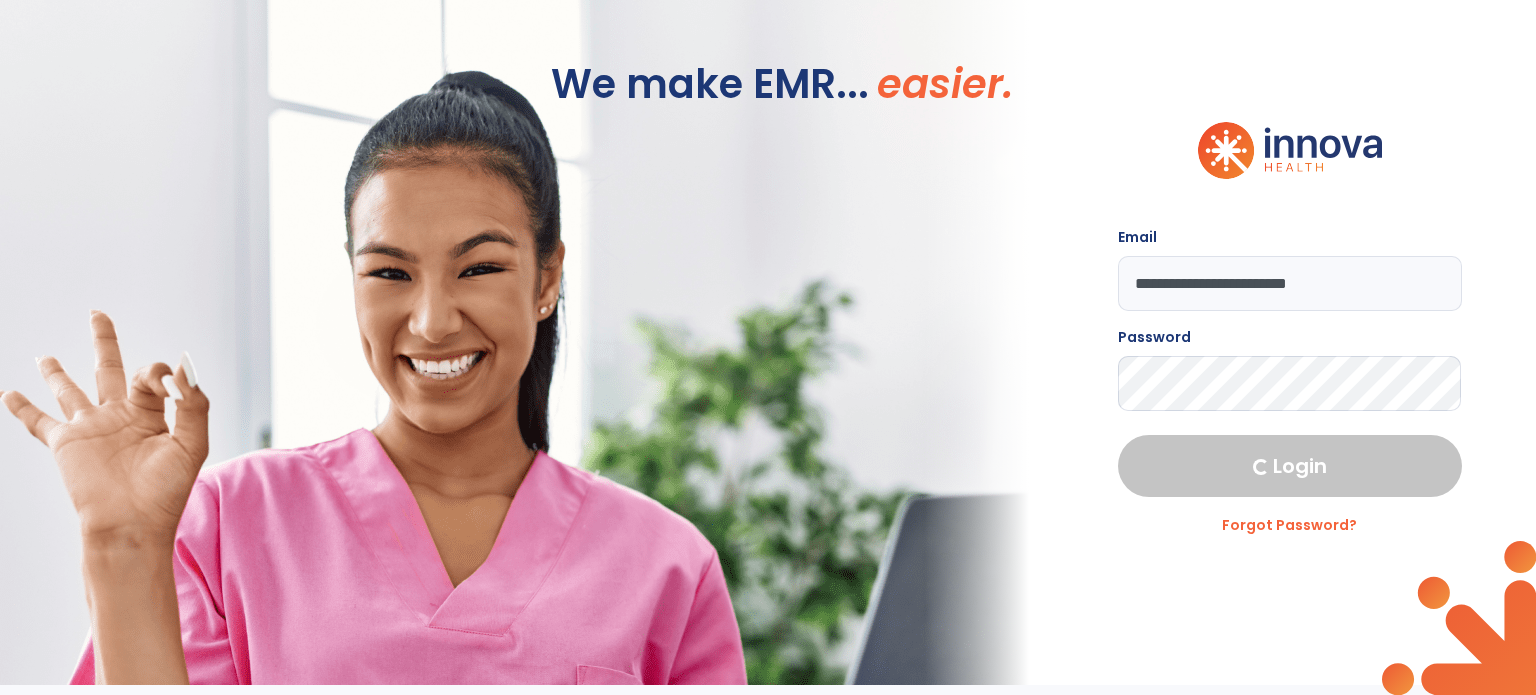 select on "****" 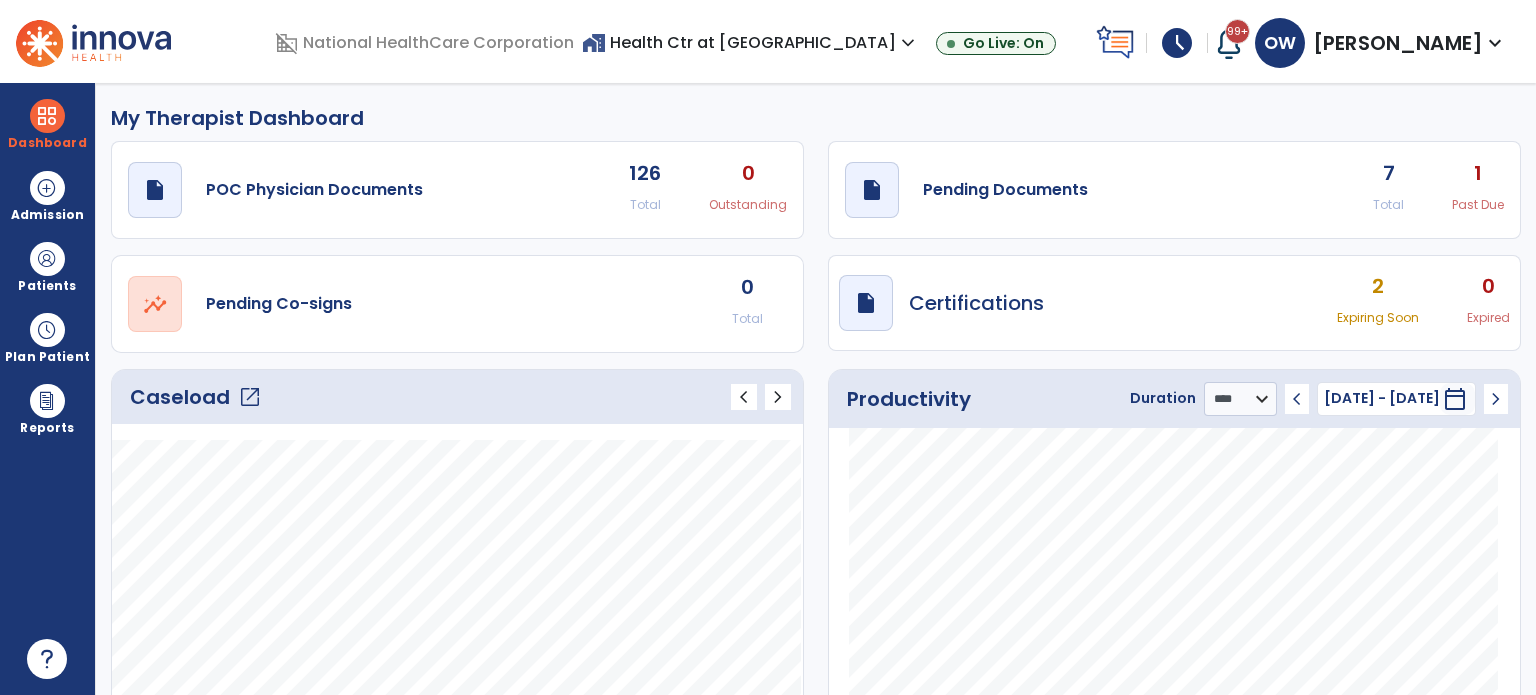 scroll, scrollTop: 196, scrollLeft: 0, axis: vertical 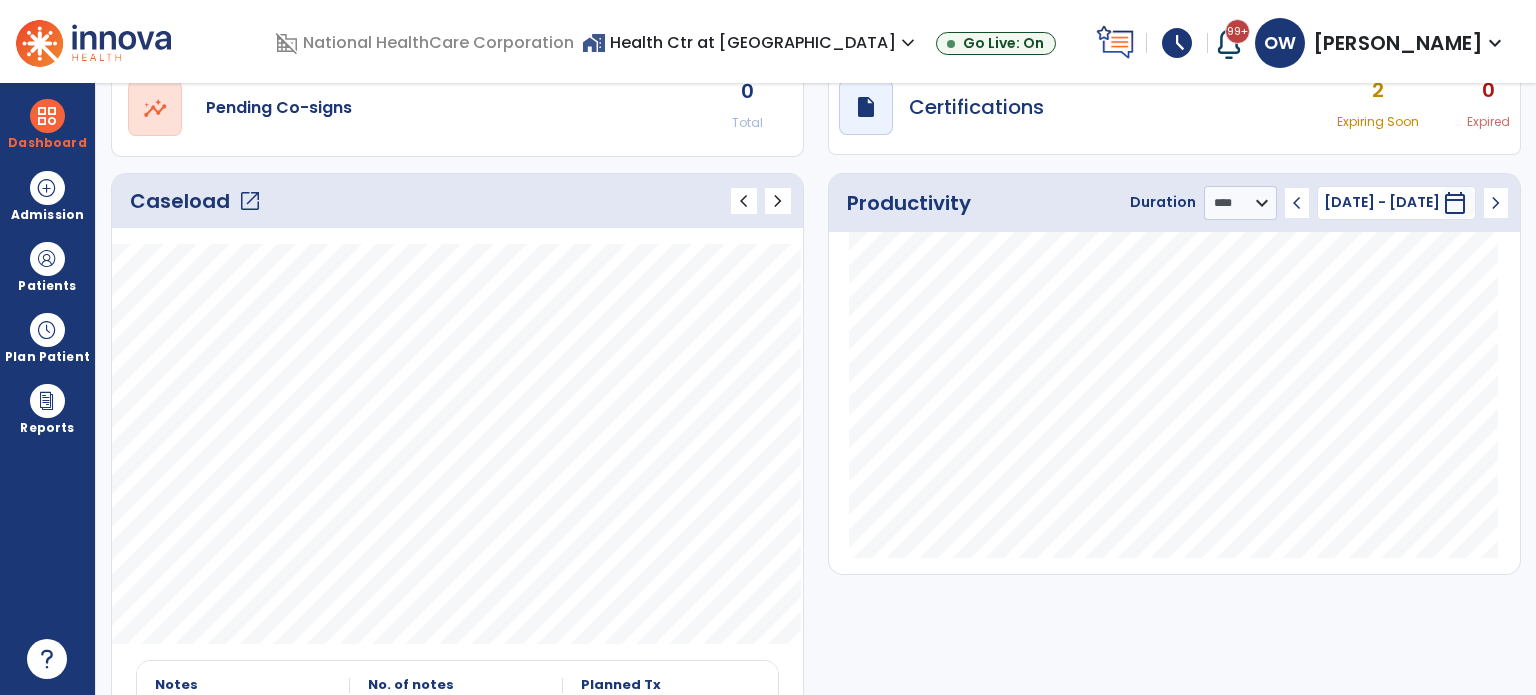 click on "Caseload   open_in_new" 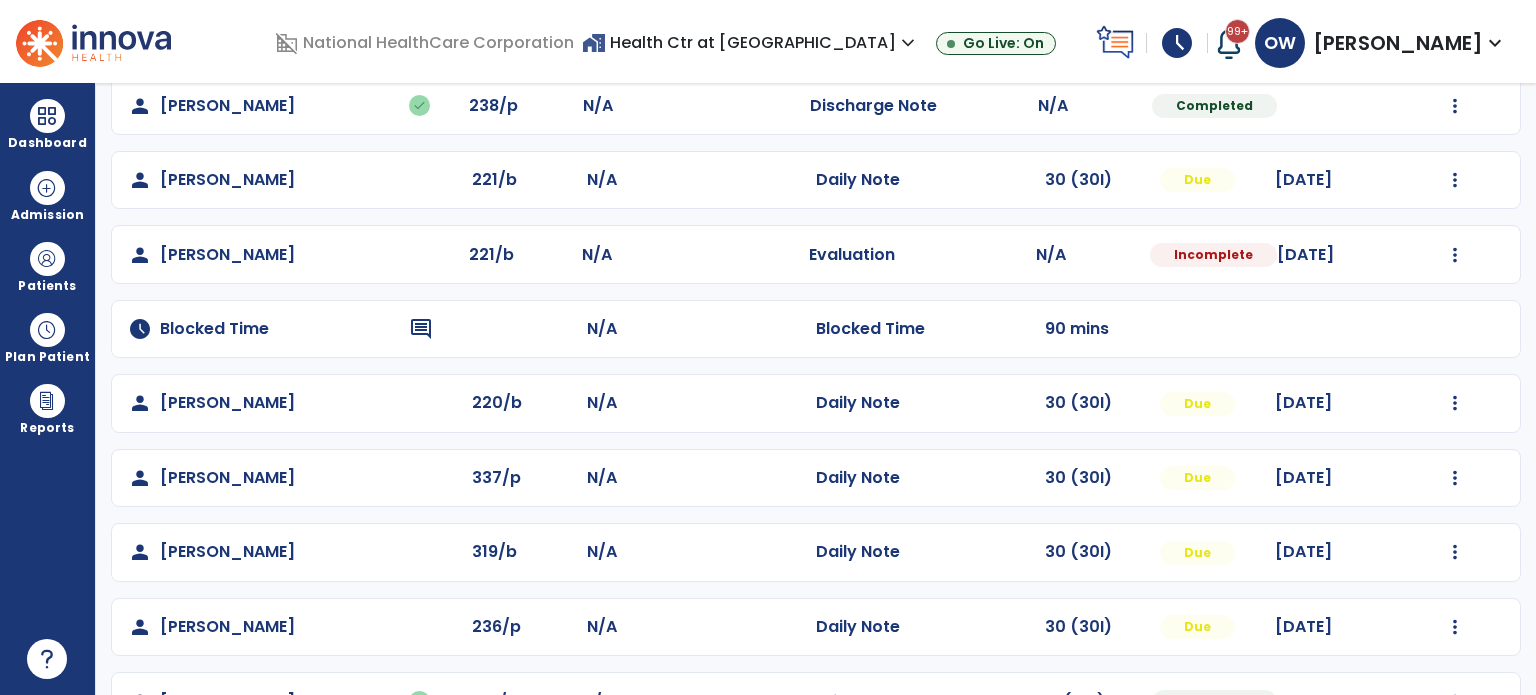 scroll, scrollTop: 328, scrollLeft: 0, axis: vertical 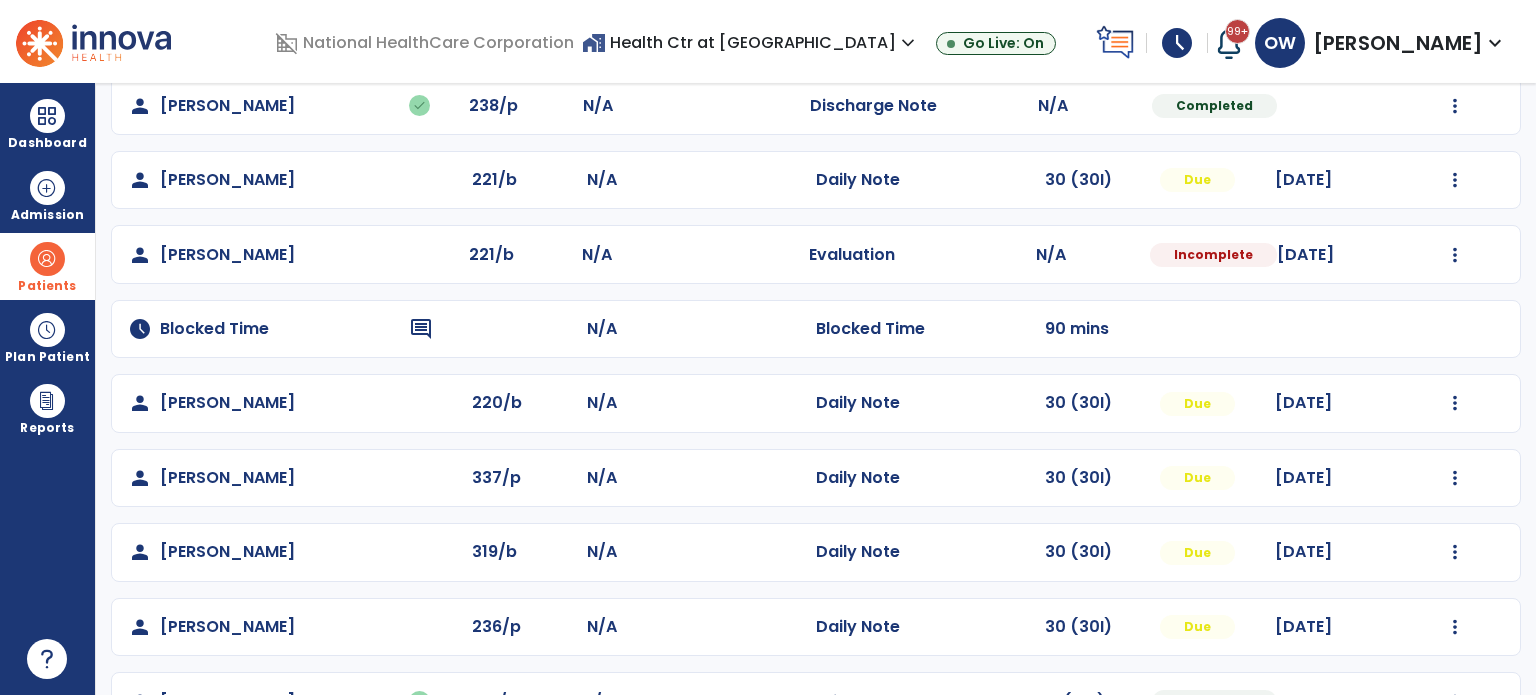 click on "Patients" at bounding box center (47, 266) 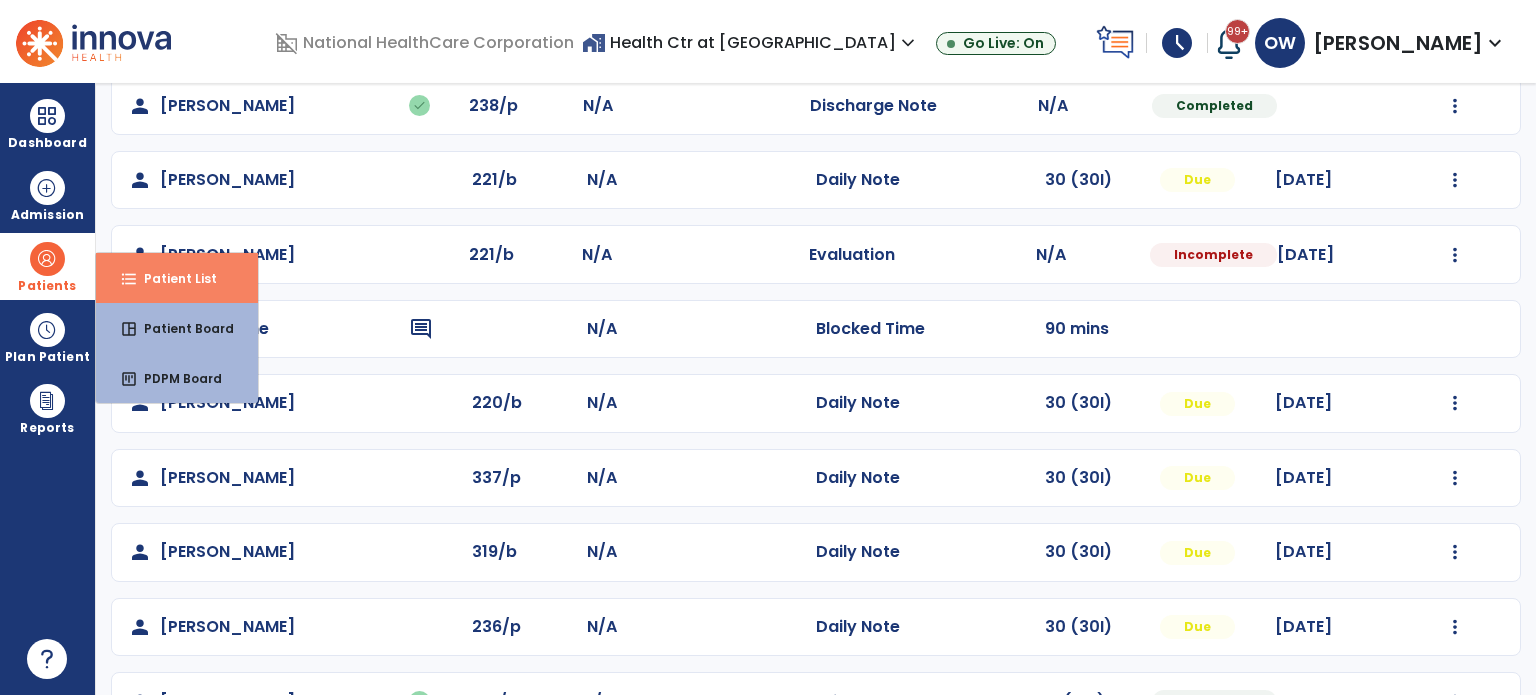 click on "Patient List" at bounding box center [172, 278] 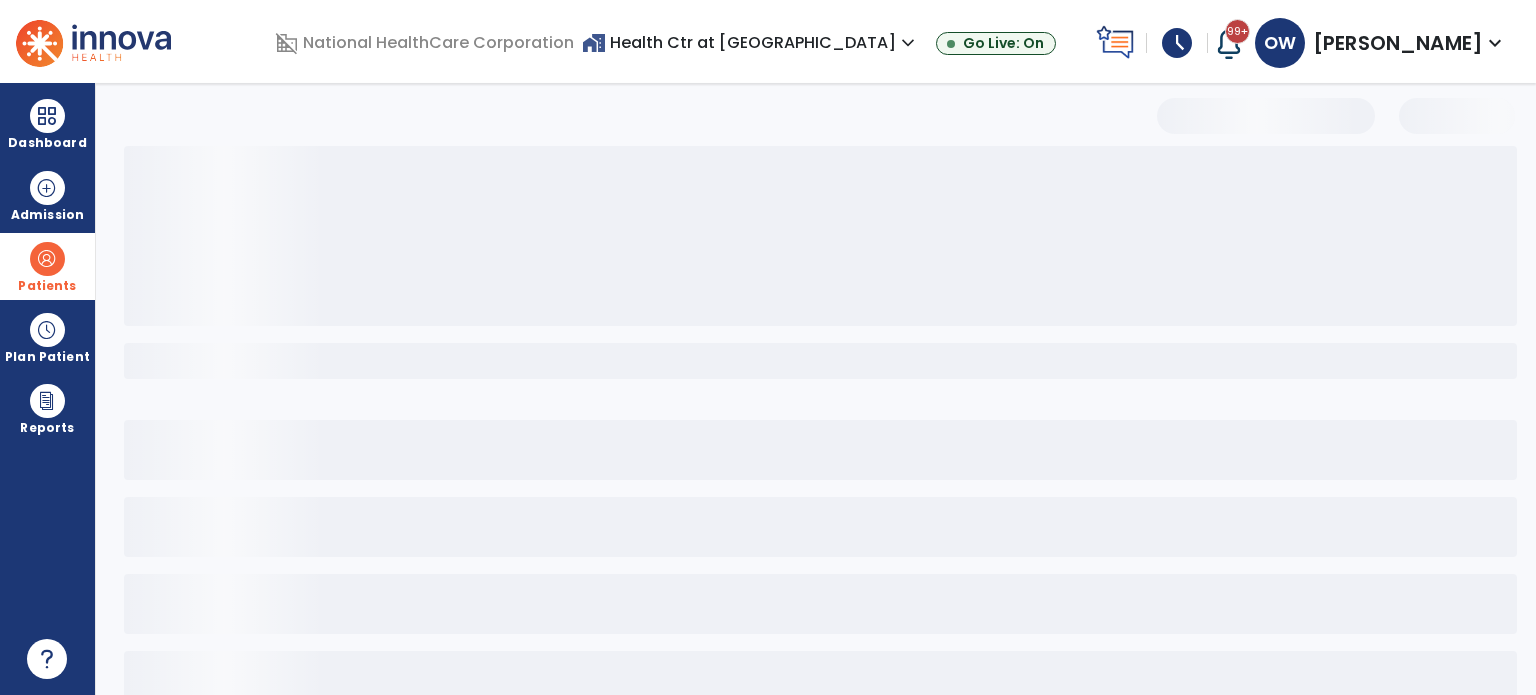 select on "***" 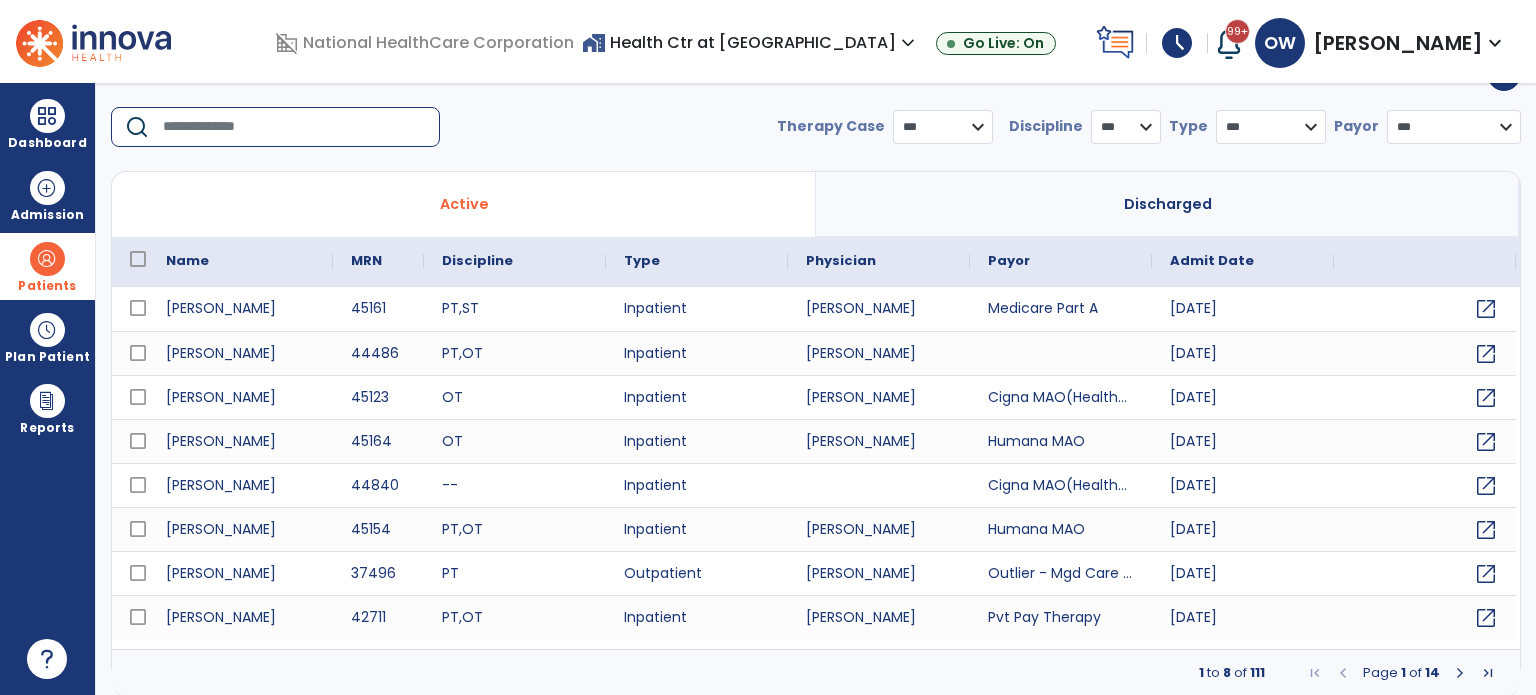 click at bounding box center [294, 127] 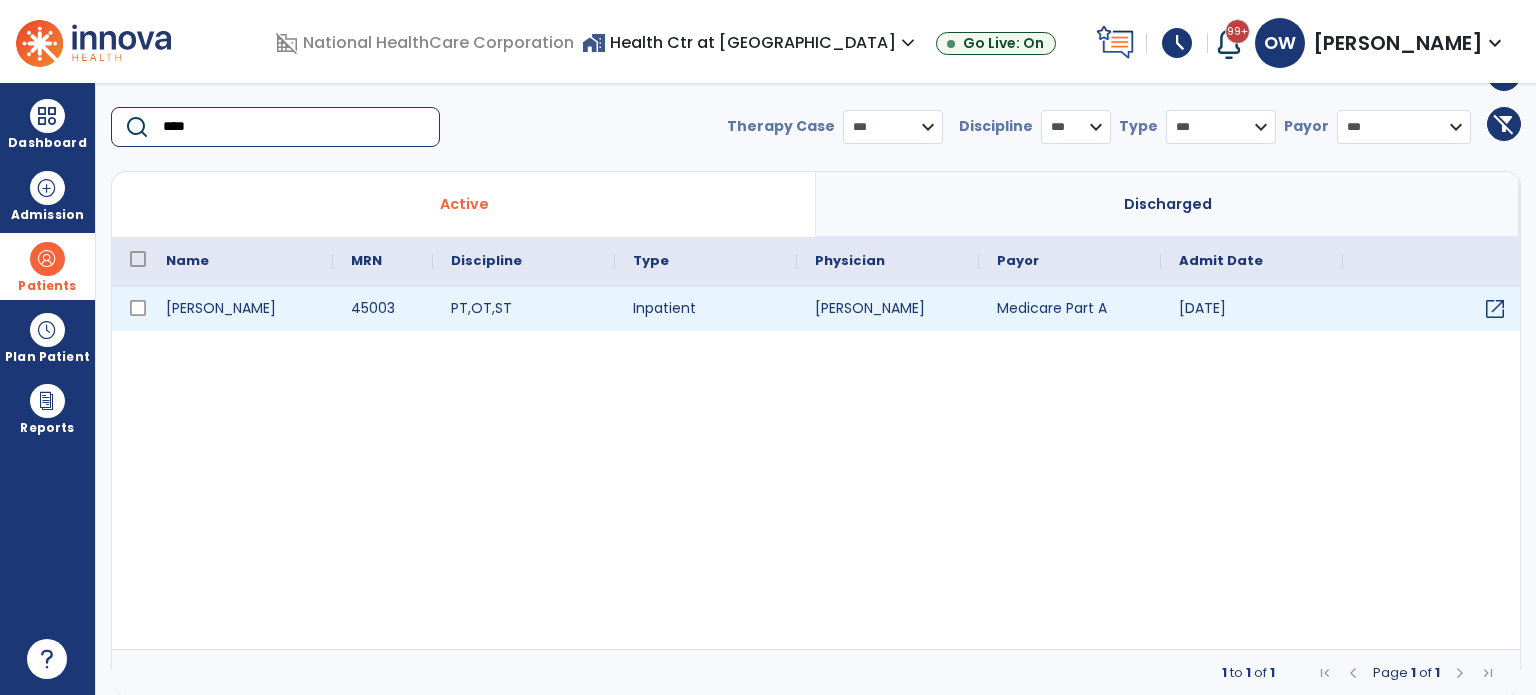type on "****" 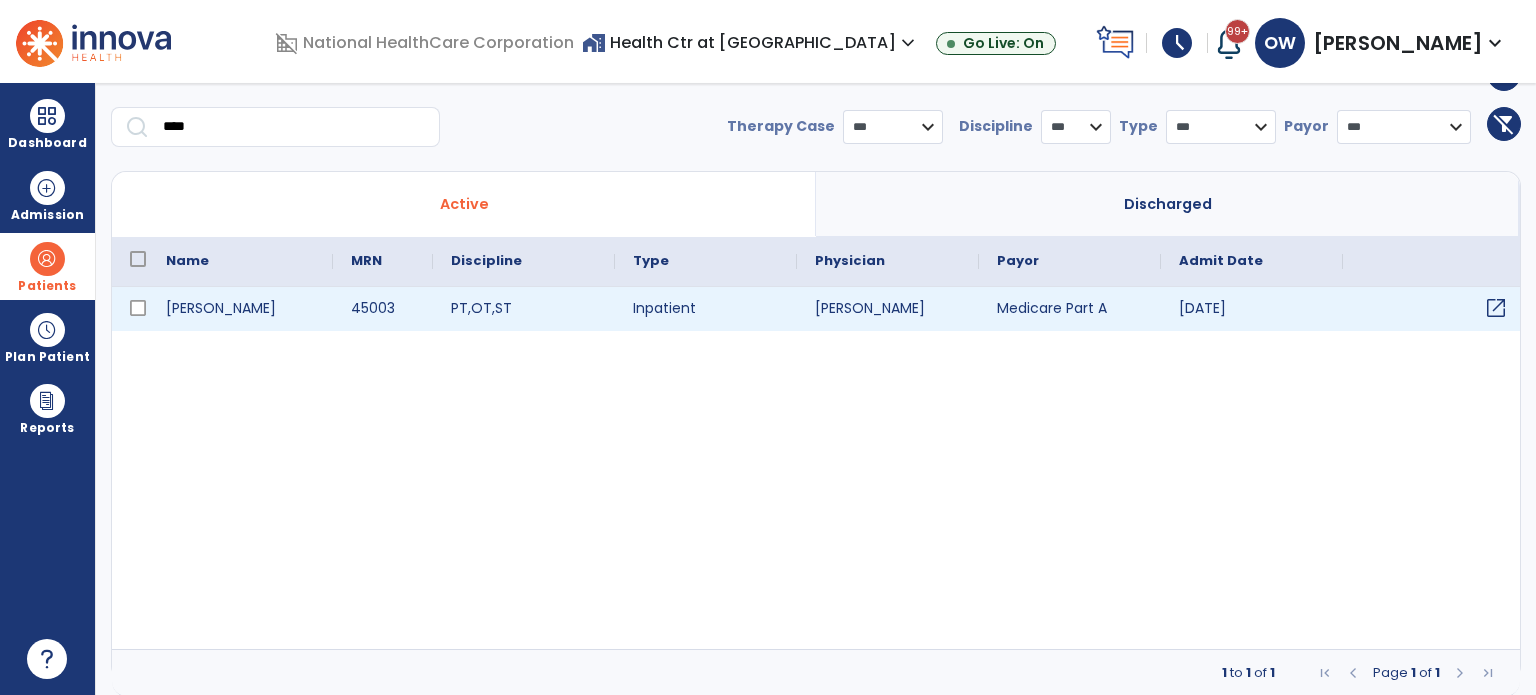 click on "open_in_new" at bounding box center (1496, 308) 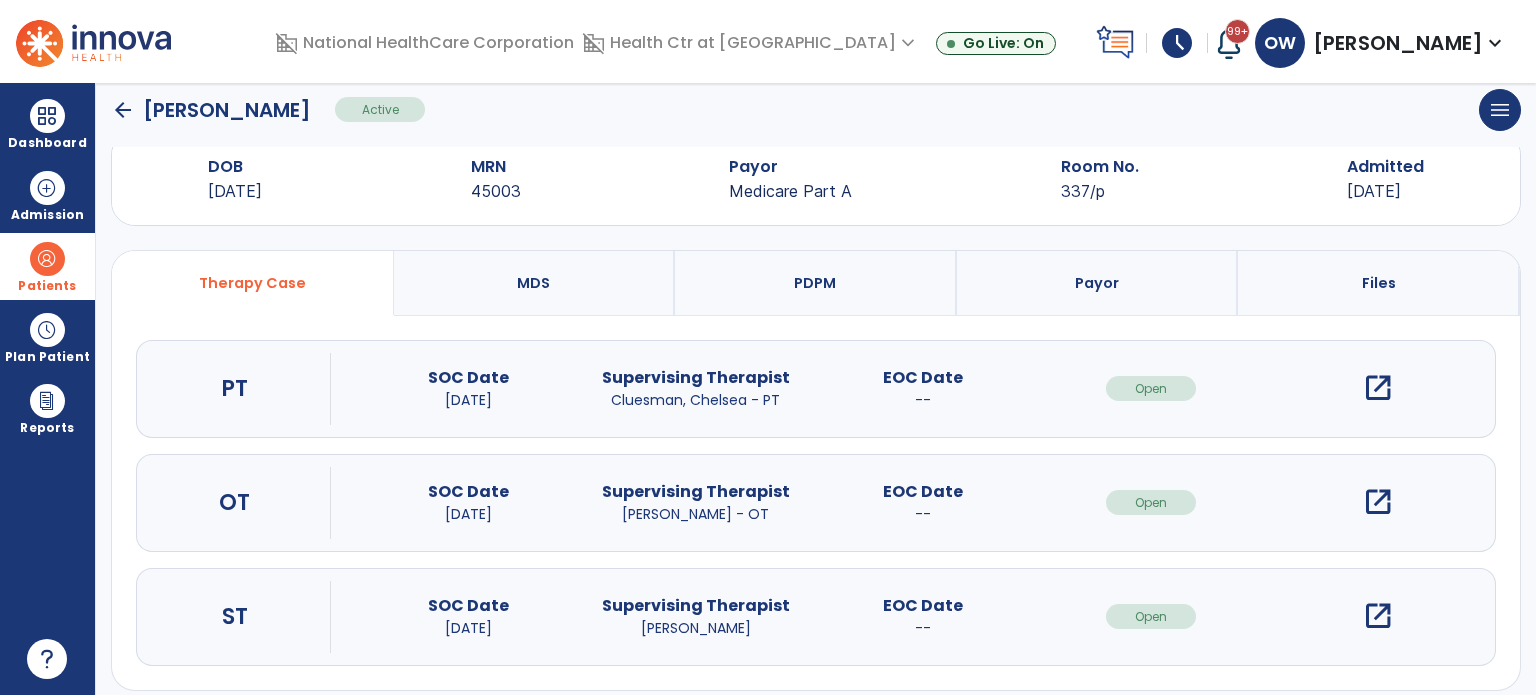 click on "open_in_new" at bounding box center [1378, 502] 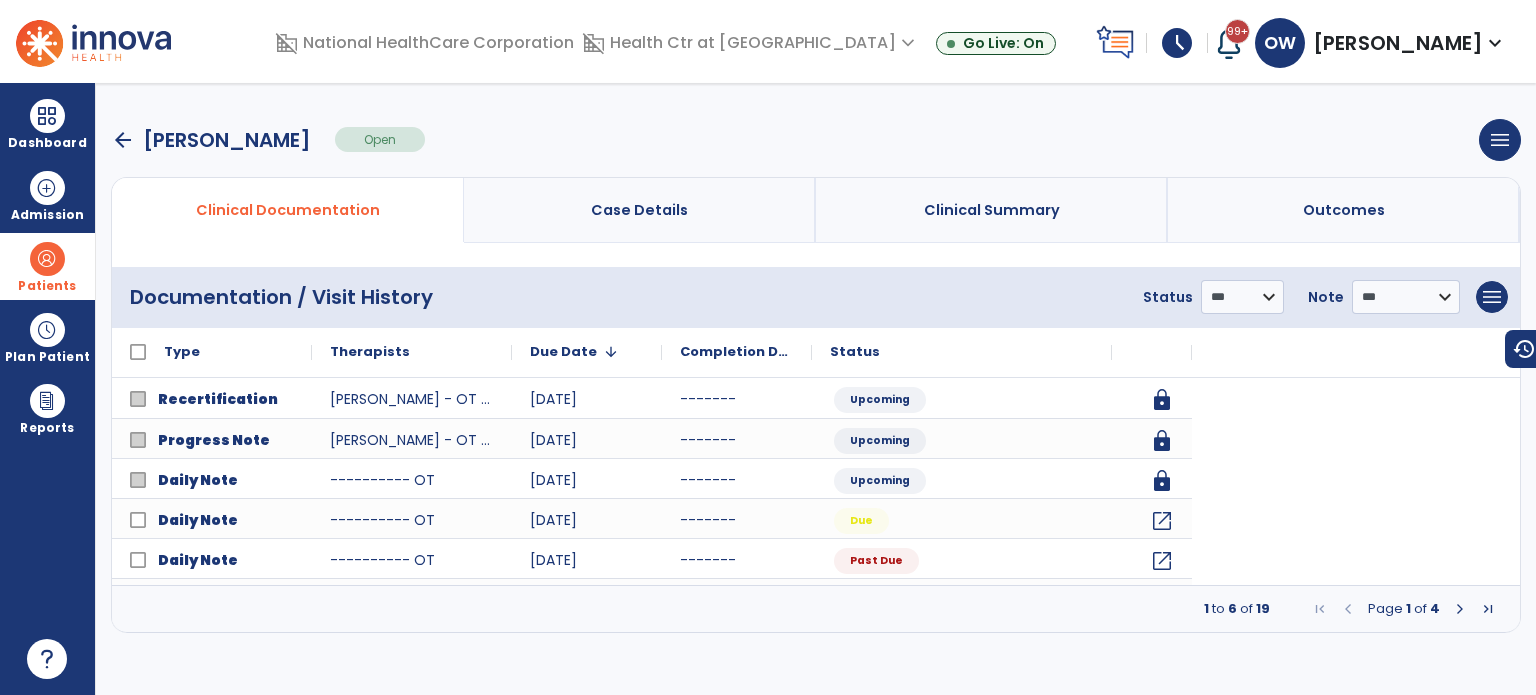 scroll, scrollTop: 0, scrollLeft: 0, axis: both 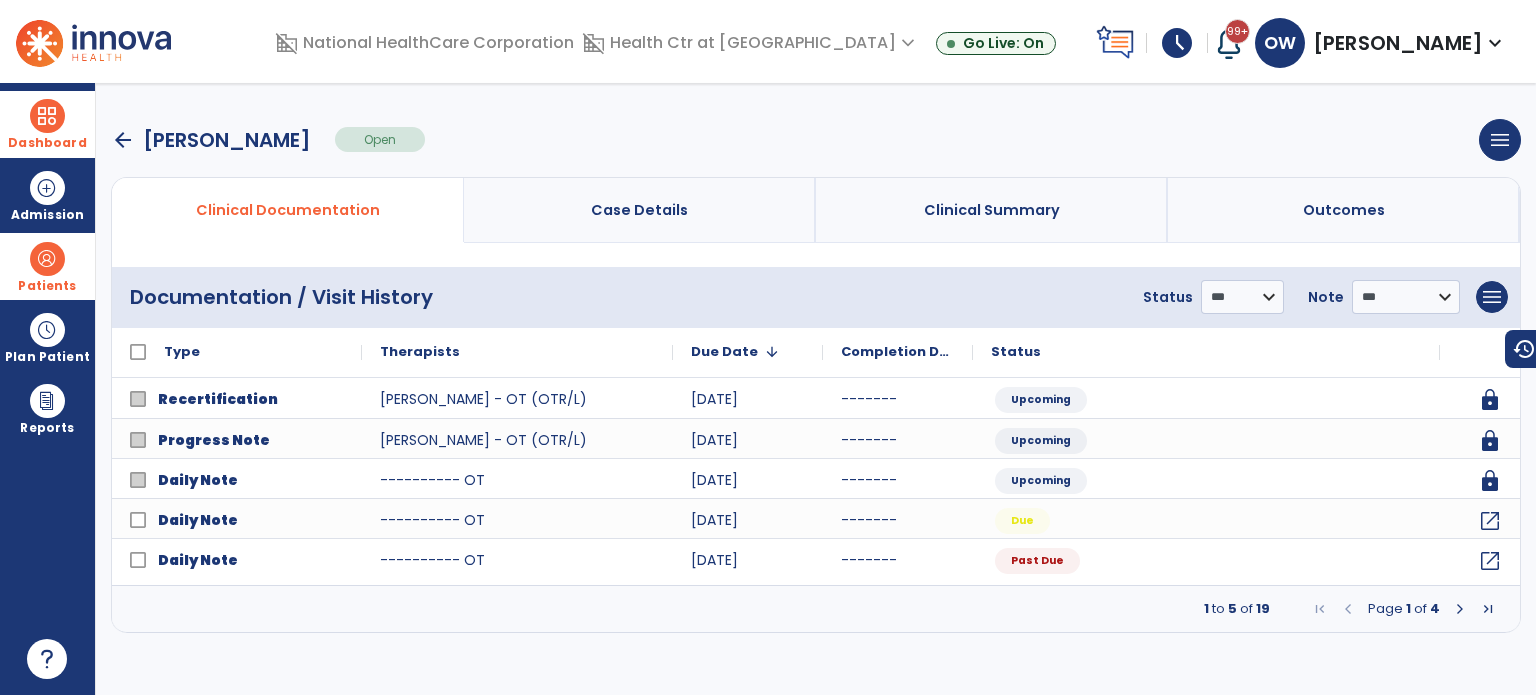 click on "Dashboard" at bounding box center [47, 124] 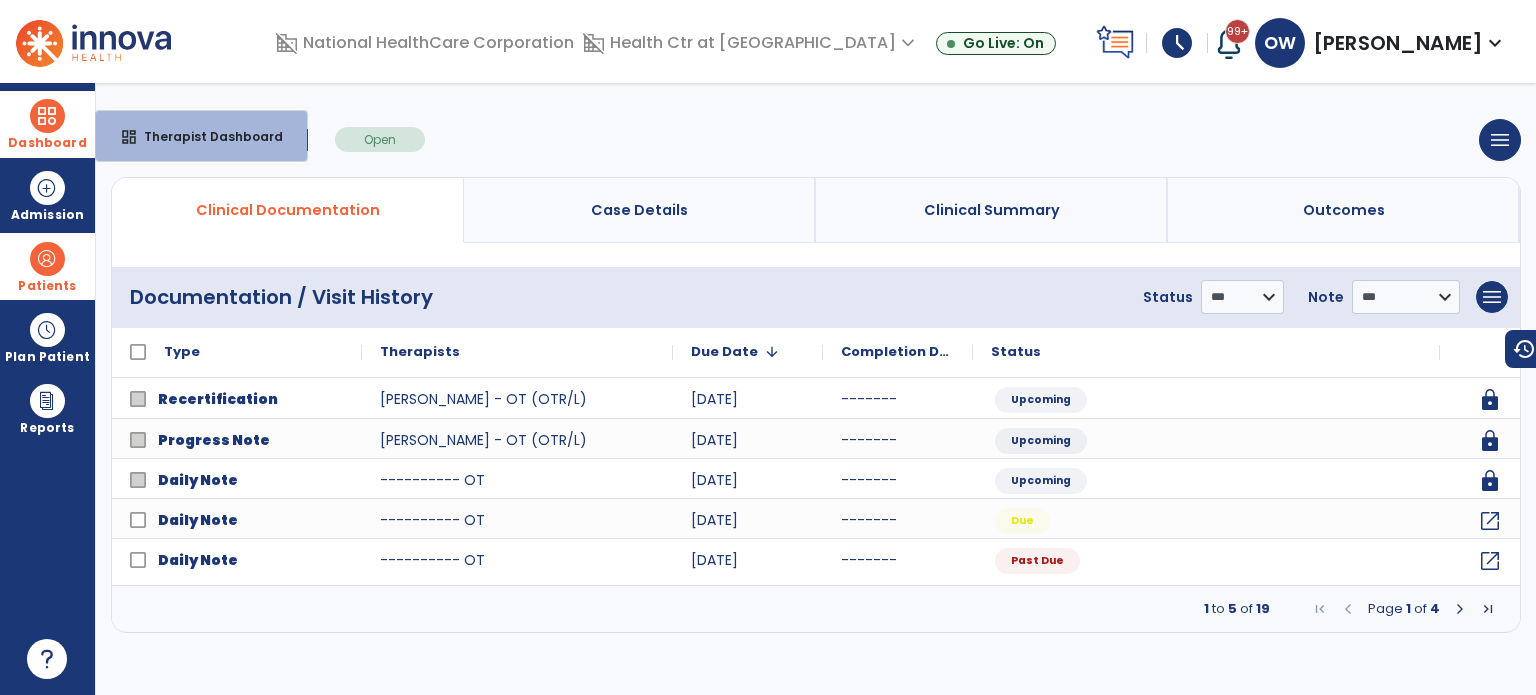 click on "dashboard  Therapist Dashboard" at bounding box center (201, 136) 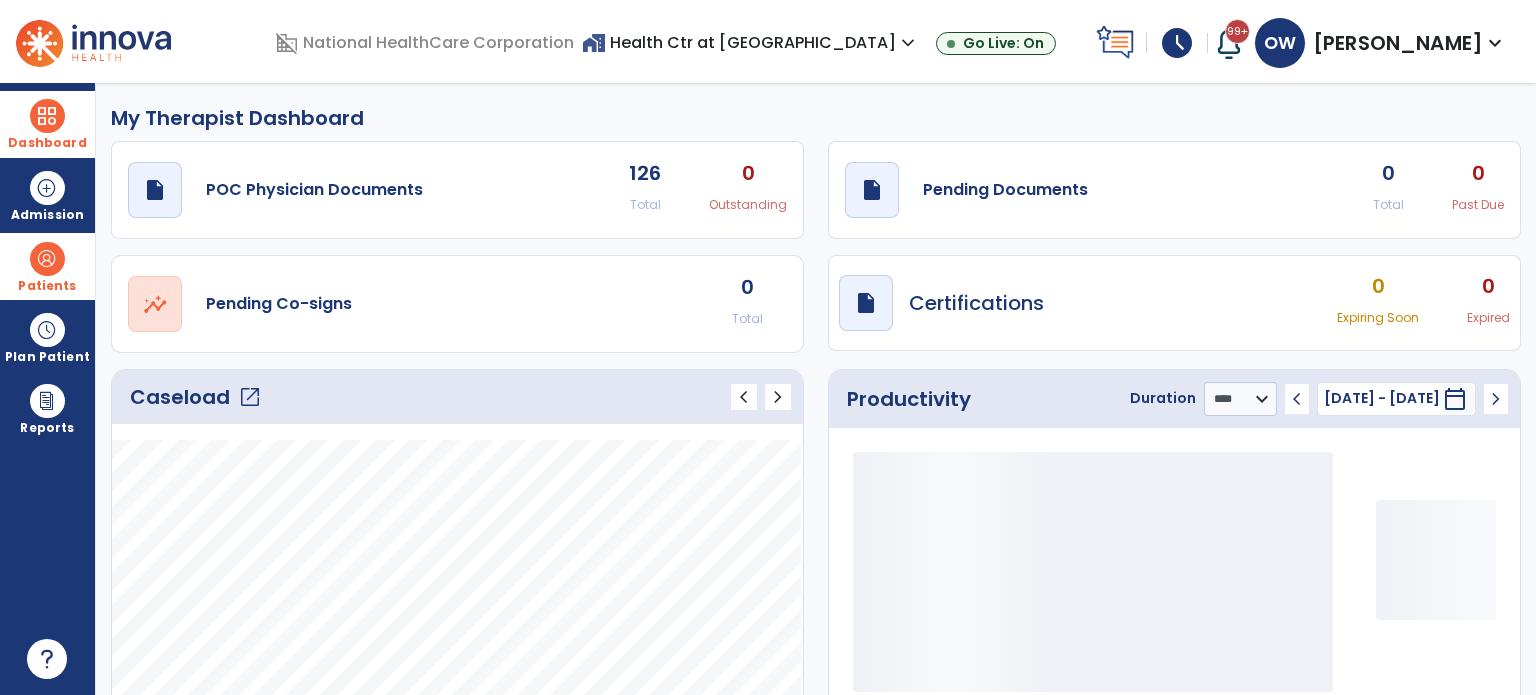 scroll, scrollTop: 123, scrollLeft: 0, axis: vertical 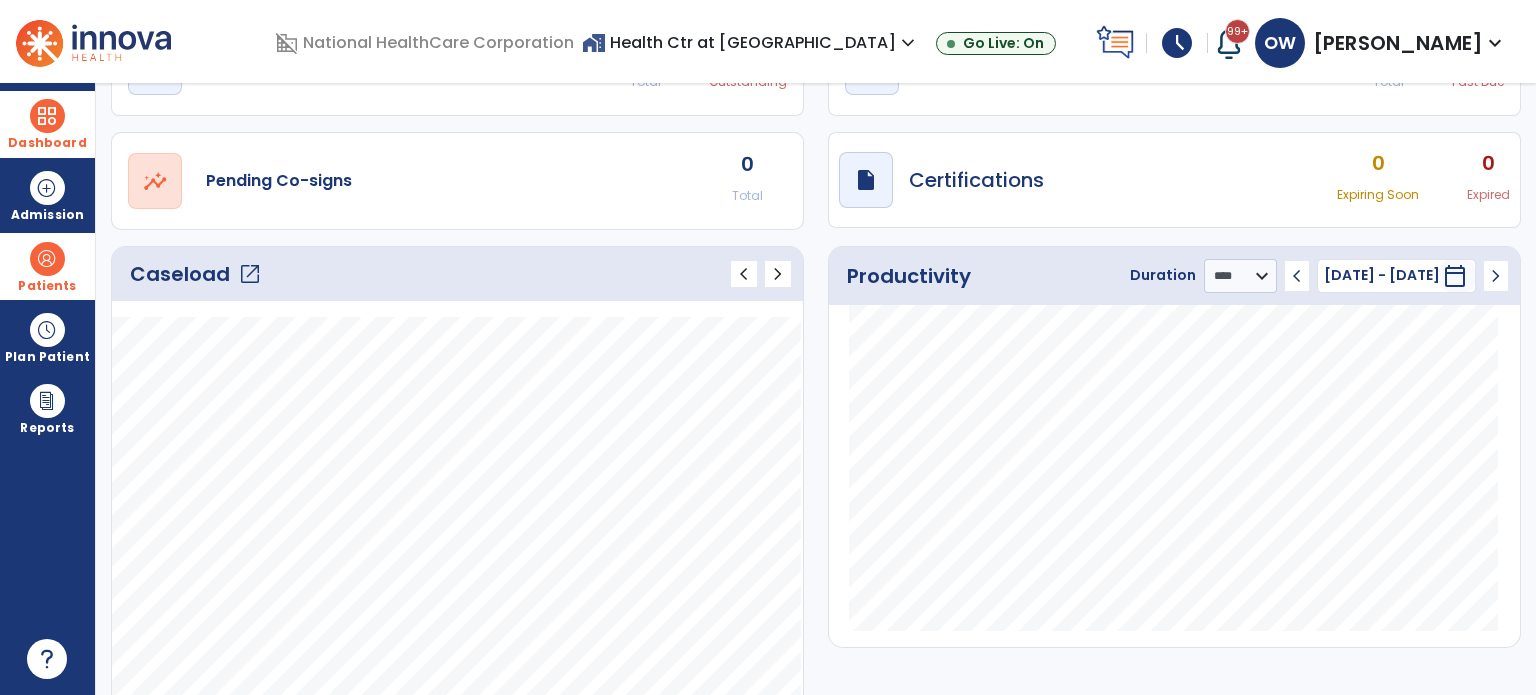 click on "Caseload   open_in_new   chevron_left   chevron_right" 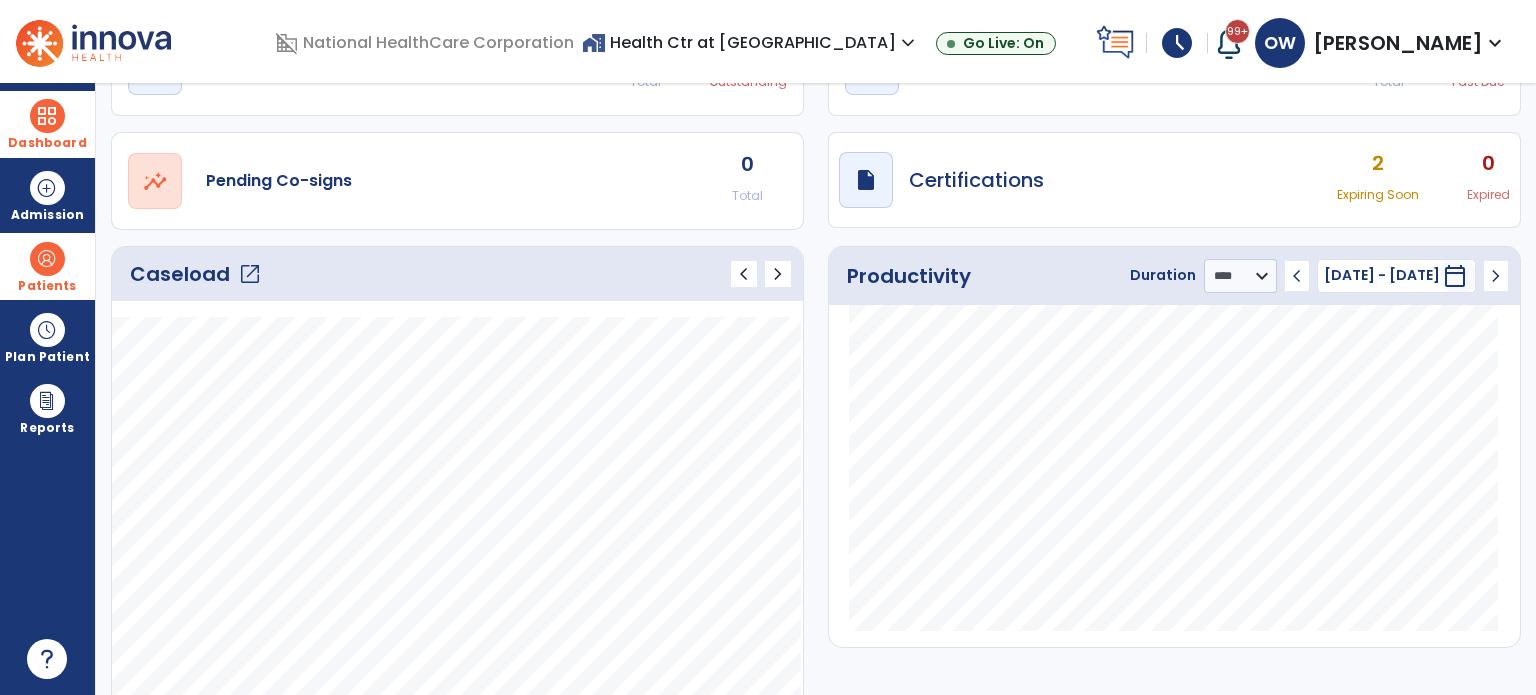 click on "Caseload   open_in_new" 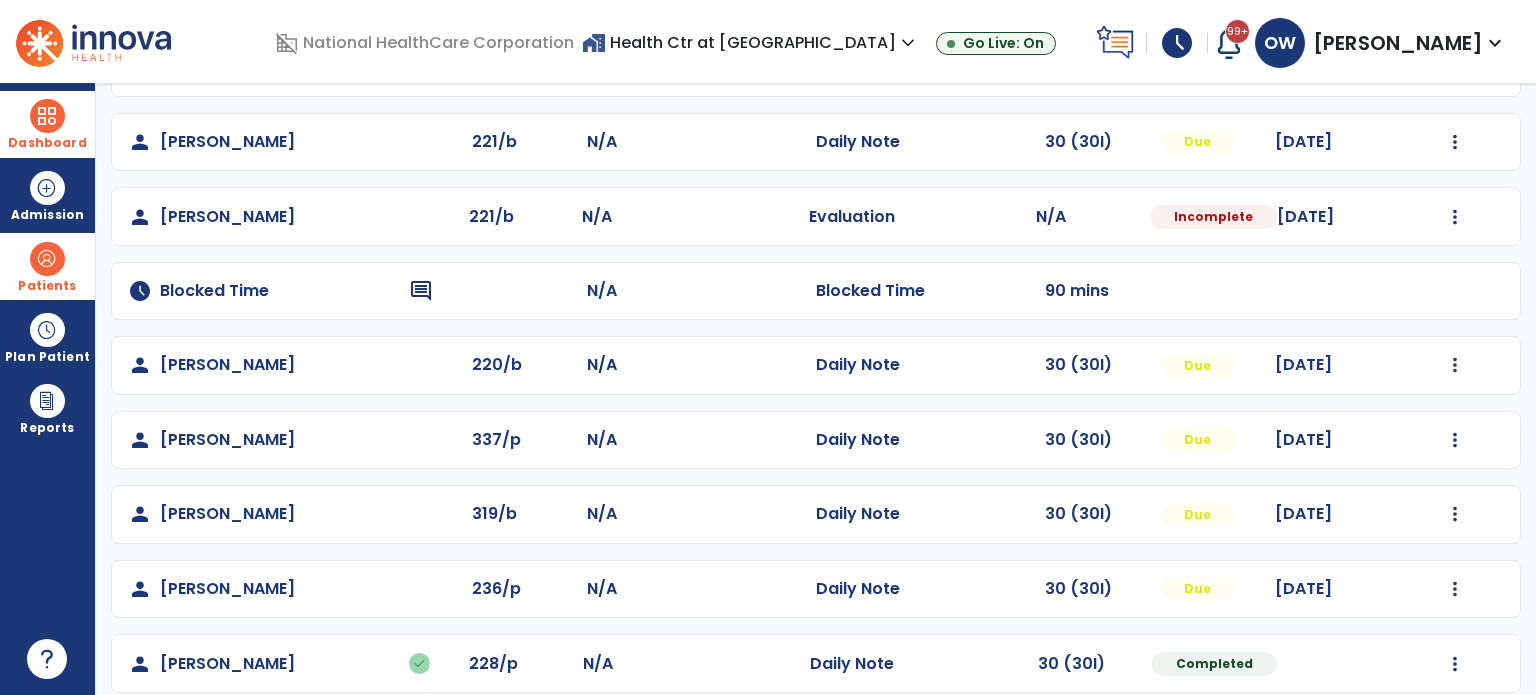 scroll, scrollTop: 364, scrollLeft: 0, axis: vertical 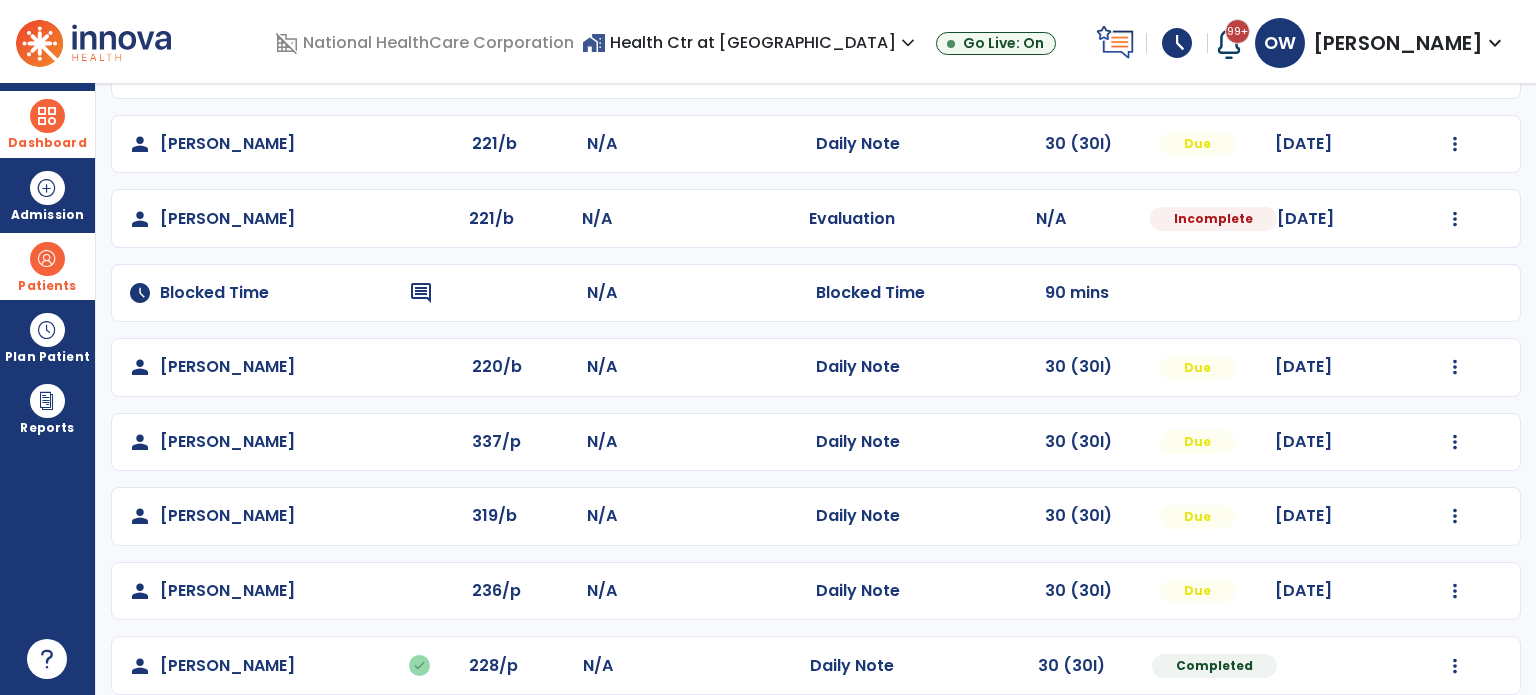 click at bounding box center (47, 116) 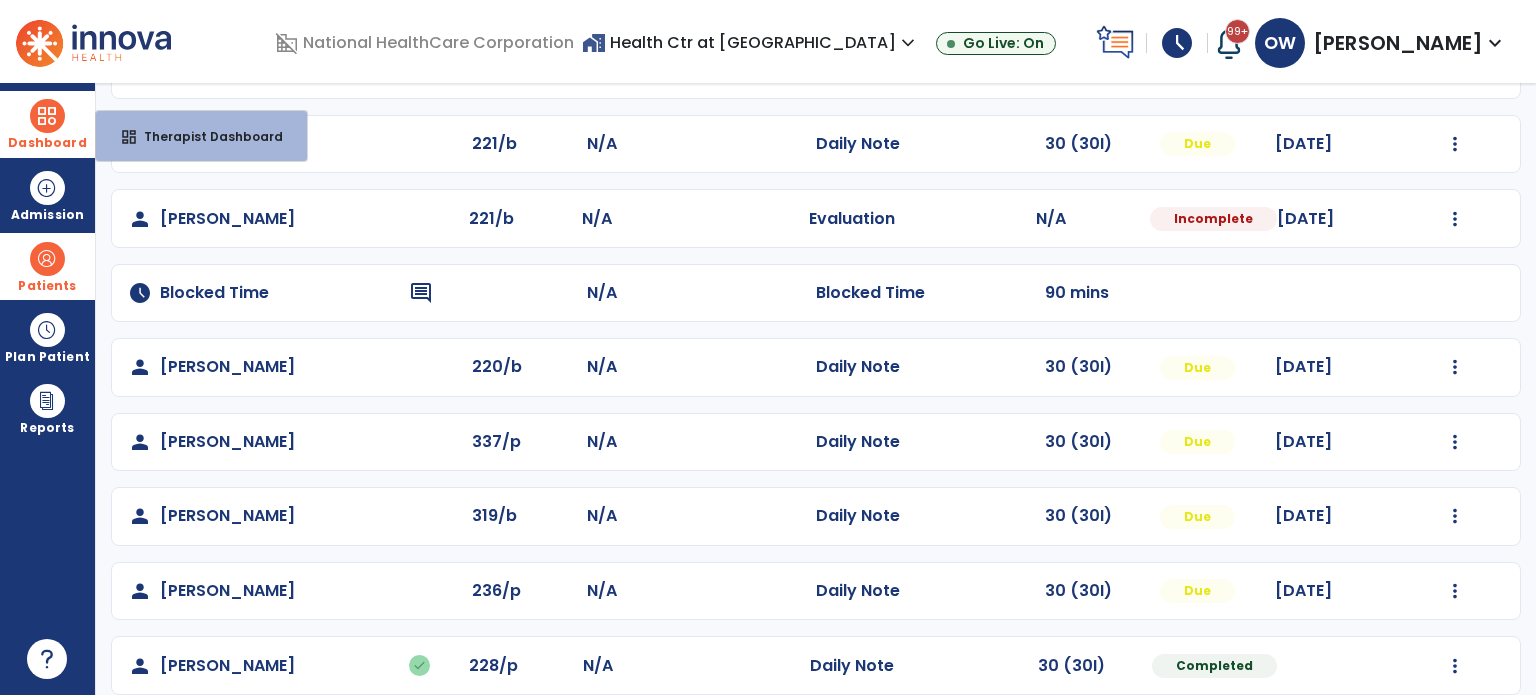 click at bounding box center (47, 116) 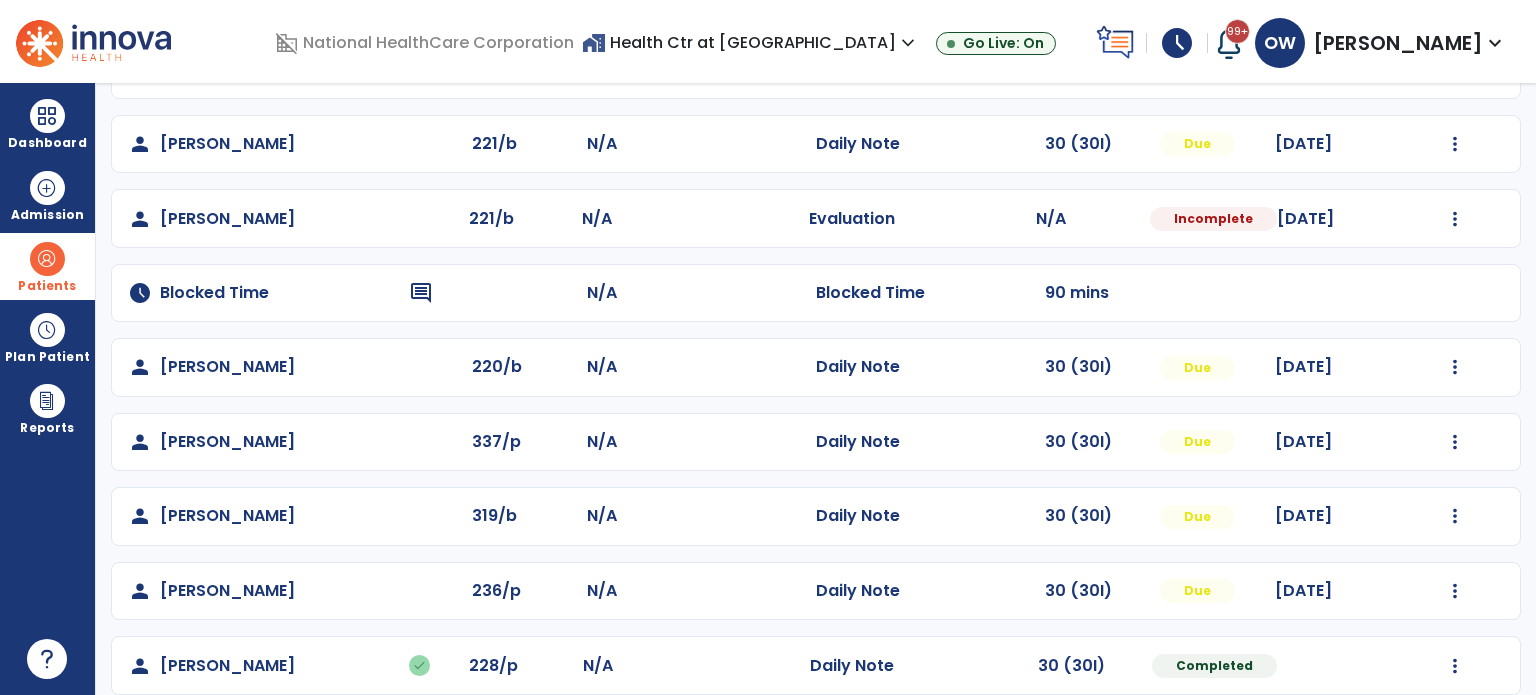 click on "**********" at bounding box center (816, 389) 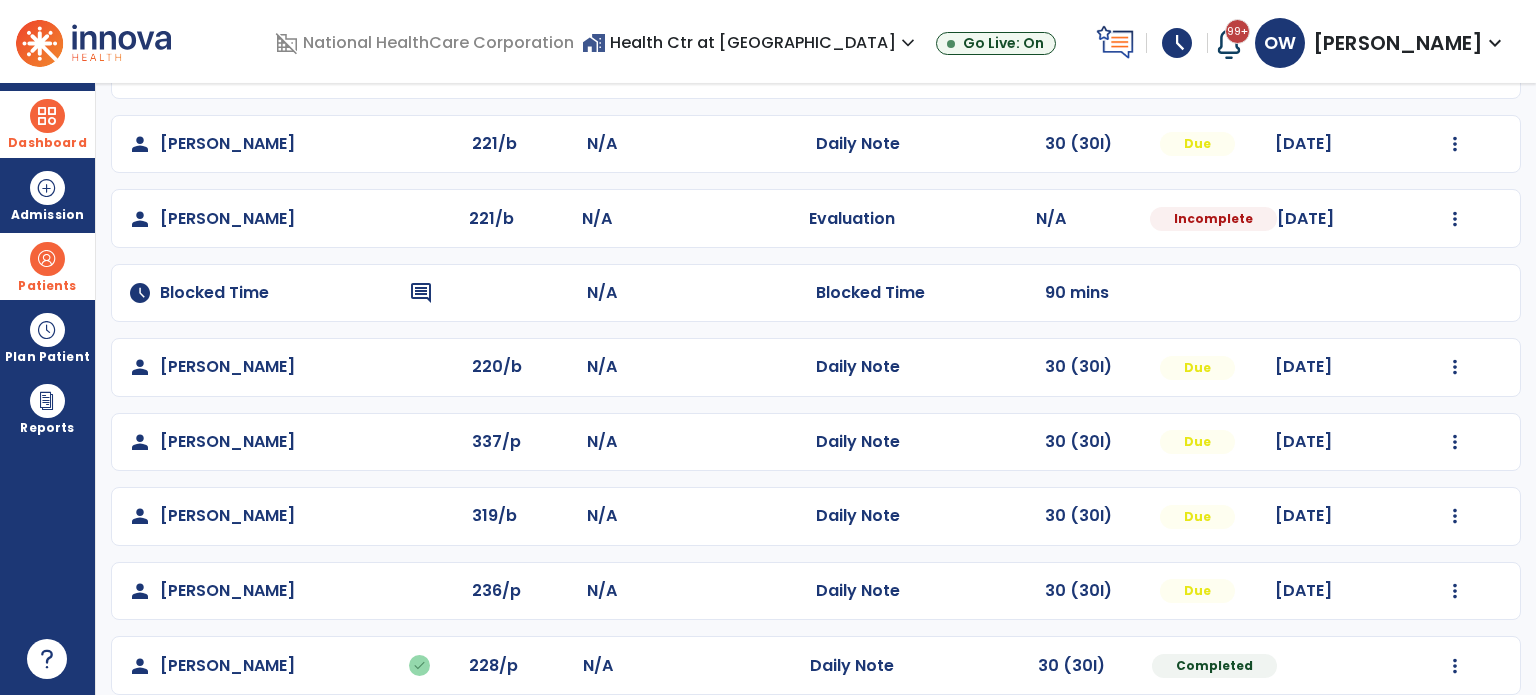 click on "Dashboard" at bounding box center (47, 124) 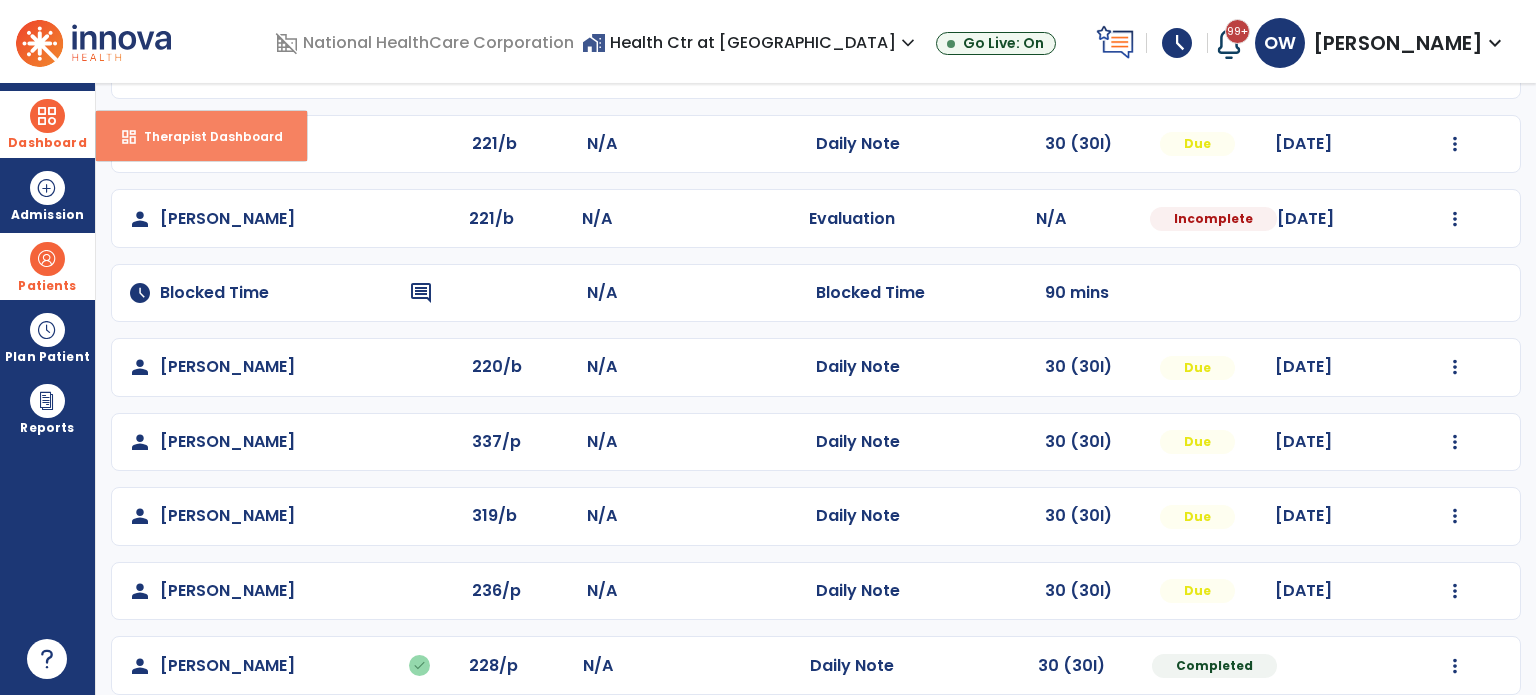 click on "dashboard  Therapist Dashboard" at bounding box center [201, 136] 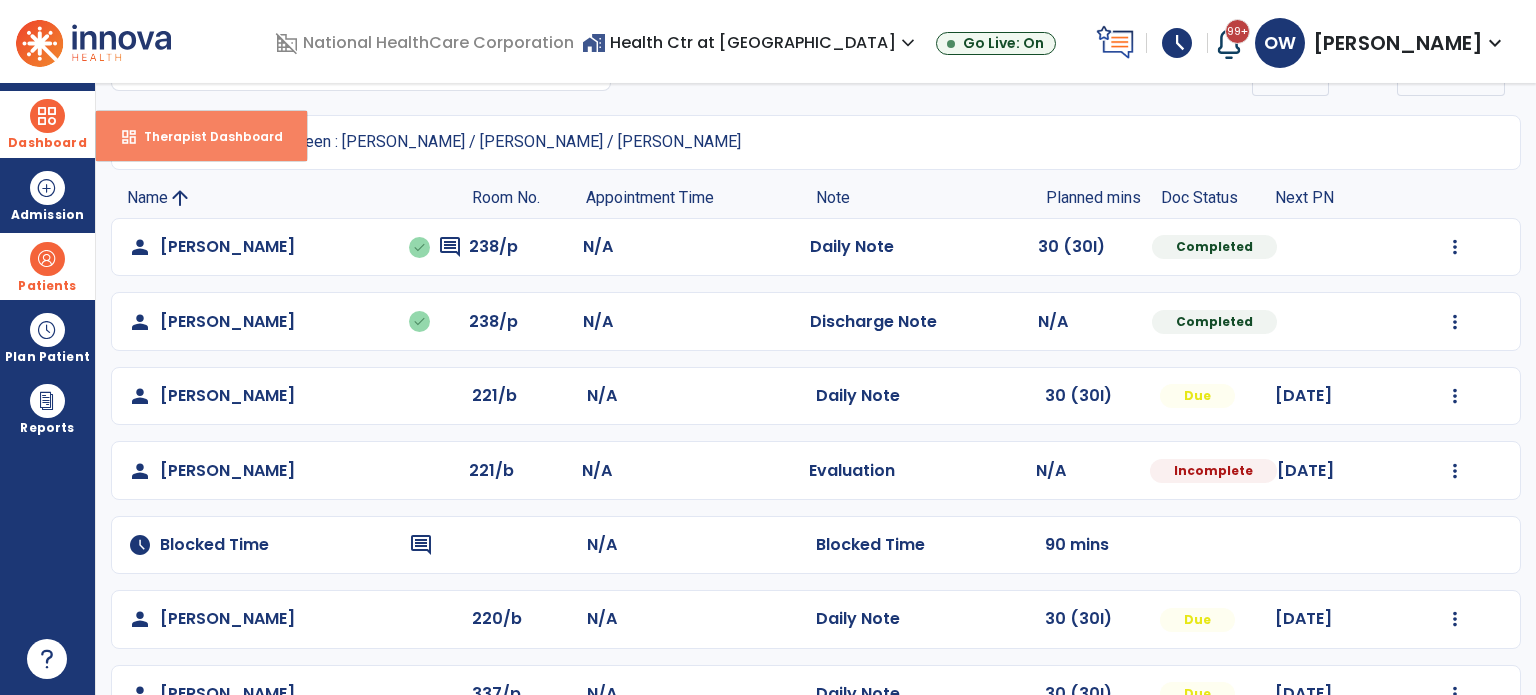 select on "****" 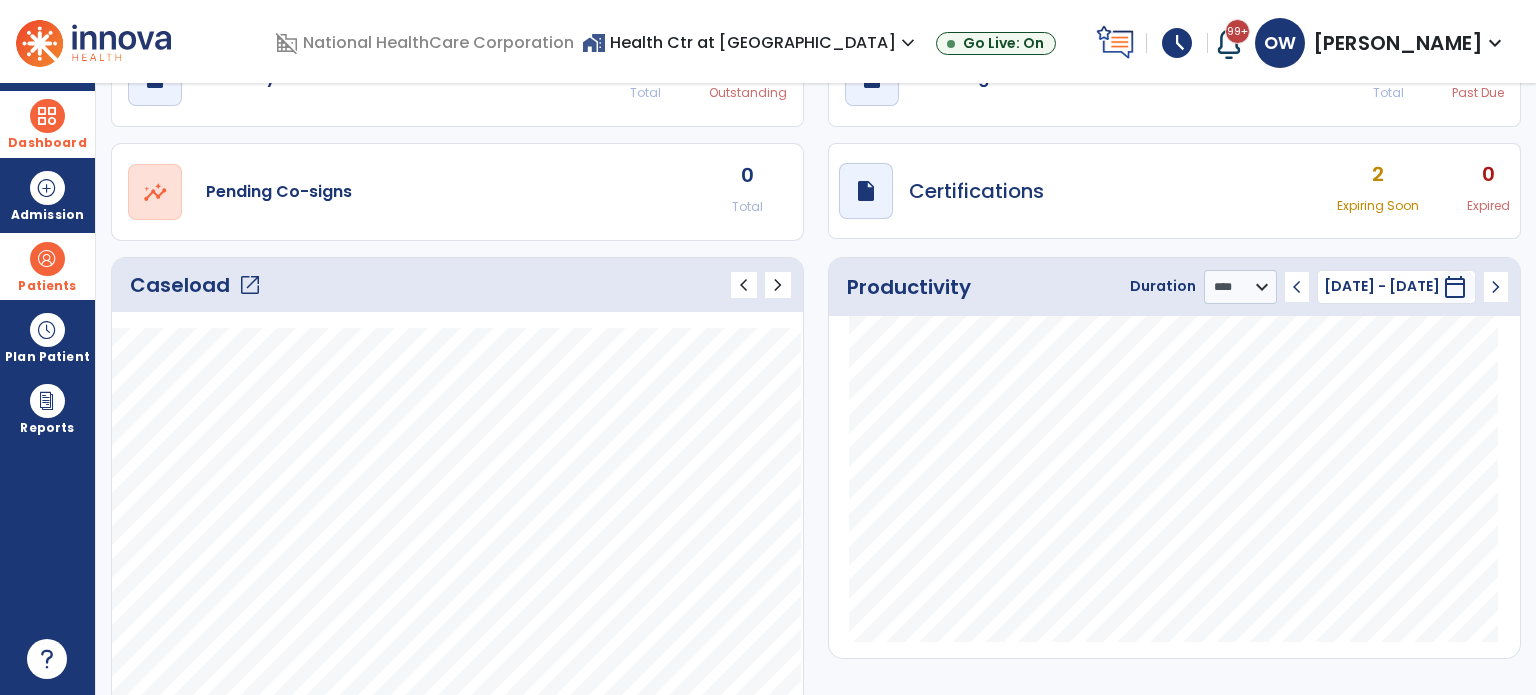 click on "open_in_new" 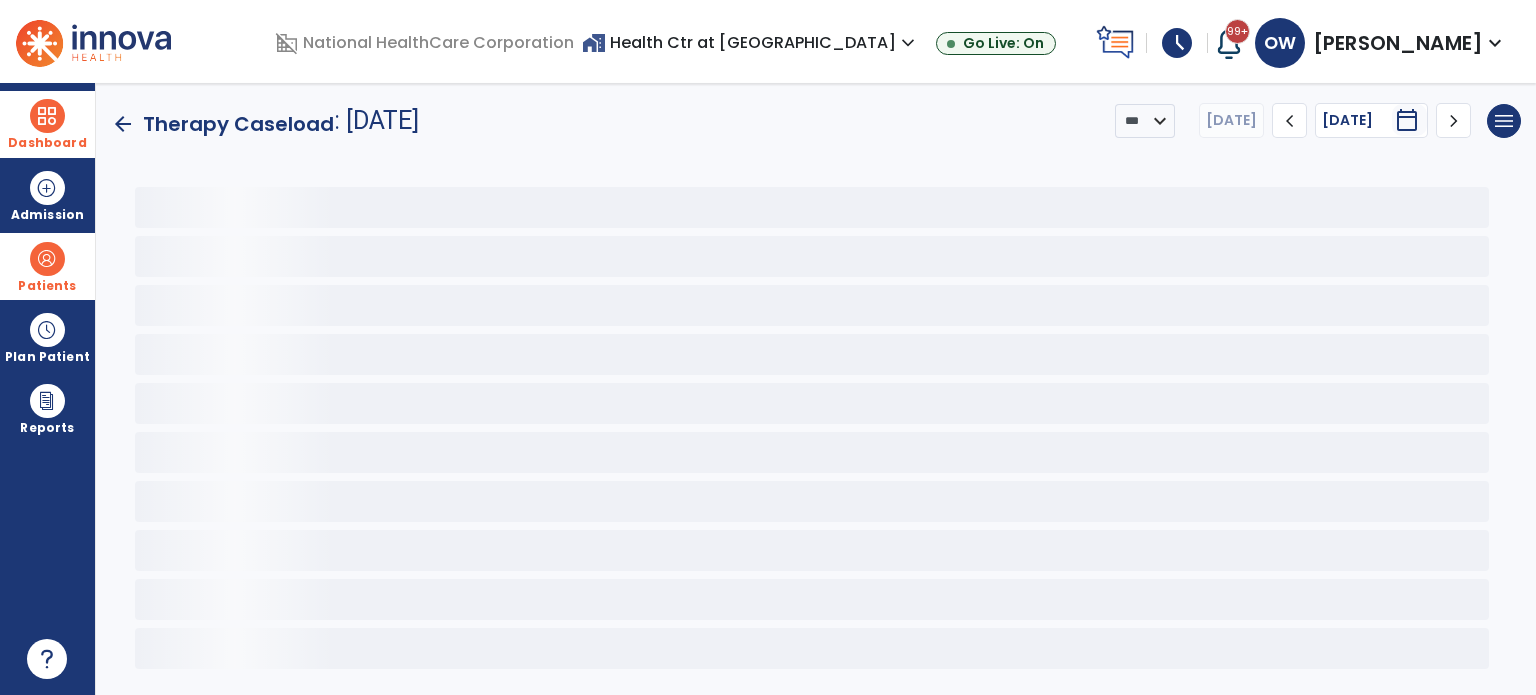 scroll, scrollTop: 0, scrollLeft: 0, axis: both 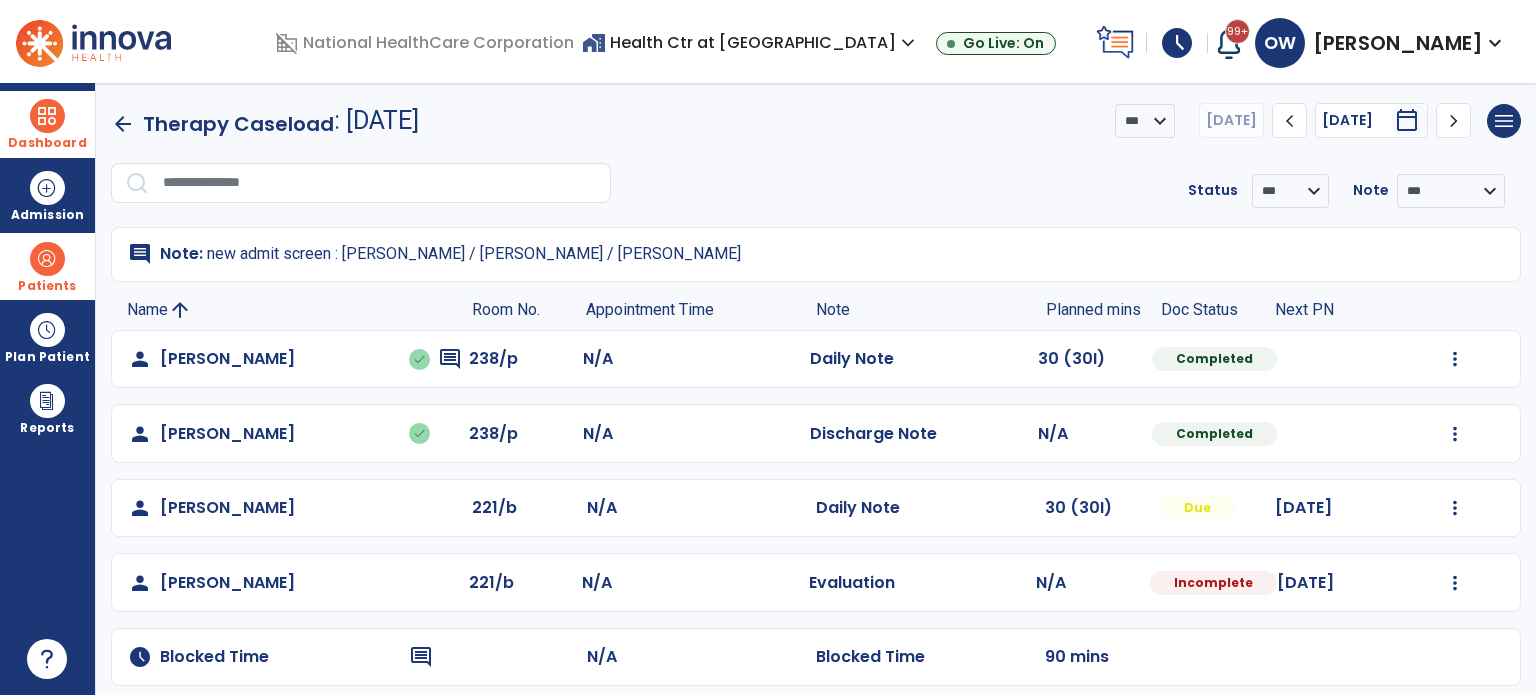 click on "chevron_right" 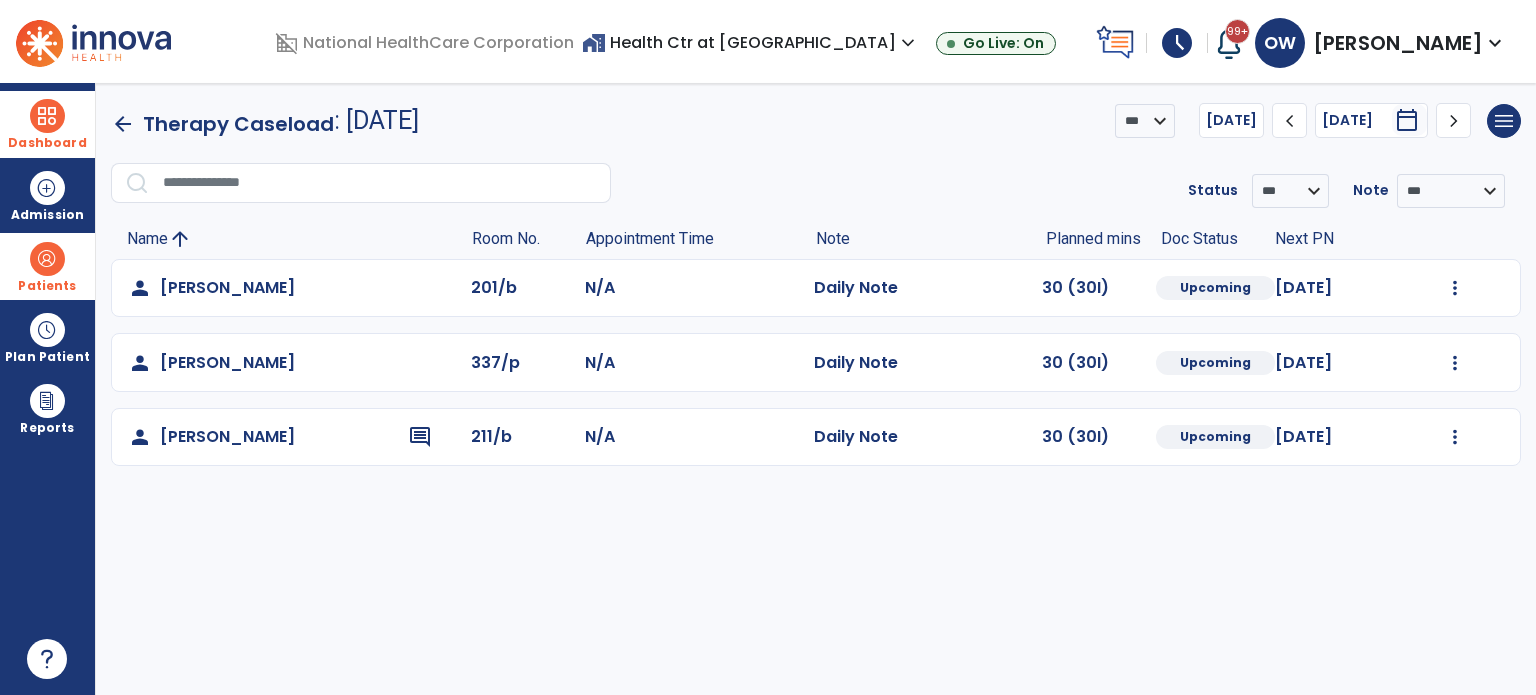 click on "Dashboard" at bounding box center (47, 124) 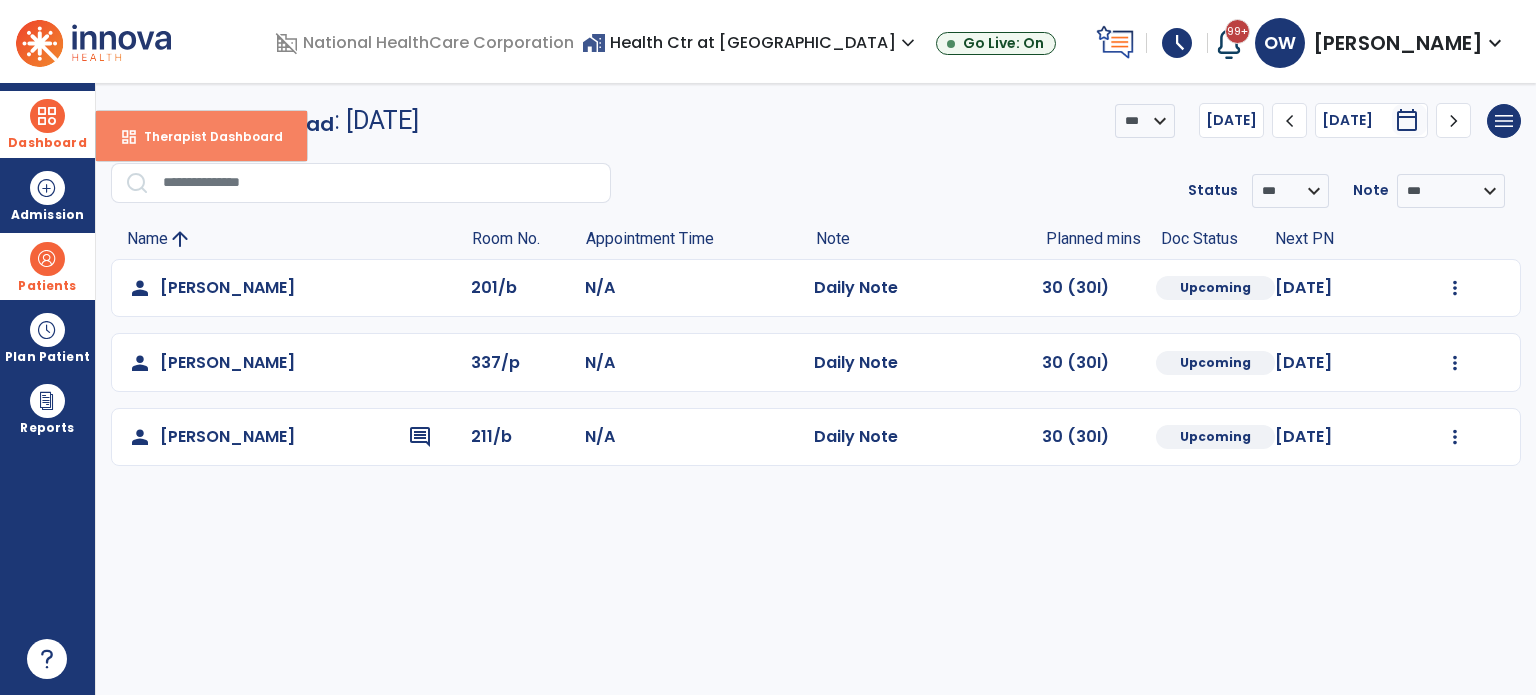 click on "dashboard  Therapist Dashboard" at bounding box center [201, 136] 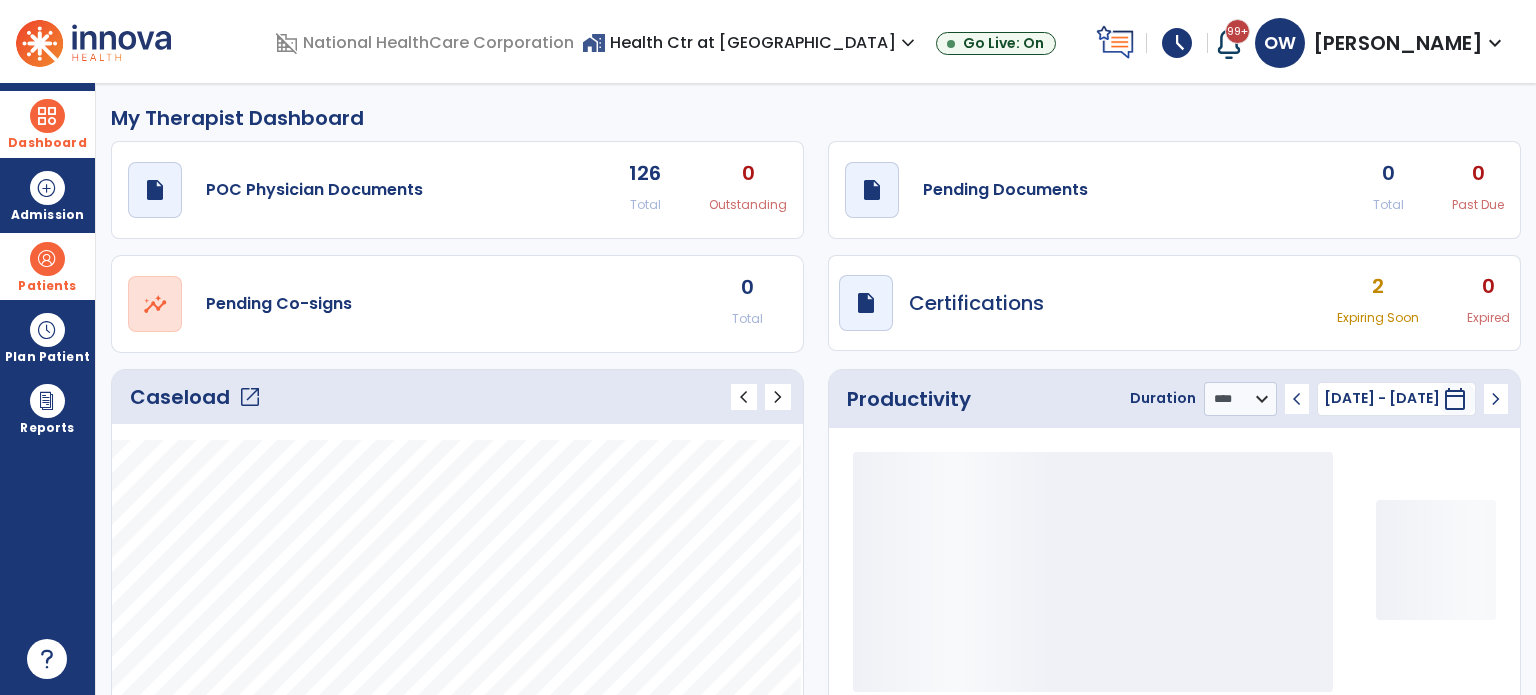 scroll, scrollTop: 88, scrollLeft: 0, axis: vertical 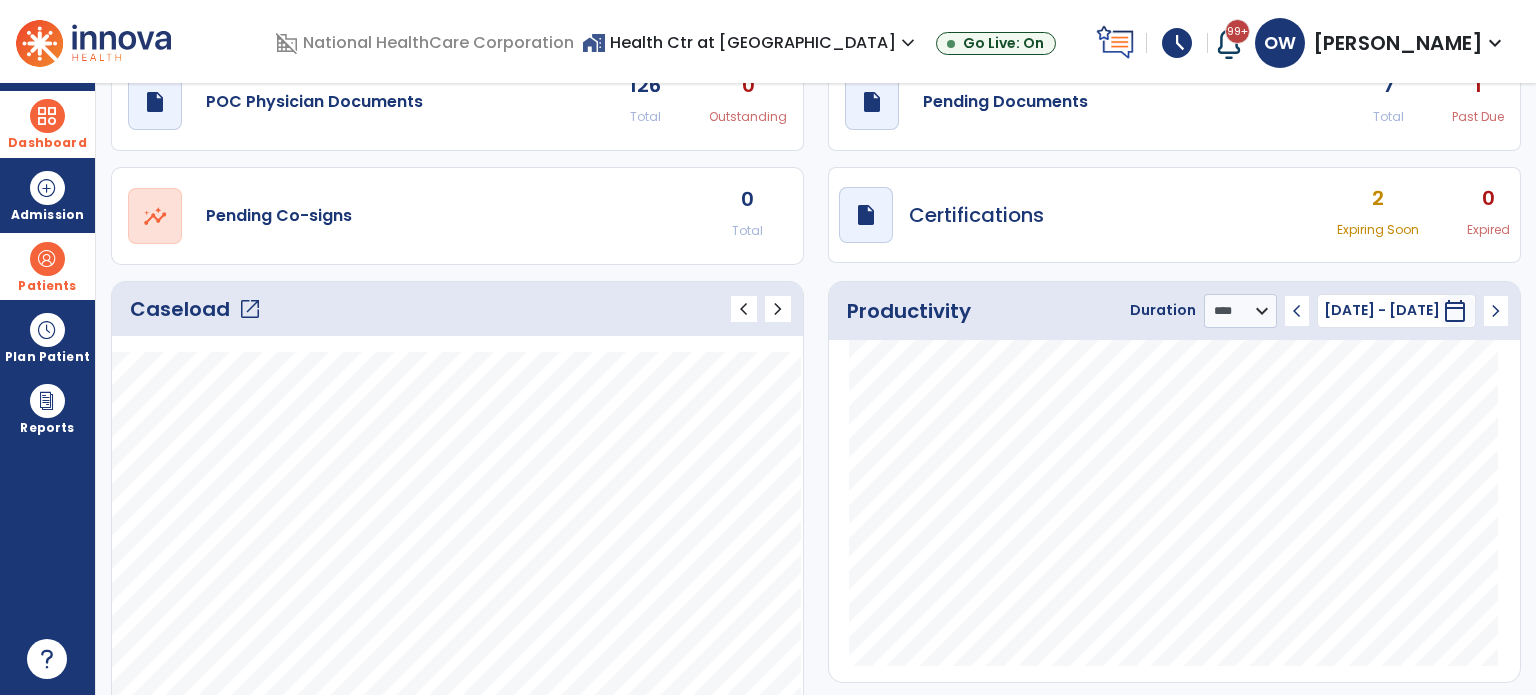 click on "Caseload   open_in_new" 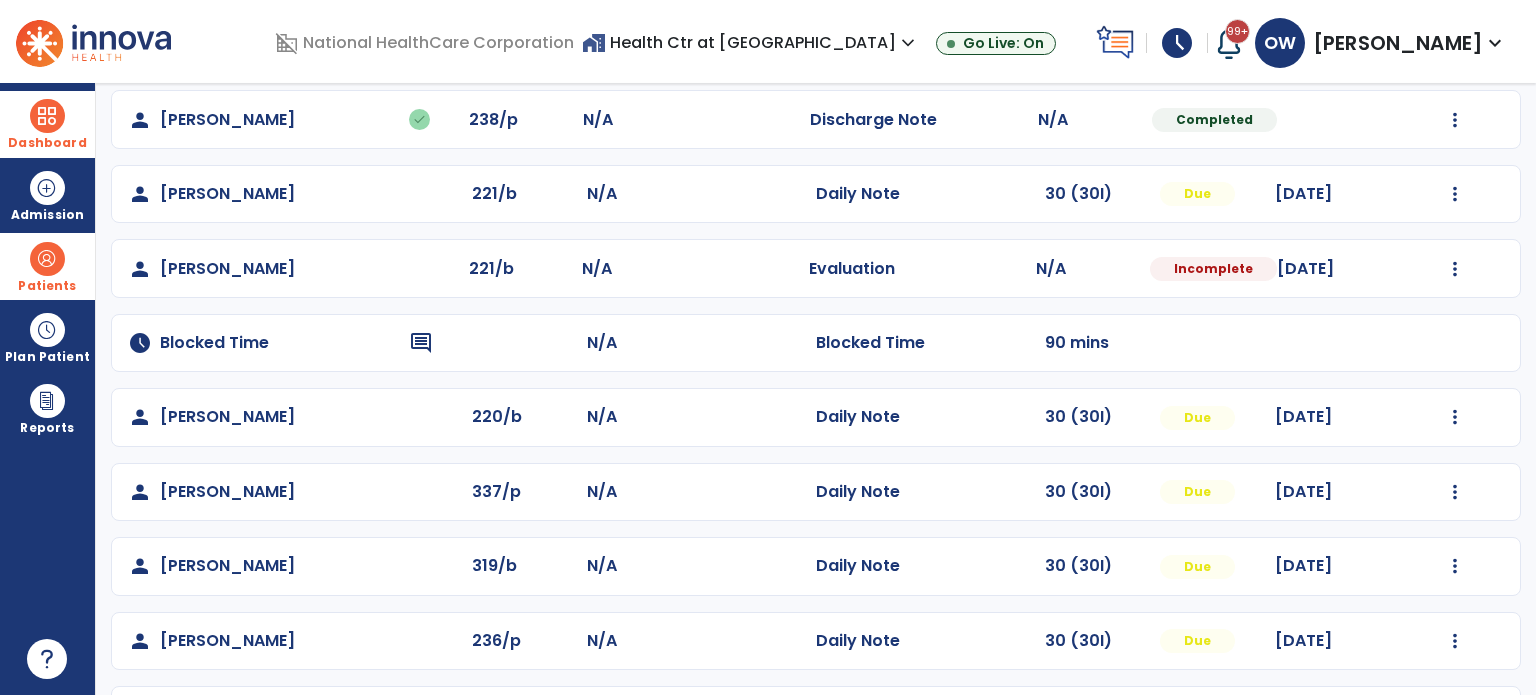 scroll, scrollTop: 315, scrollLeft: 0, axis: vertical 